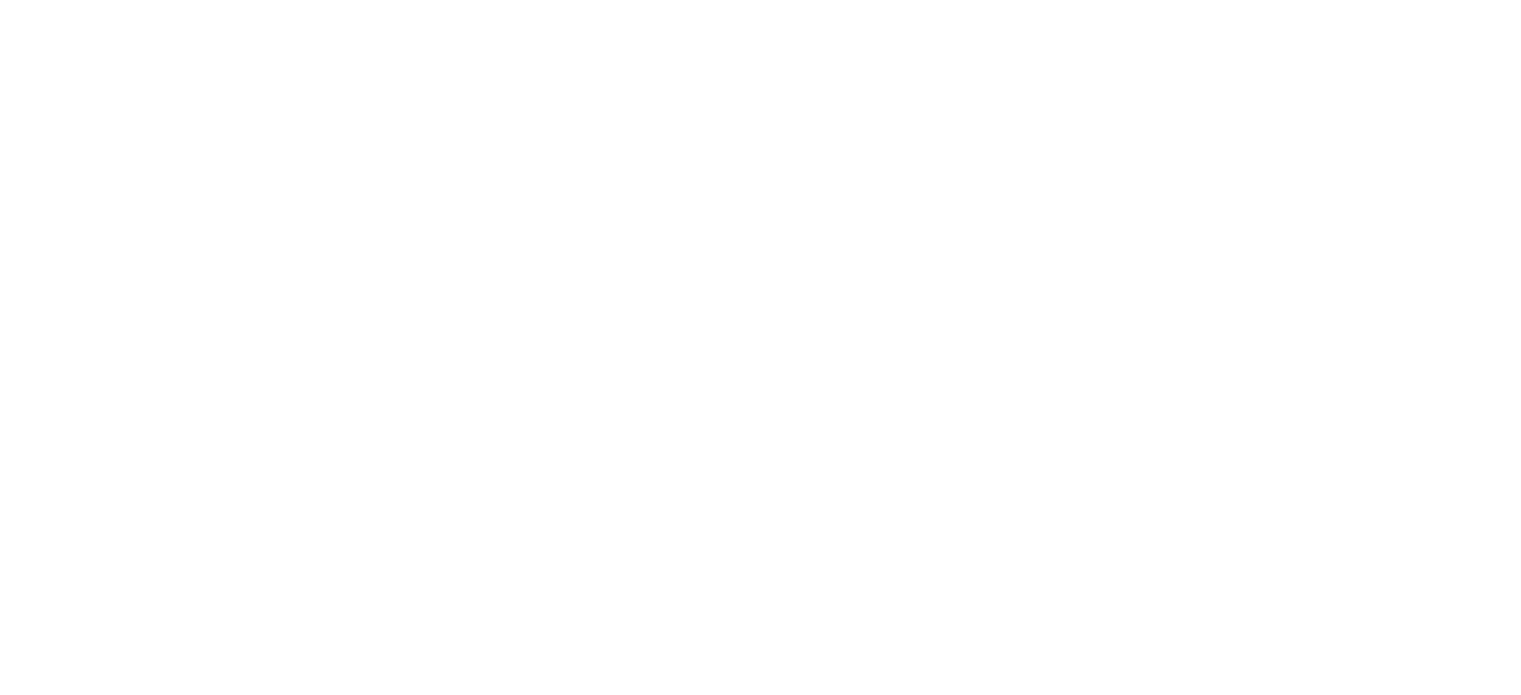 scroll, scrollTop: 0, scrollLeft: 0, axis: both 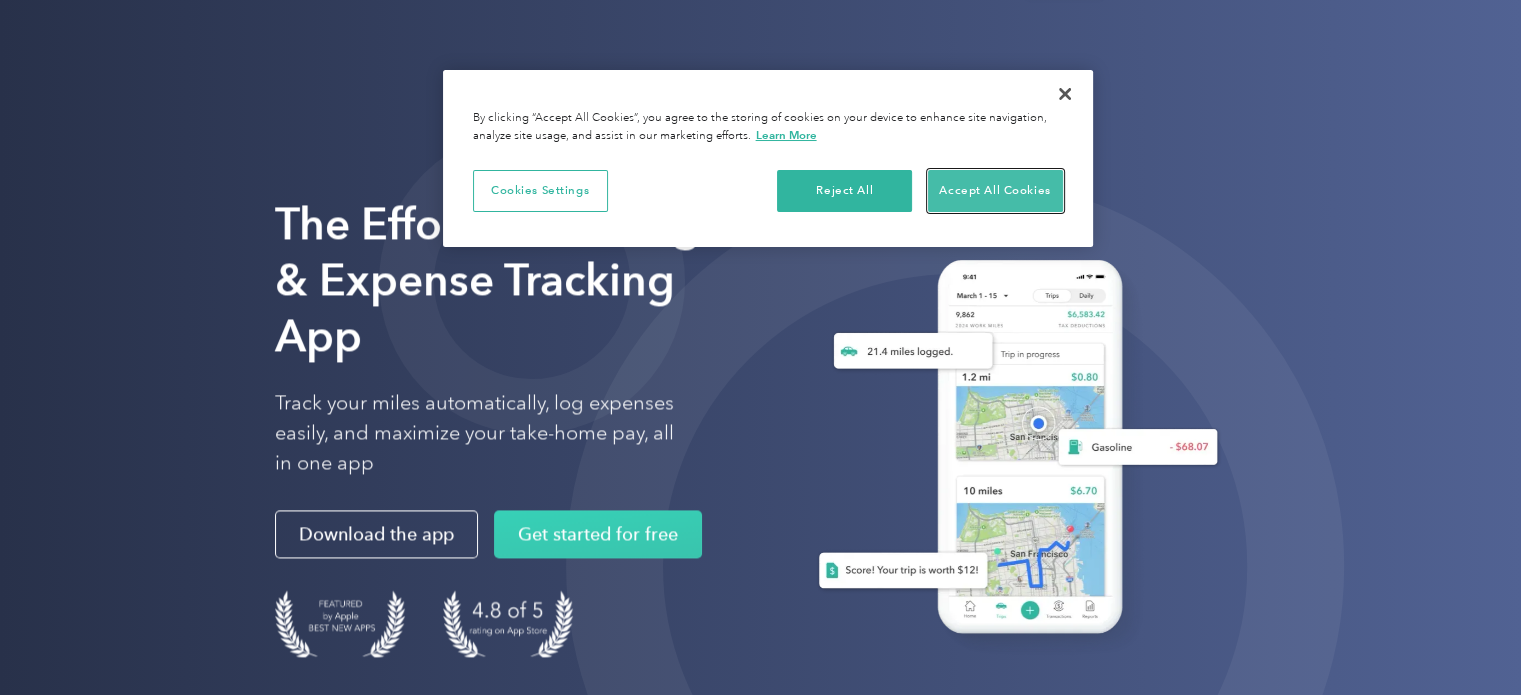 click on "Accept All Cookies" at bounding box center [995, 191] 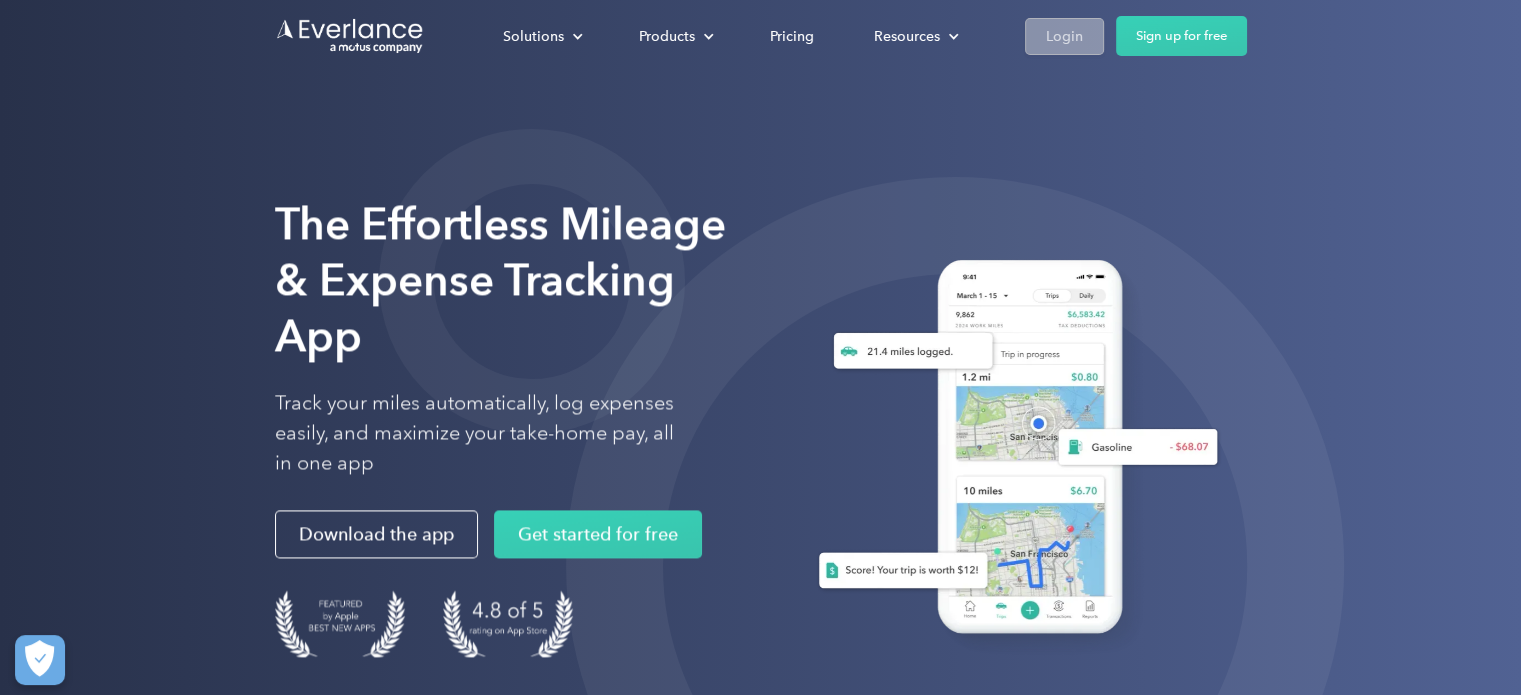 click on "Login" at bounding box center (1064, 36) 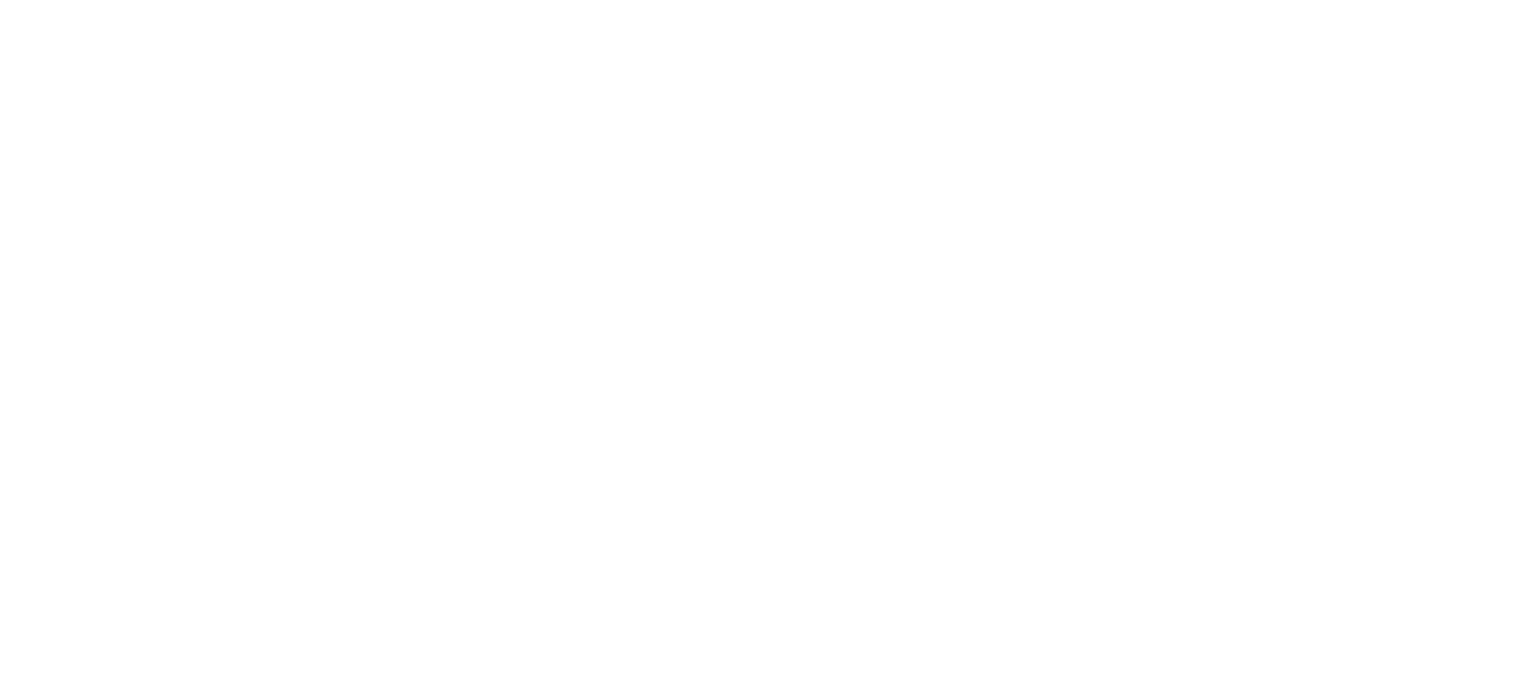 scroll, scrollTop: 0, scrollLeft: 0, axis: both 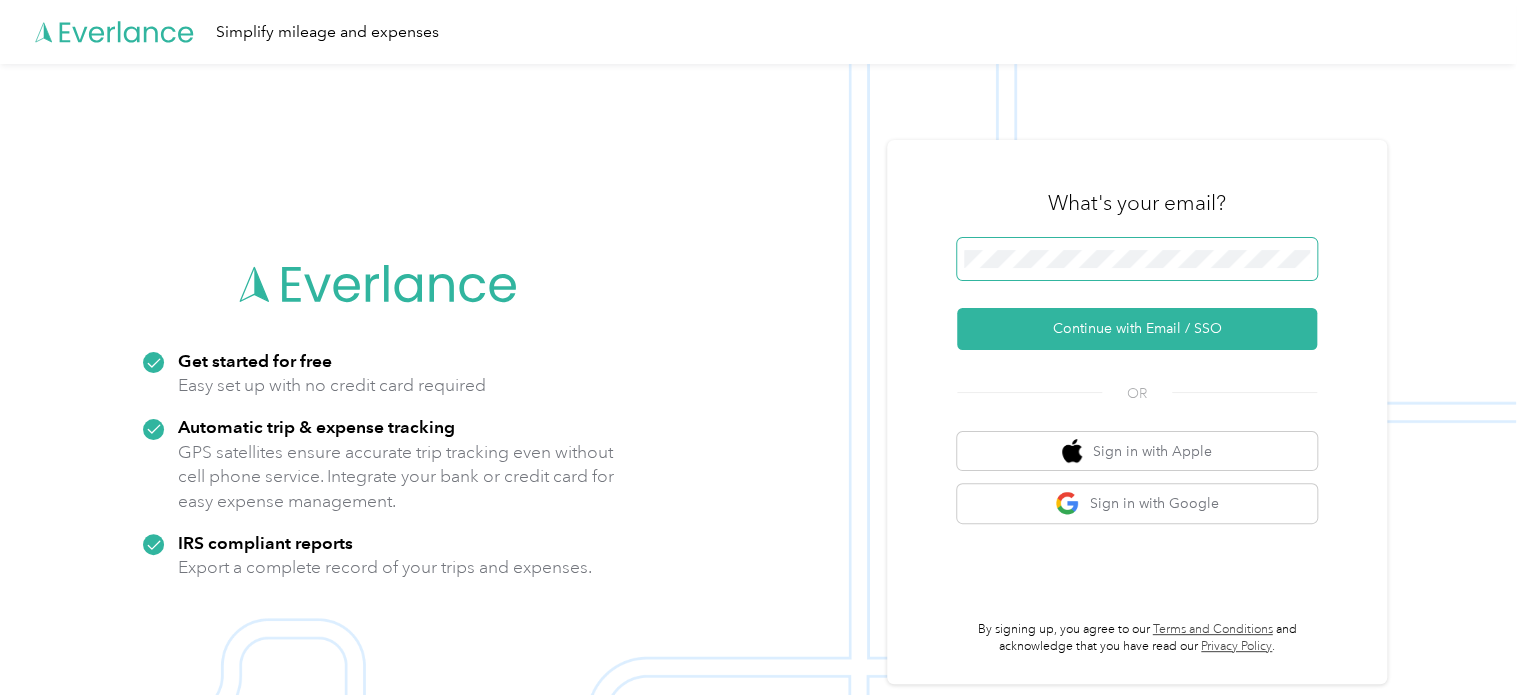 click at bounding box center (1137, 259) 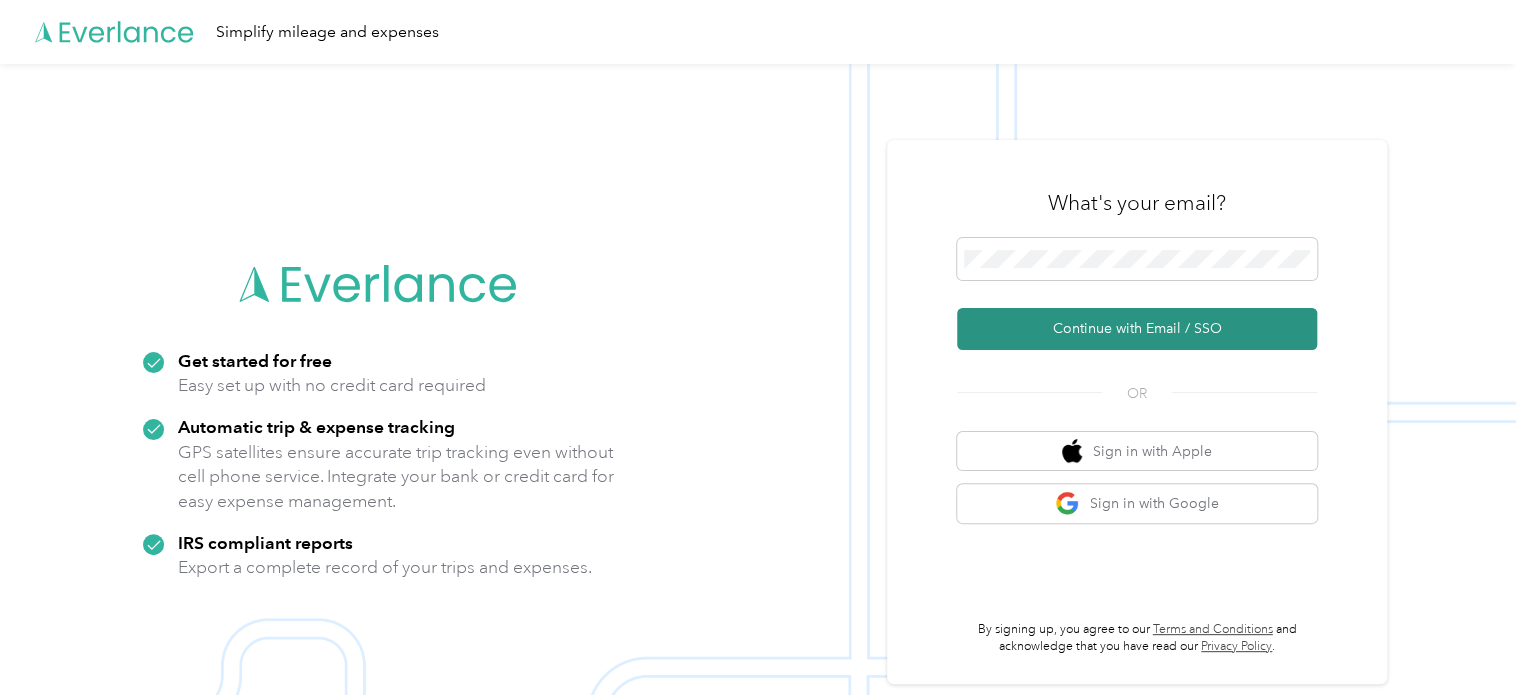 click on "Continue with Email / SSO" at bounding box center (1137, 329) 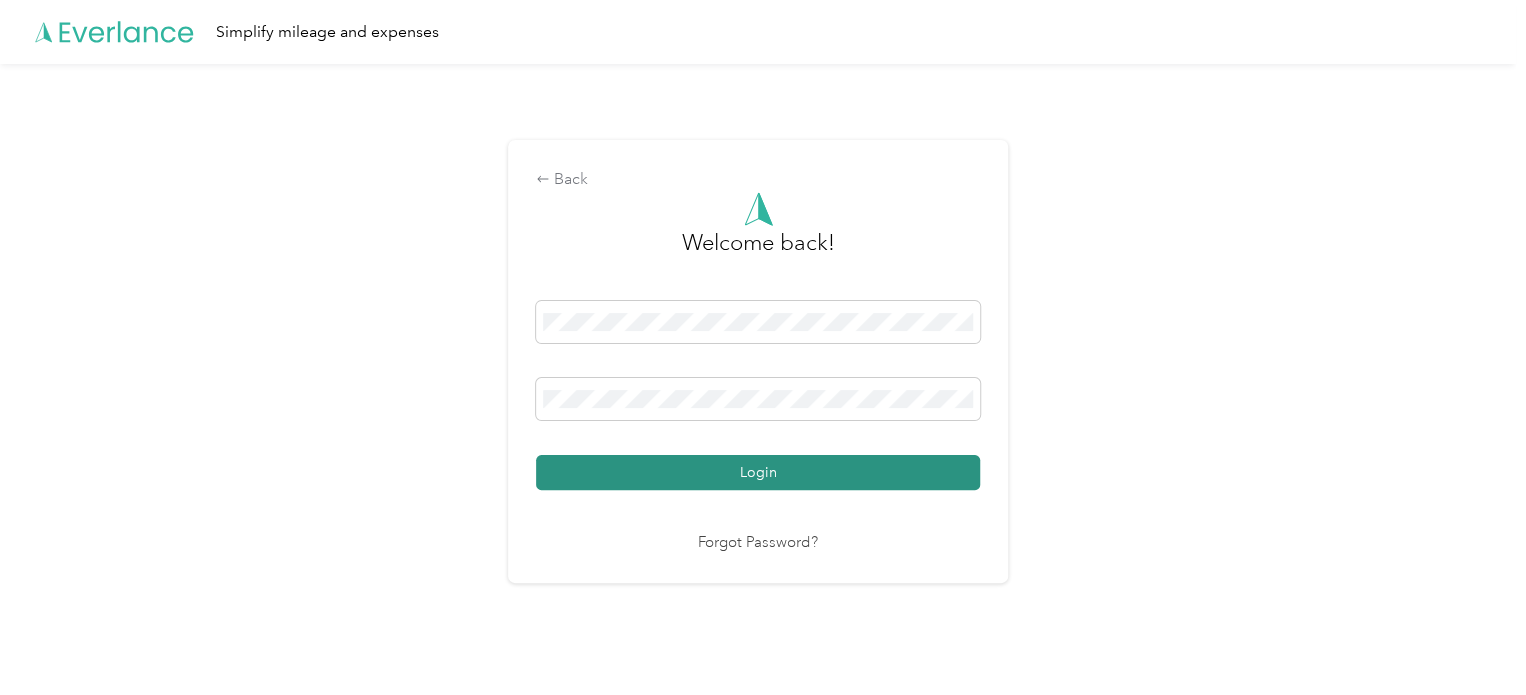 click on "Login" at bounding box center [758, 472] 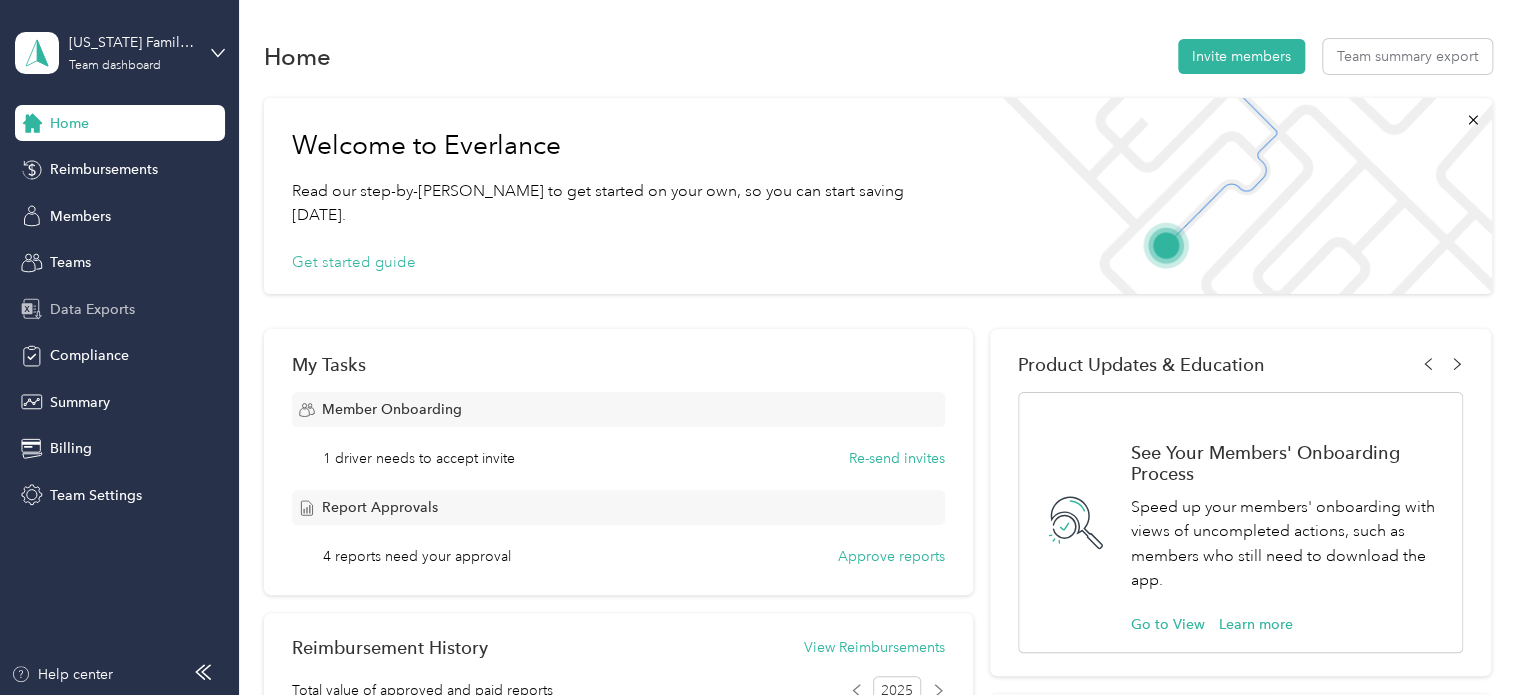 click on "Data Exports" at bounding box center (120, 309) 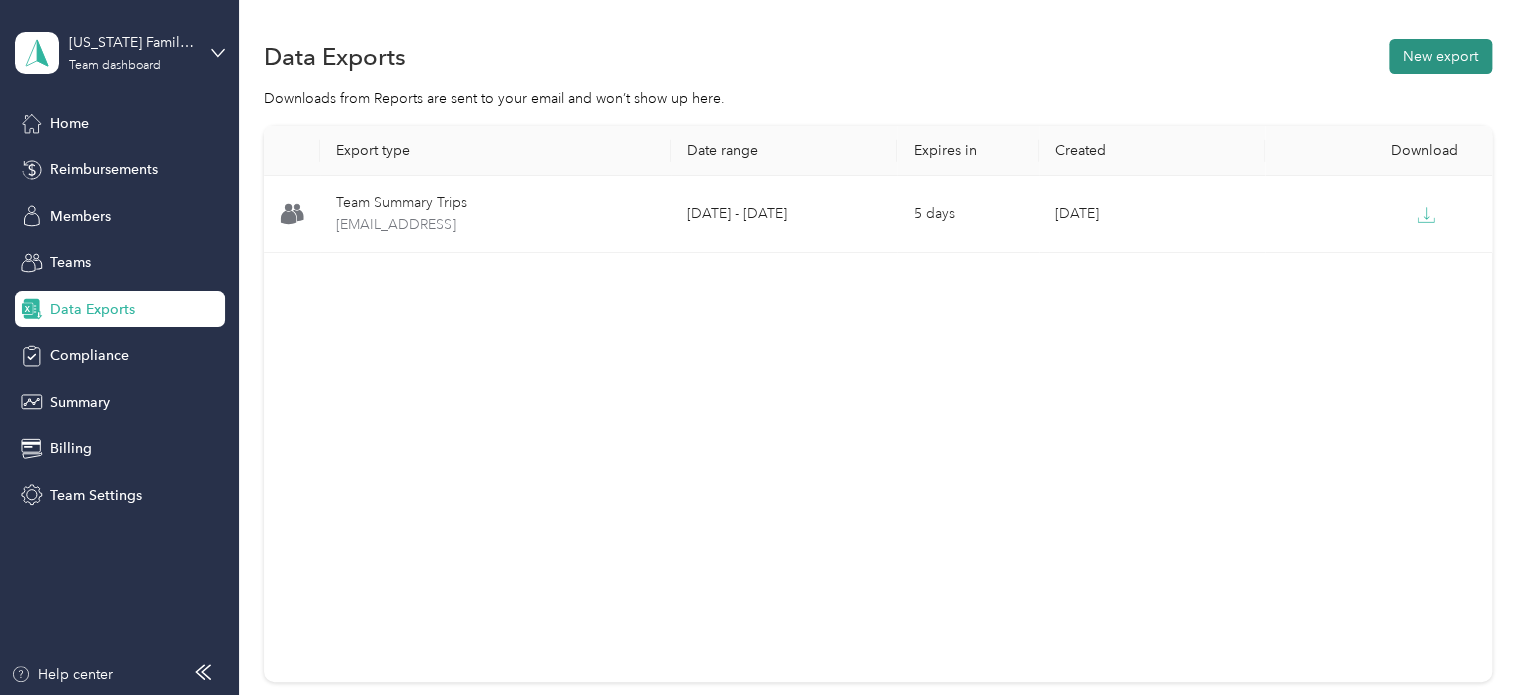 click on "New export" at bounding box center (1440, 56) 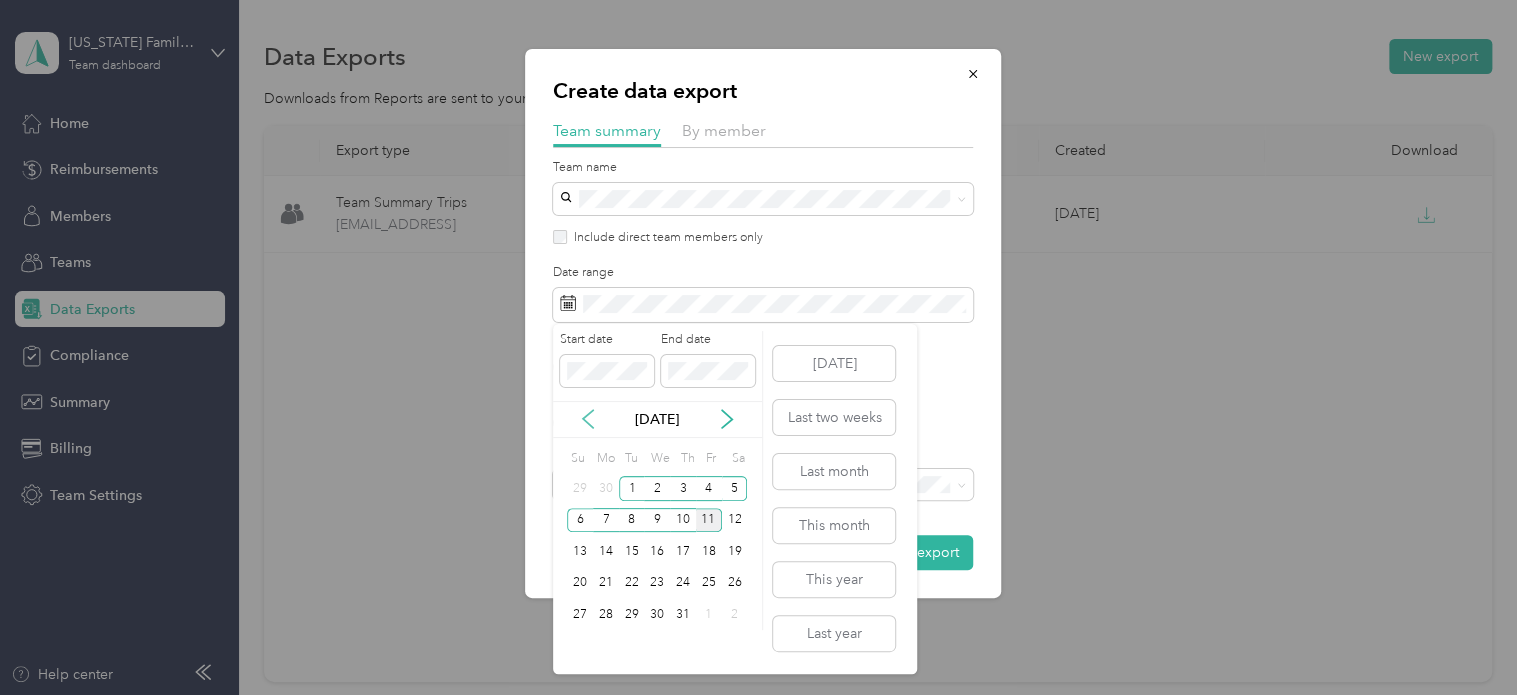 click 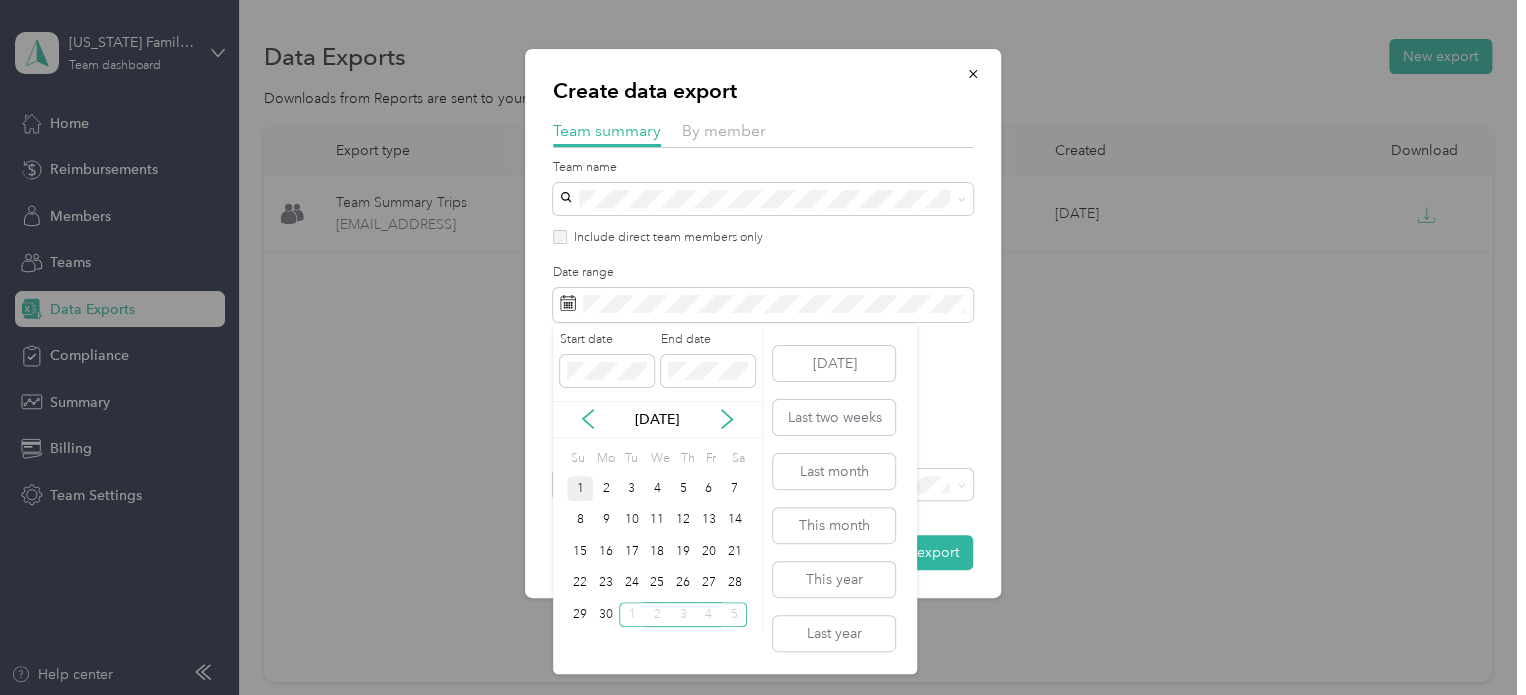 click on "1" at bounding box center (580, 488) 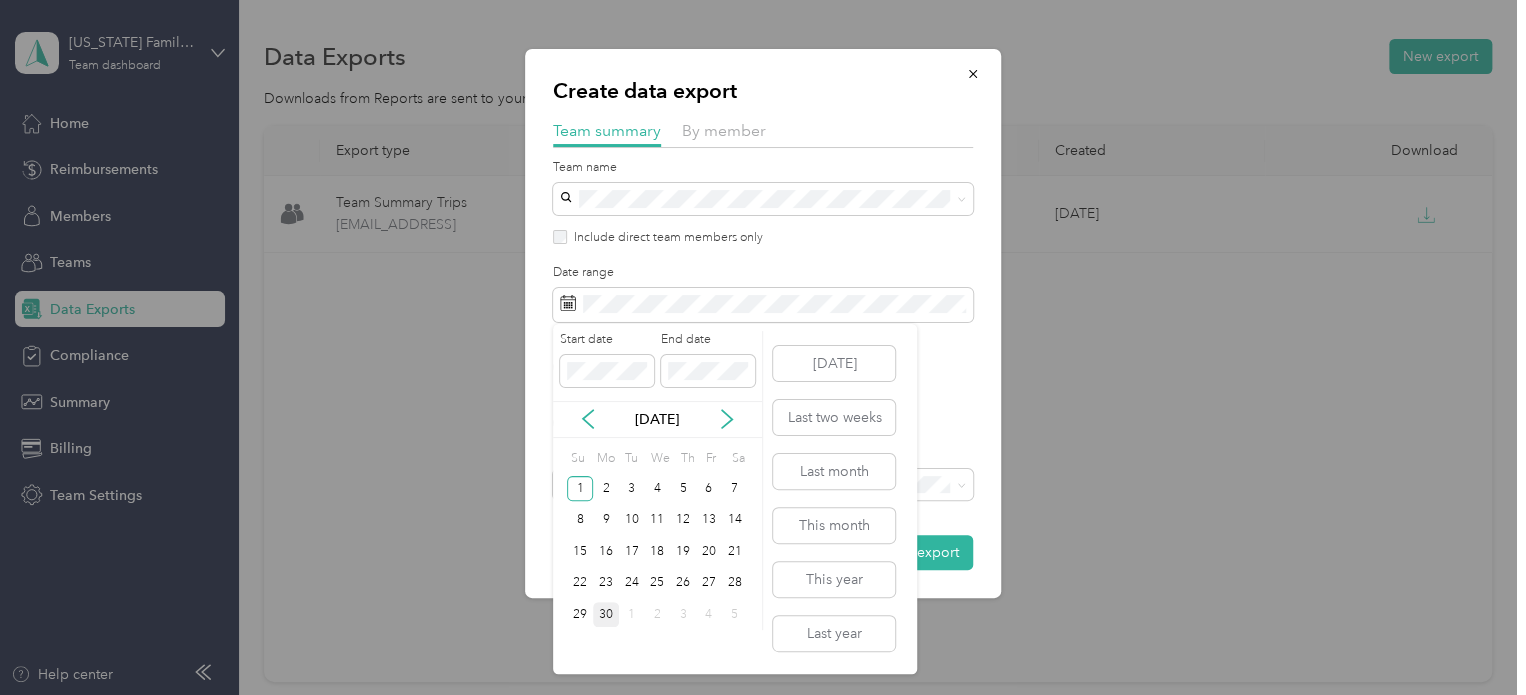 click on "30" at bounding box center [606, 614] 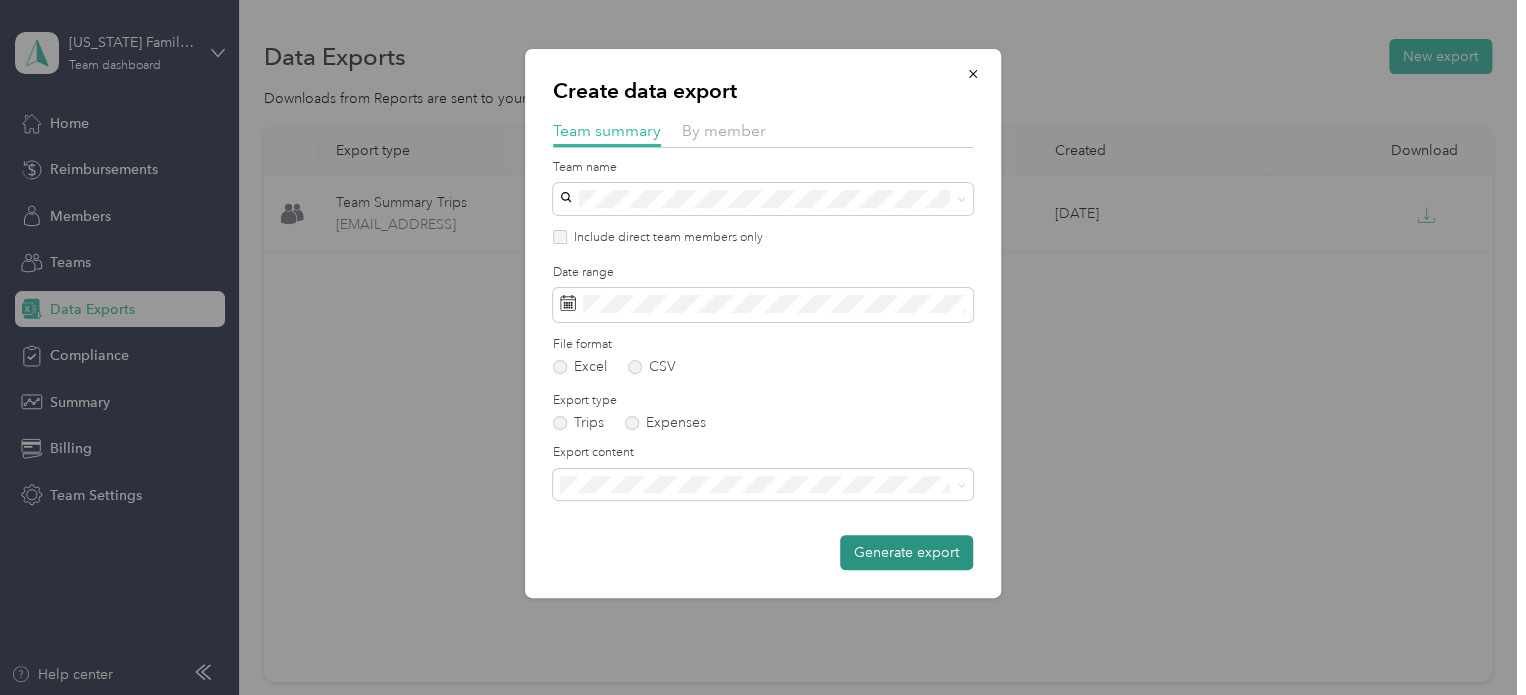 click on "Generate export" at bounding box center (906, 552) 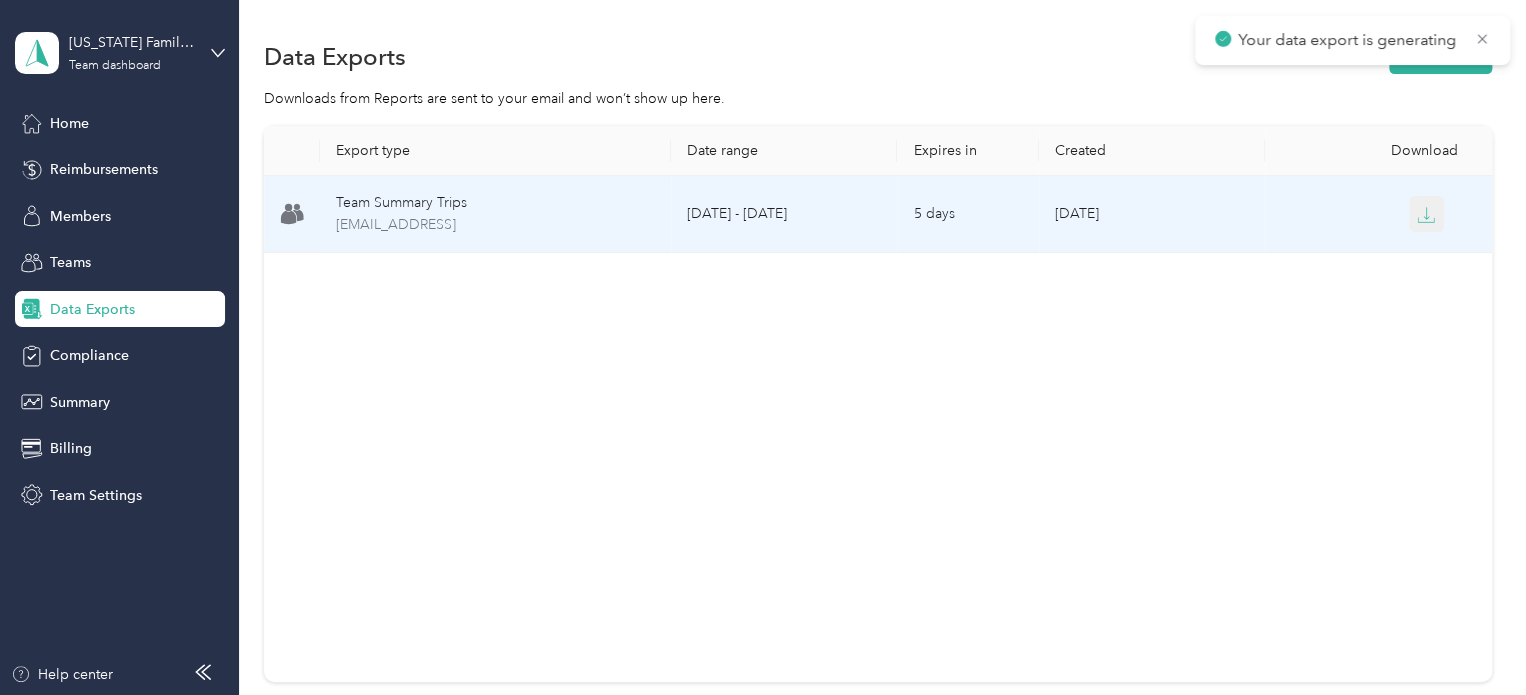 click 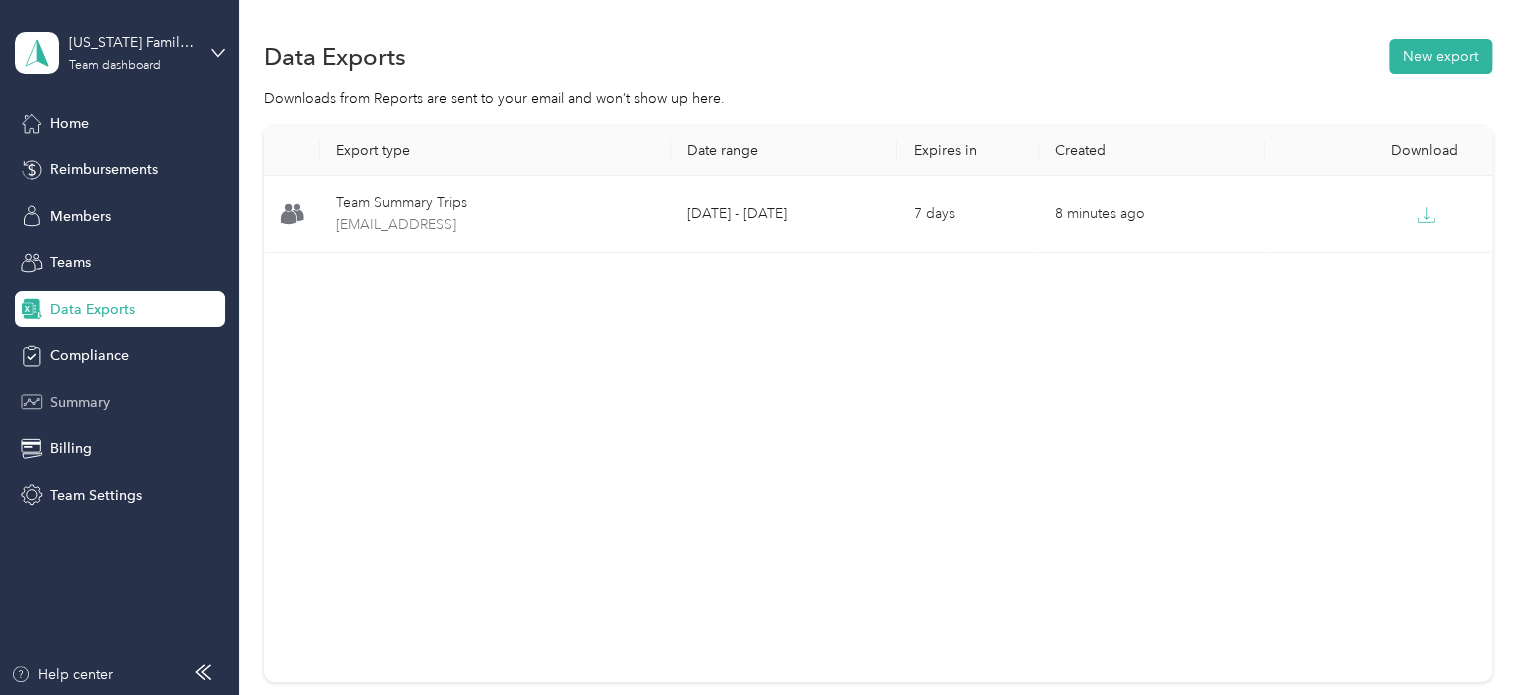 click on "Summary" at bounding box center [80, 402] 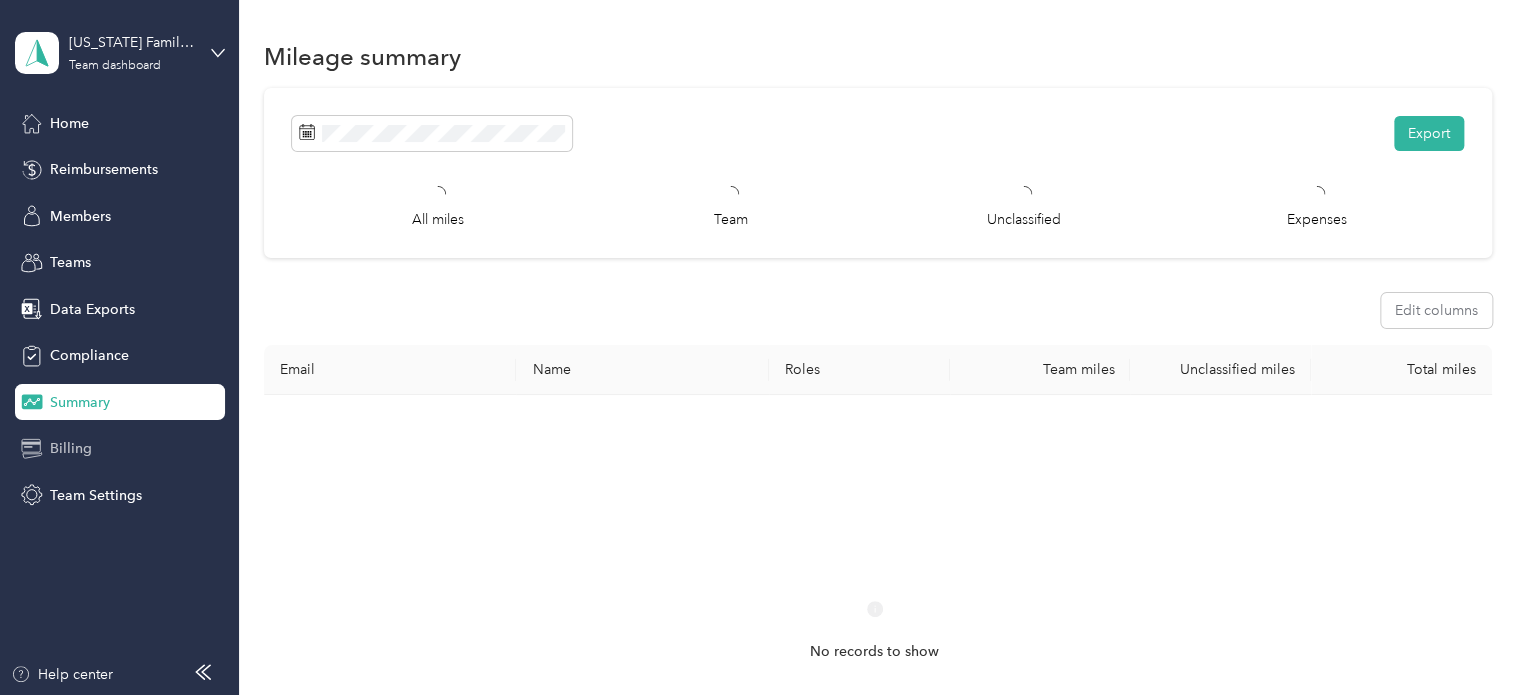 click on "Billing" at bounding box center (71, 448) 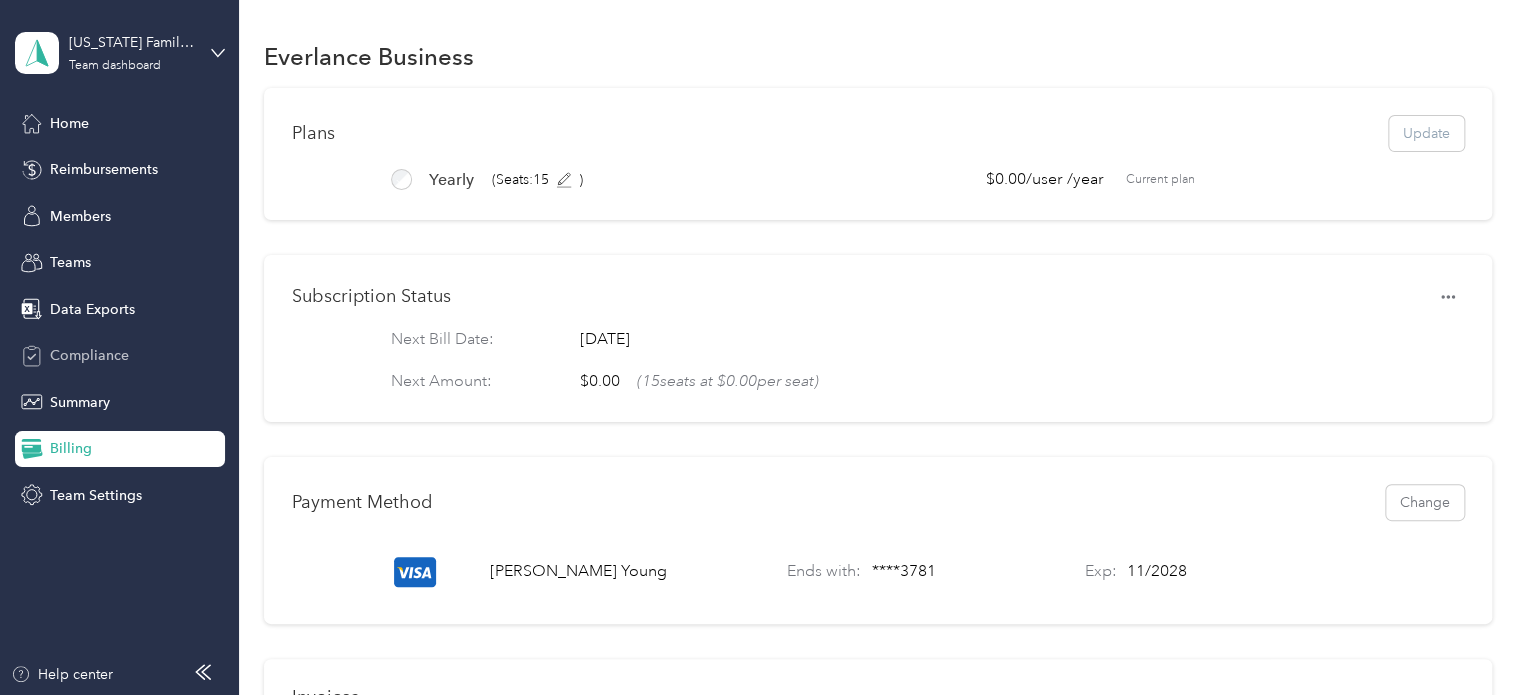 click on "Compliance" at bounding box center [120, 356] 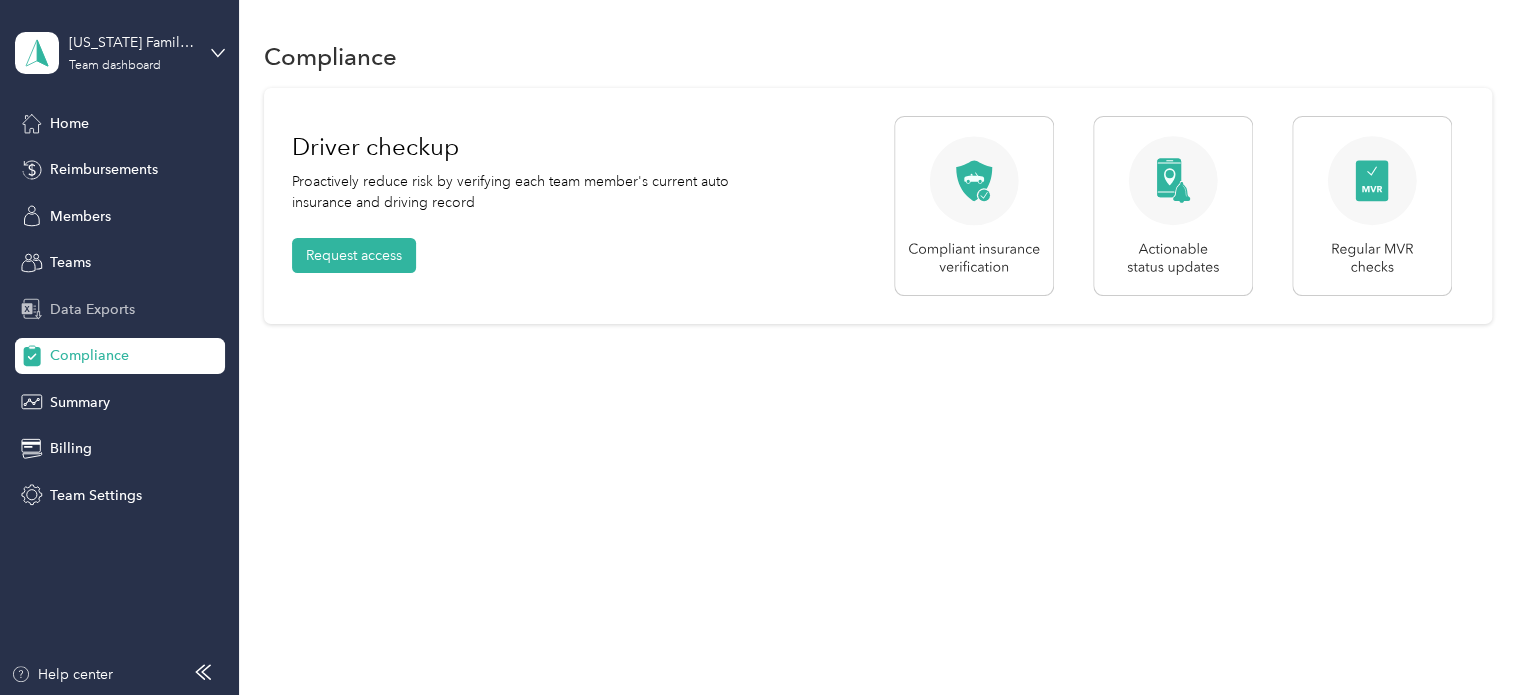 click on "Data Exports" at bounding box center (120, 309) 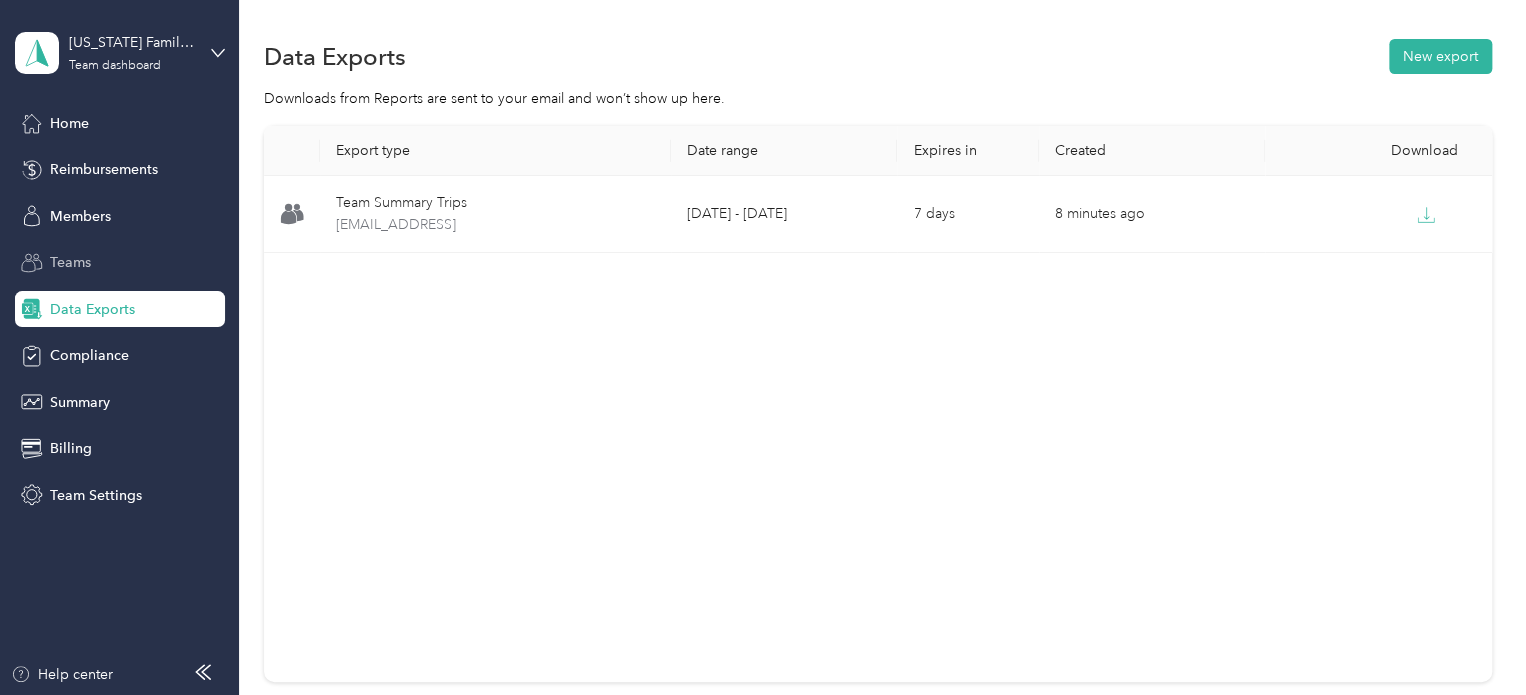 click on "Teams" at bounding box center [70, 262] 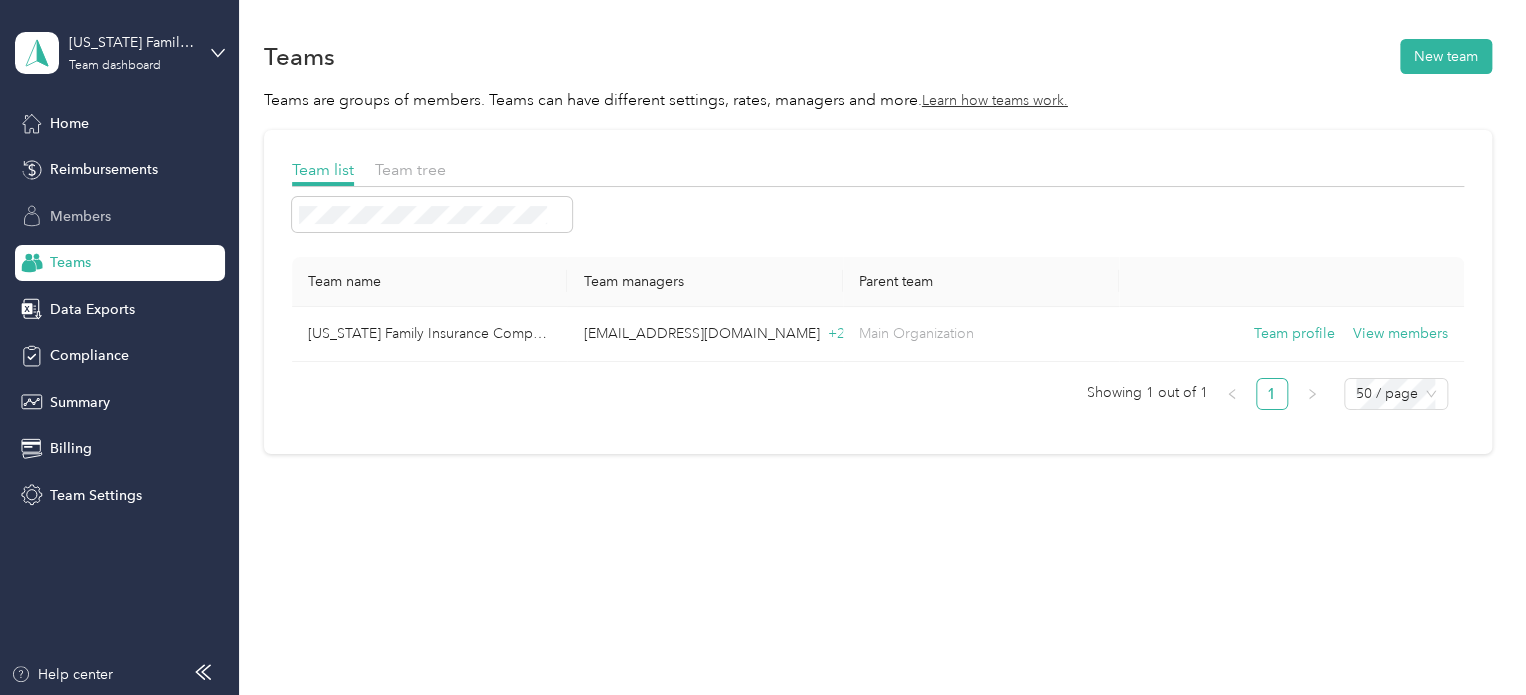 click on "Members" at bounding box center (80, 216) 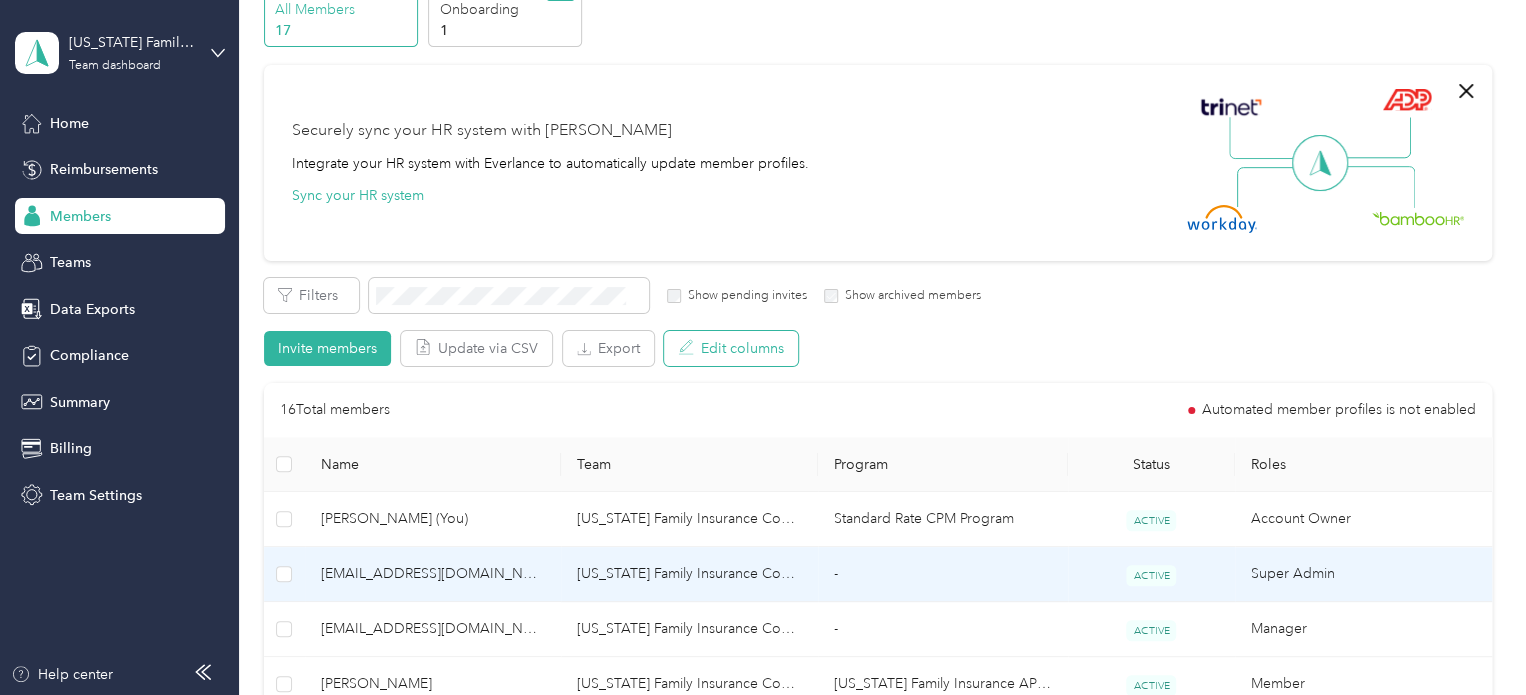 scroll, scrollTop: 0, scrollLeft: 0, axis: both 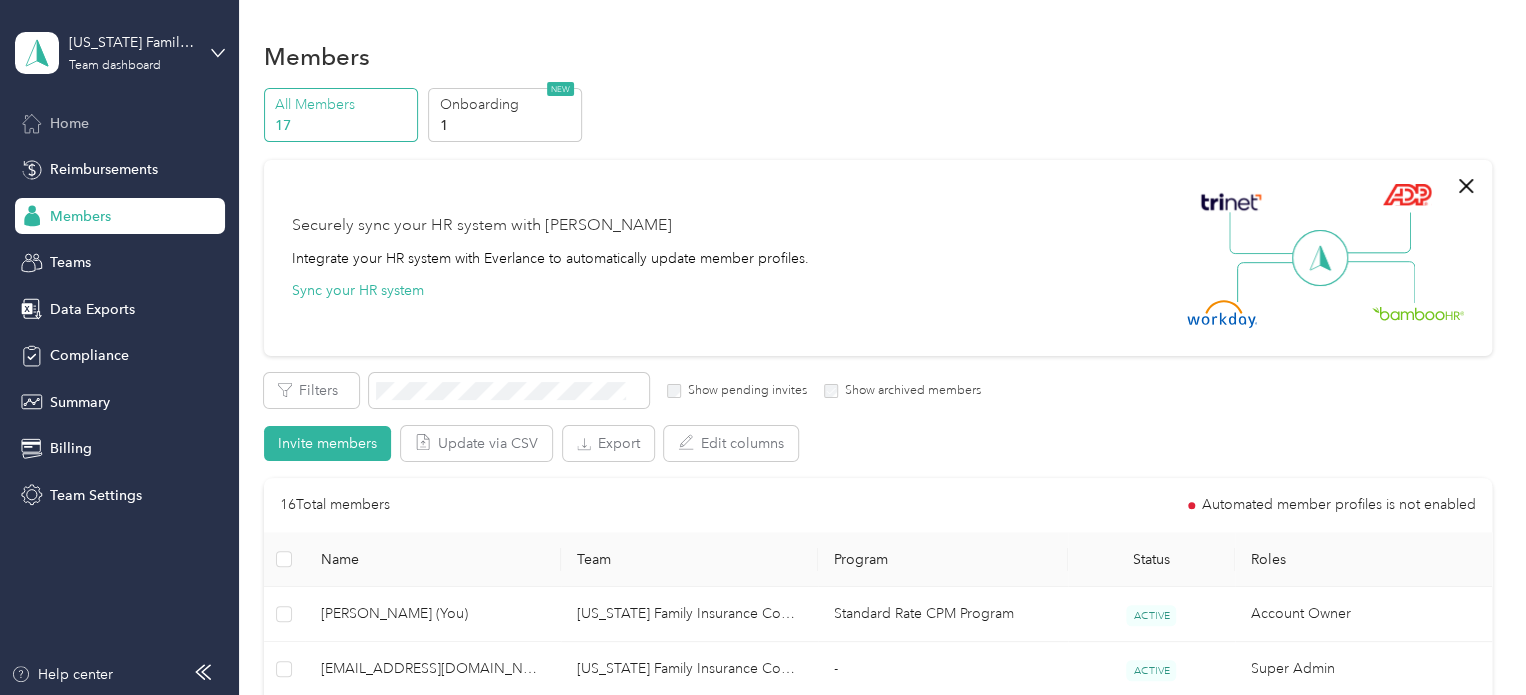 click on "Home" at bounding box center [69, 123] 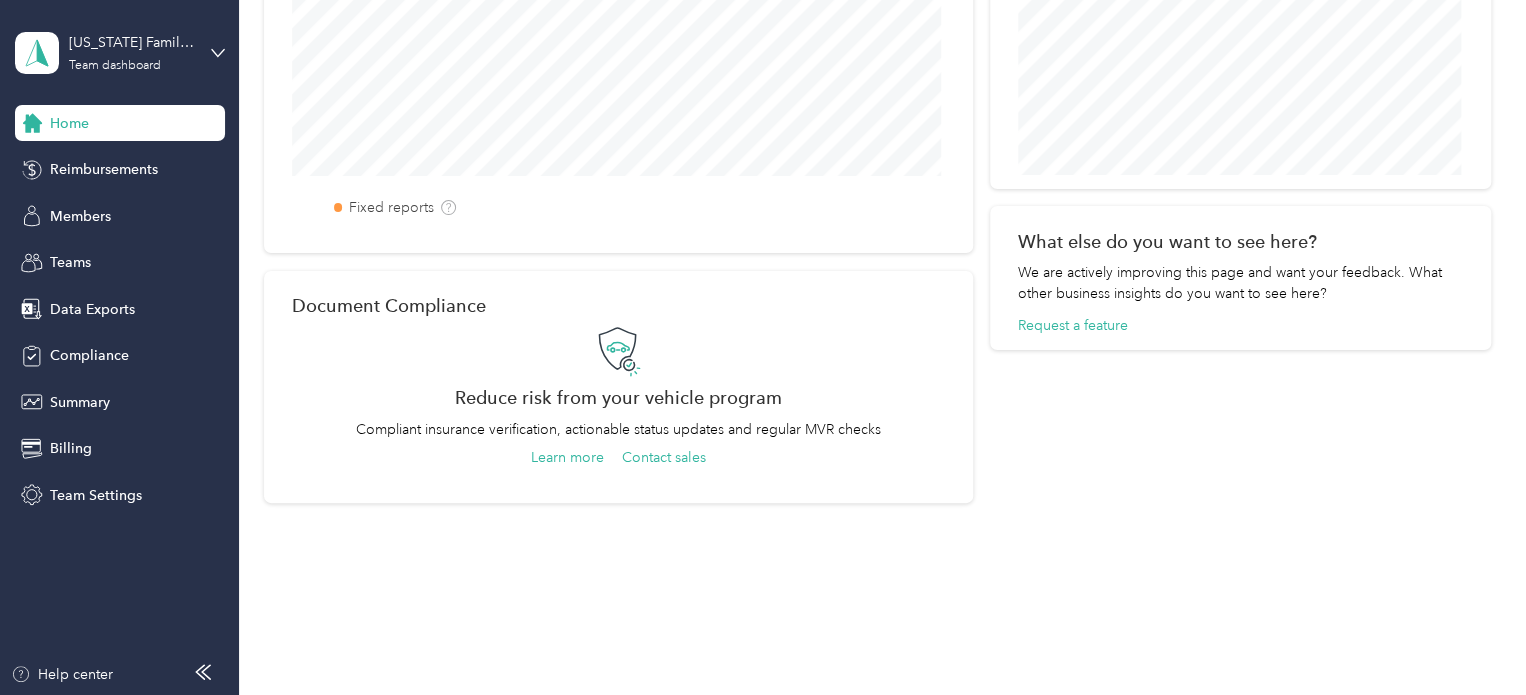 scroll, scrollTop: 833, scrollLeft: 0, axis: vertical 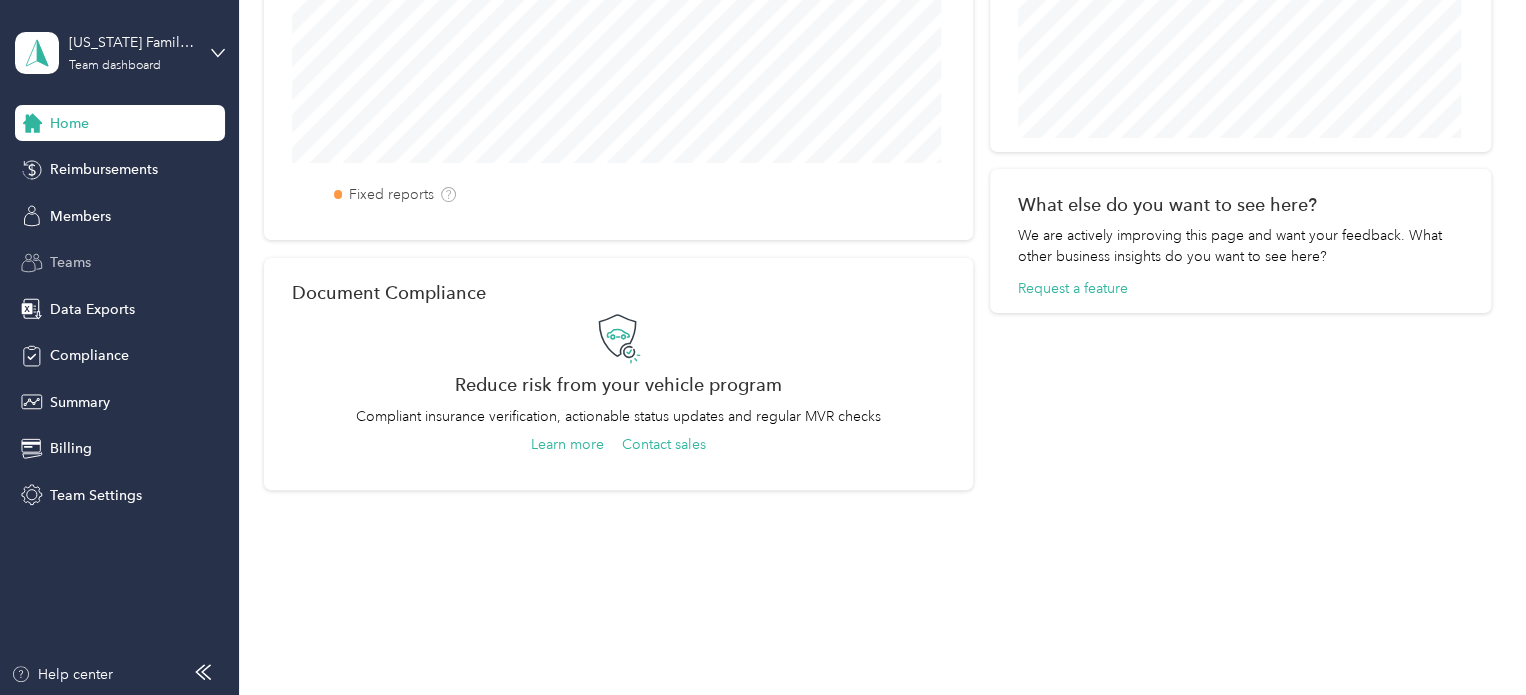 click on "Teams" at bounding box center [70, 262] 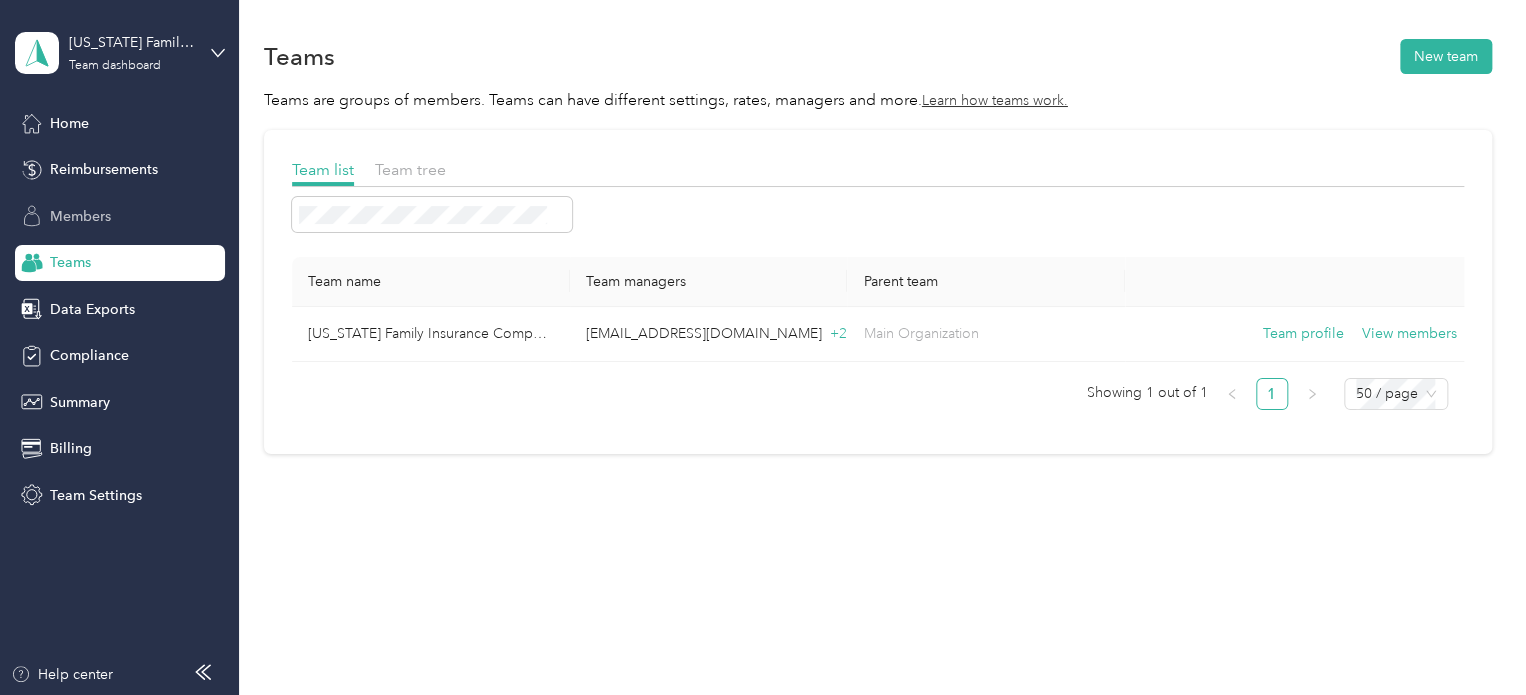 click on "Members" at bounding box center (80, 216) 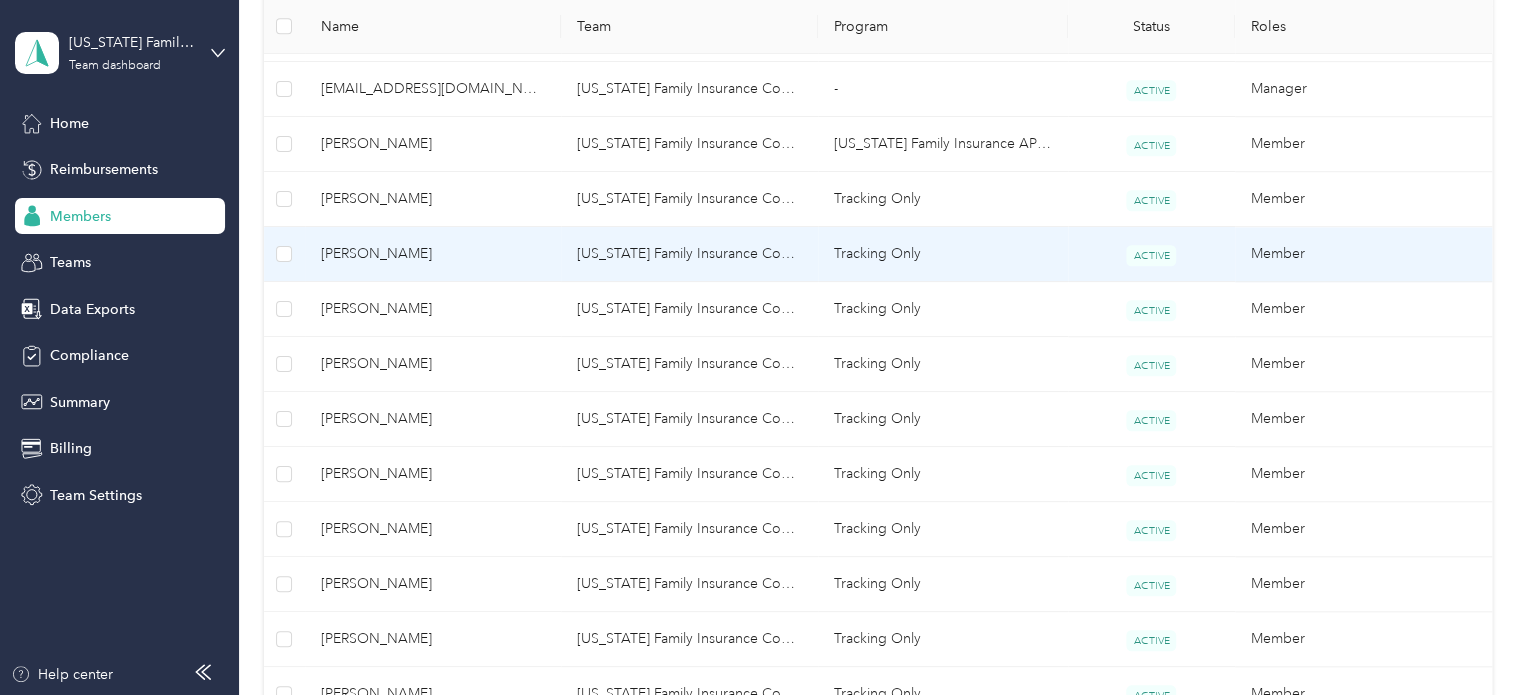 scroll, scrollTop: 700, scrollLeft: 0, axis: vertical 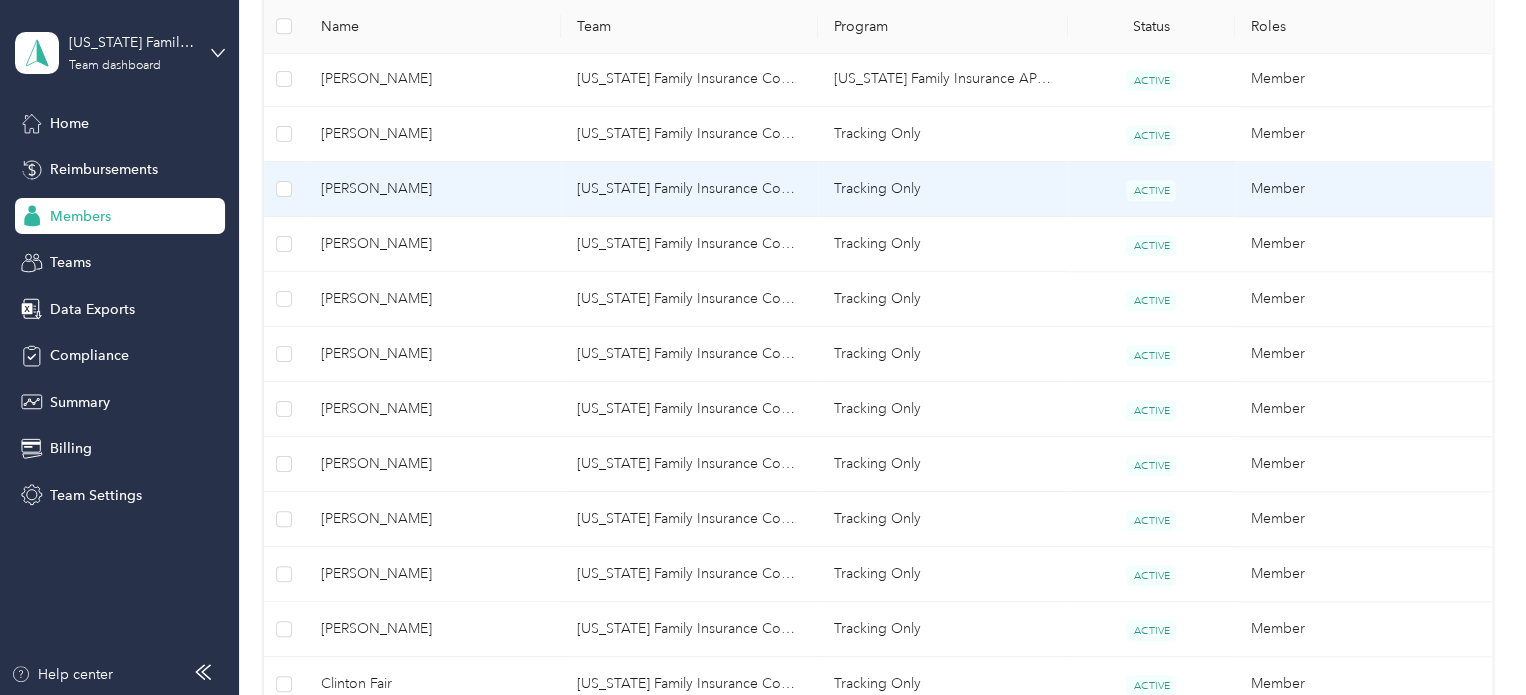 click on "[PERSON_NAME]" at bounding box center (433, 189) 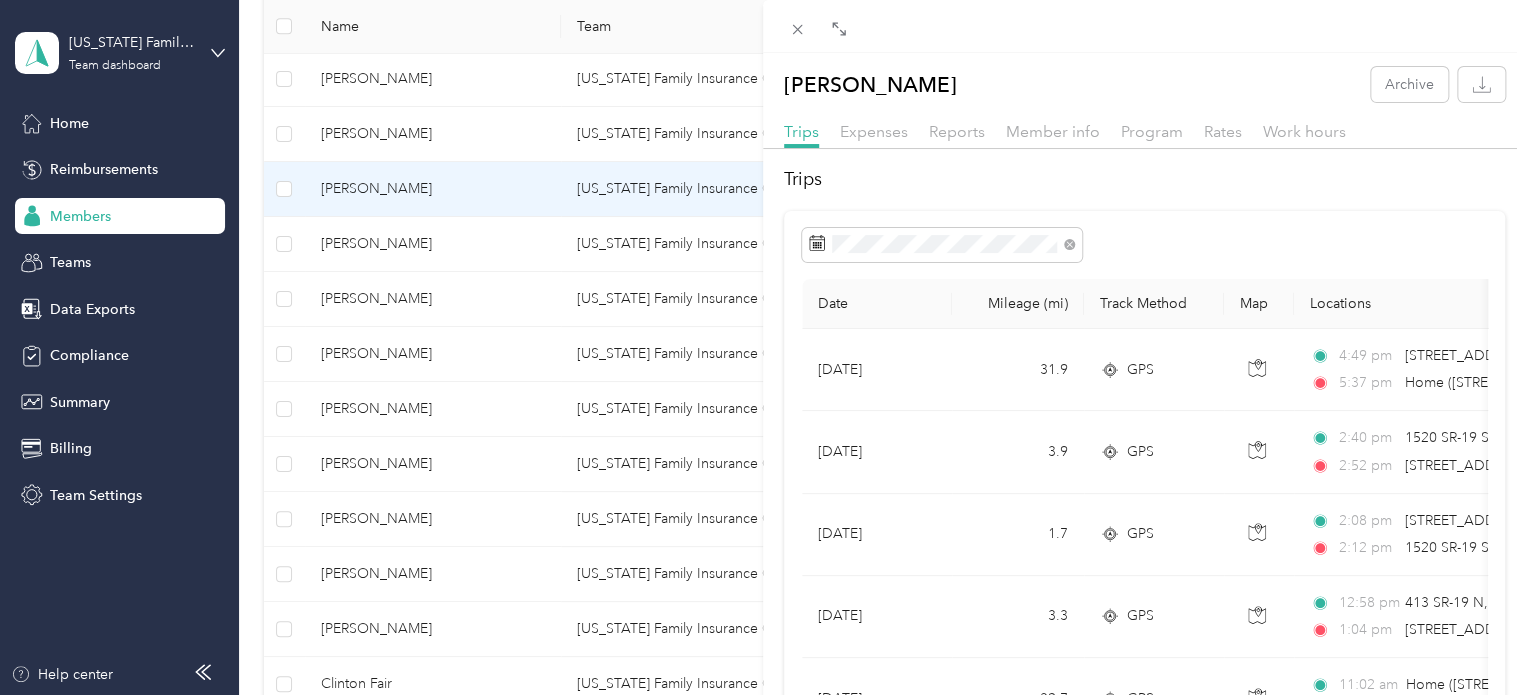 click on "Rayni Goldthwait Archive Trips Expenses Reports Member info Program Rates Work hours Trips Date Mileage (mi) Track Method Map Locations Mileage value Purpose               Jul 9, 2025 31.9 GPS 4:49 pm 18573 US-441 N, Eustis, FL 5:37 pm Home (1478 Bent Oaks Blvd, Deland, FL, United States , DeLand, FL) $0.00 Florida Family Insurance Company Jul 9, 2025 3.9 GPS 2:40 pm 1520 SR-19 S, Eustis, FL 2:52 pm 18573 US-441 N, Eustis, FL $0.00 Florida Family Insurance Company Jul 9, 2025 1.7 GPS 2:08 pm 15930 US-441 S, Lake Saunders, Eustis, FL 2:12 pm 1520 SR-19 S, Eustis, FL $0.00 Florida Family Insurance Company Jul 9, 2025 3.3 GPS 12:58 pm 413 SR-19 N, Eustis, FL 1:04 pm 15930 US-441 S, Lake Saunders, Eustis, FL $0.00 Florida Family Insurance Company Jul 9, 2025 32.7 GPS 11:02 am Home (1478 Bent Oaks Blvd, Deland, FL, United States , DeLand, FL) 11:45 am 413 SR-19 N, Eustis, FL $0.00 Florida Family Insurance Company Jun 17, 2025 20.1 GPS 1:18 pm I-4 W, Sanford, FL 1:40 pm $0.00 Florida Family Insurance Company" at bounding box center [763, 347] 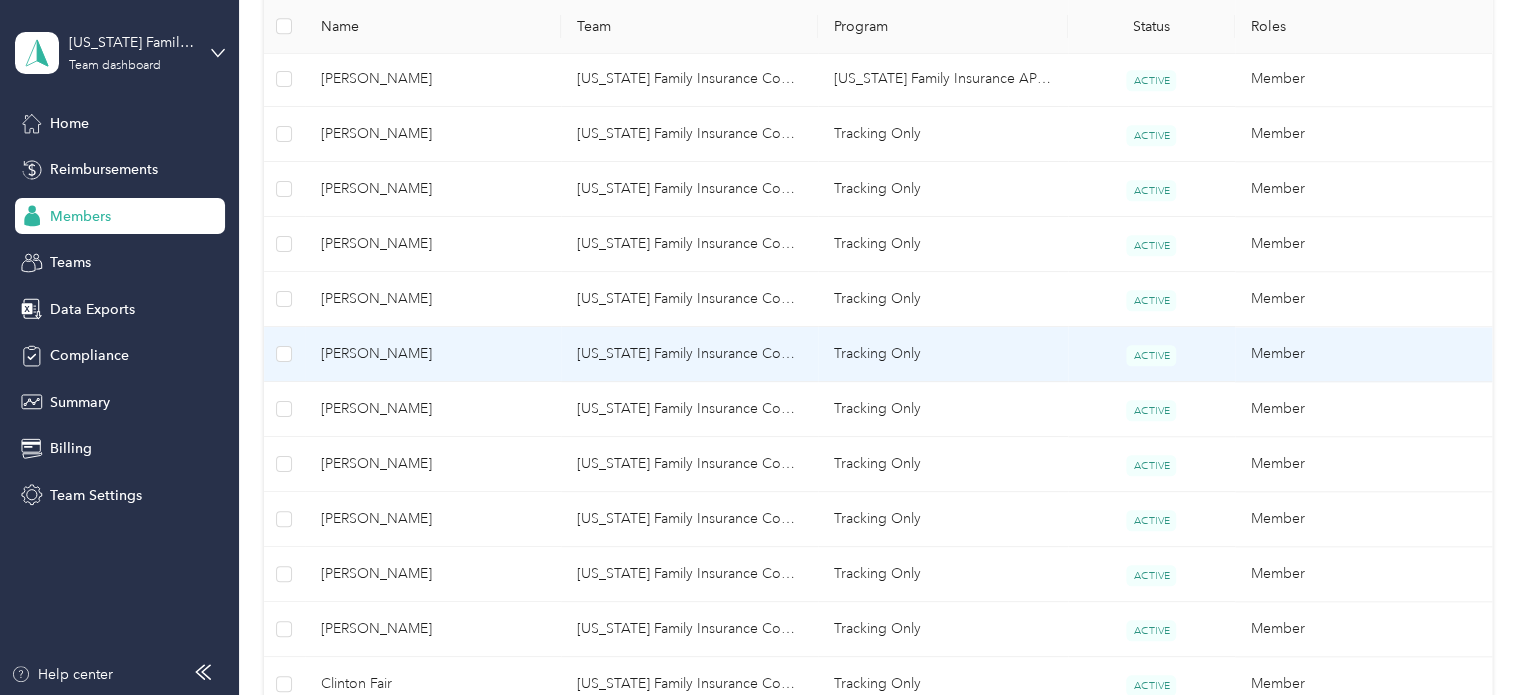 click on "Lael Millsaps" at bounding box center [433, 354] 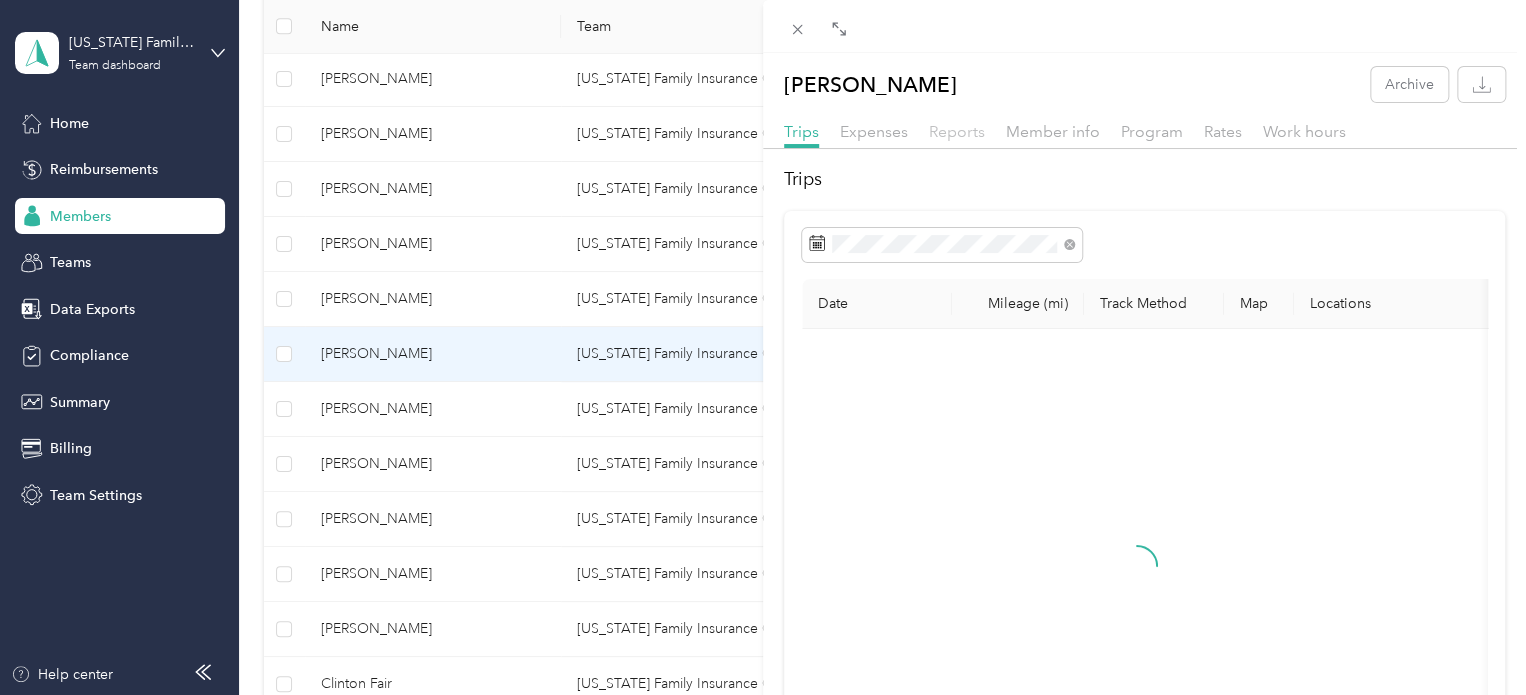 click on "Reports" at bounding box center [957, 131] 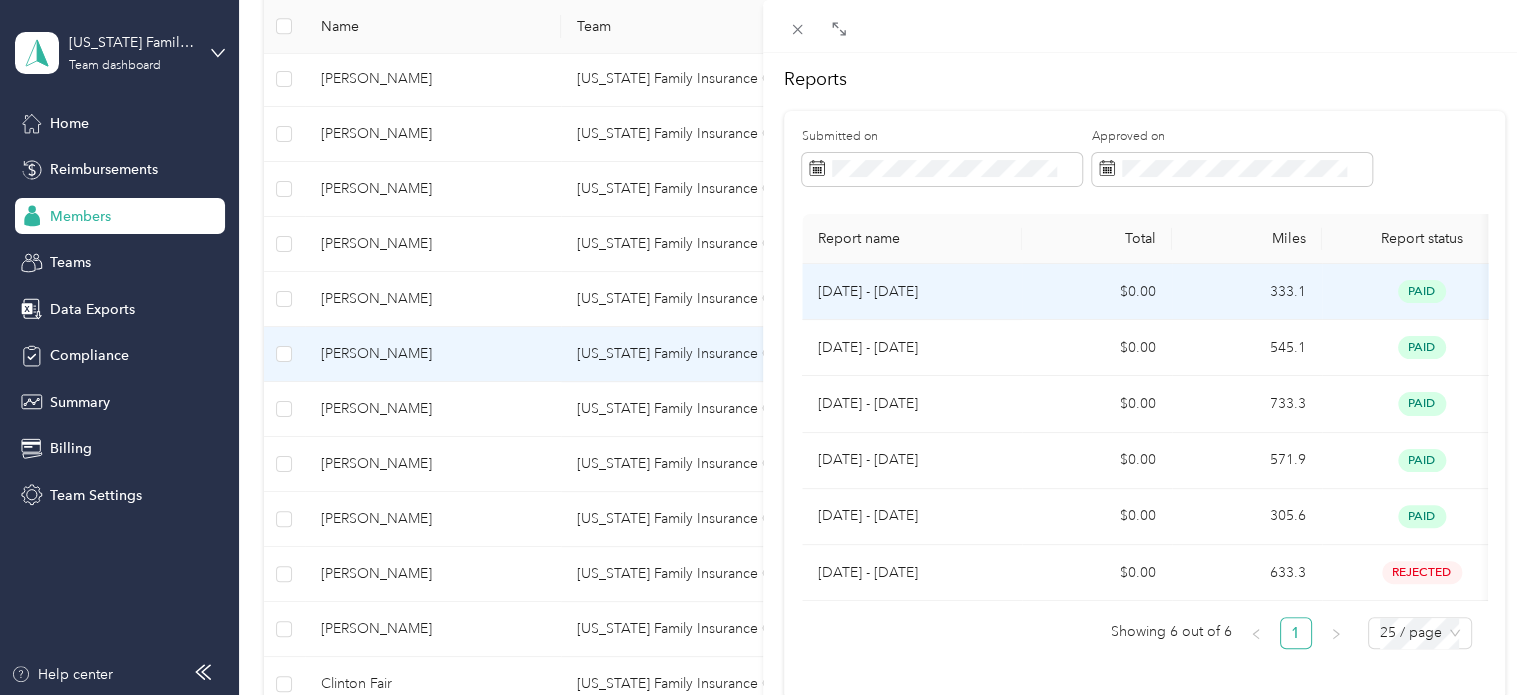 scroll, scrollTop: 186, scrollLeft: 0, axis: vertical 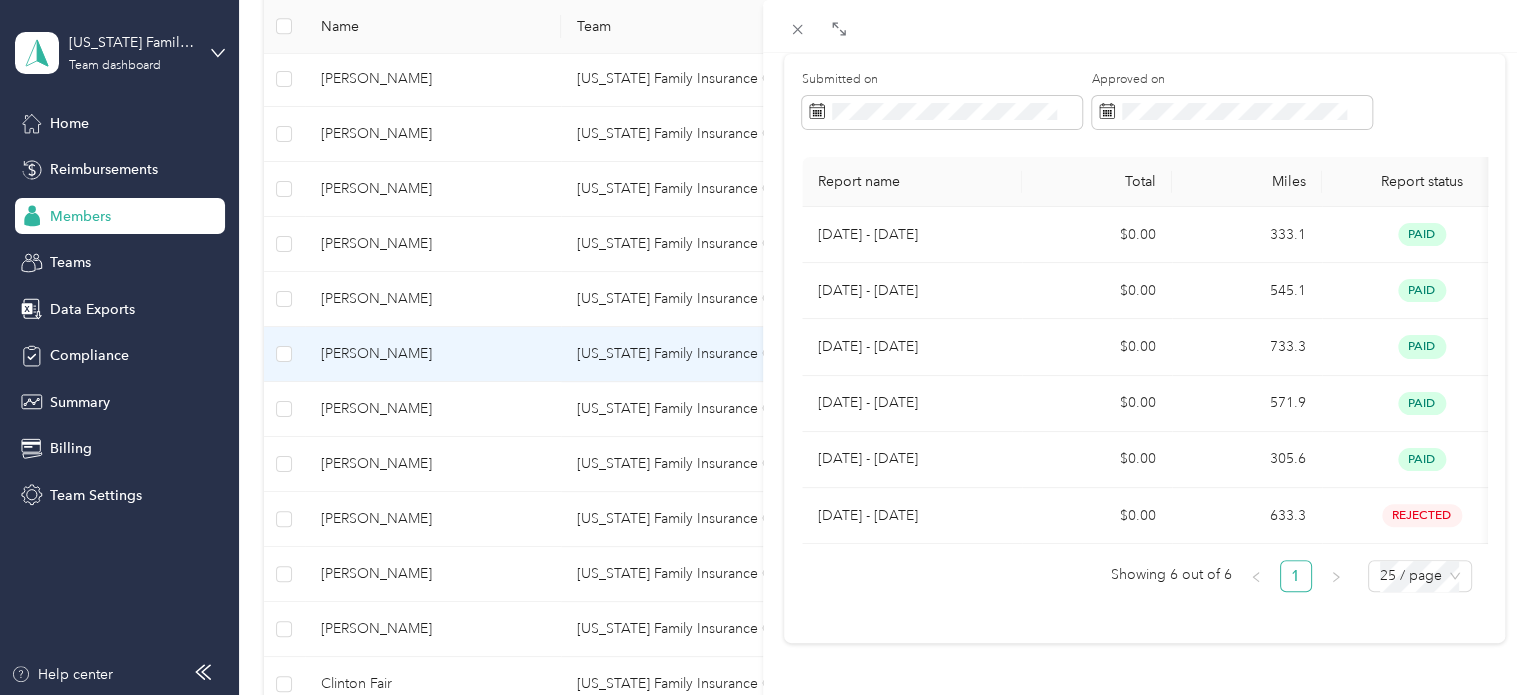 click on "Lael Millsaps Archive Trips Expenses Reports Member info Program Rates Work hours Reports Submitted on   Approved on   Report name Total Miles Report status Submitted on           May 1 - 31, 2025 $0.00 333.1 paid 6/3/2025 Apr 1 - 30, 2025 $0.00 545.1 paid 5/2/2025 Mar 1 - 31, 2025 $0.00 733.3 paid 4/2/2025 Feb 1 - 28, 2025 $0.00 571.9 paid 3/6/2025 Jan 1 - 31, 2025 $0.00 305.6 paid 2/5/2025 Jun 1 - 30, 2025 $0.00 633.3 rejected 7/1/2025 Showing 6 out of 6 1 25 / page" at bounding box center (763, 347) 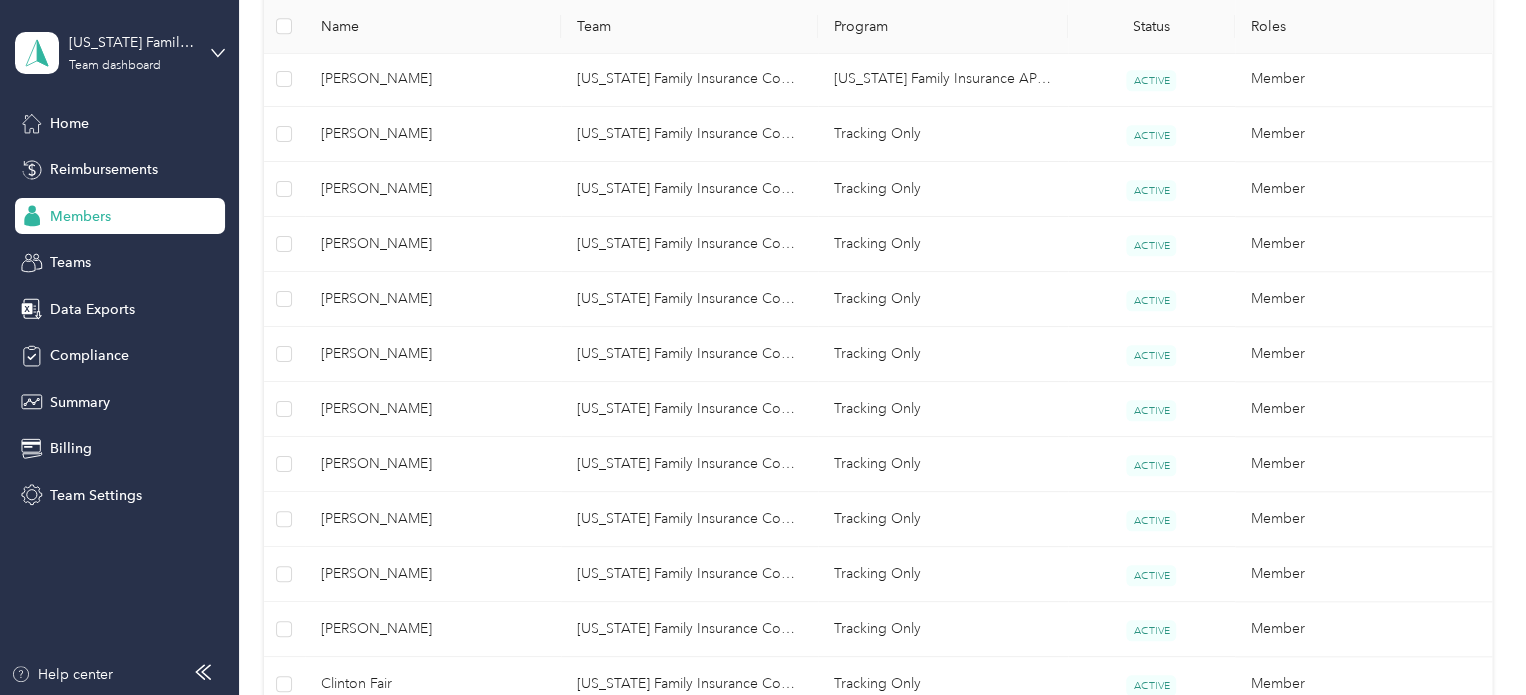 click at bounding box center (763, 347) 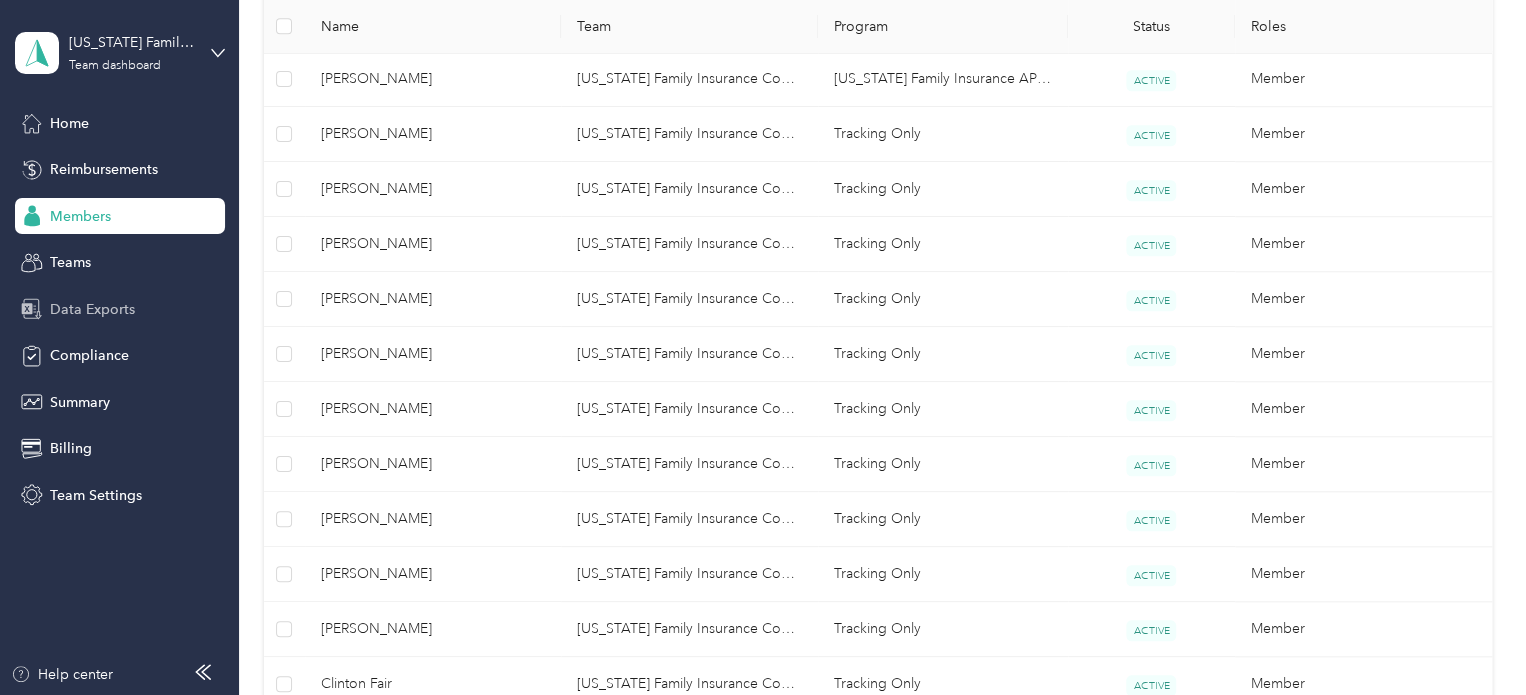 click on "Data Exports" at bounding box center (92, 309) 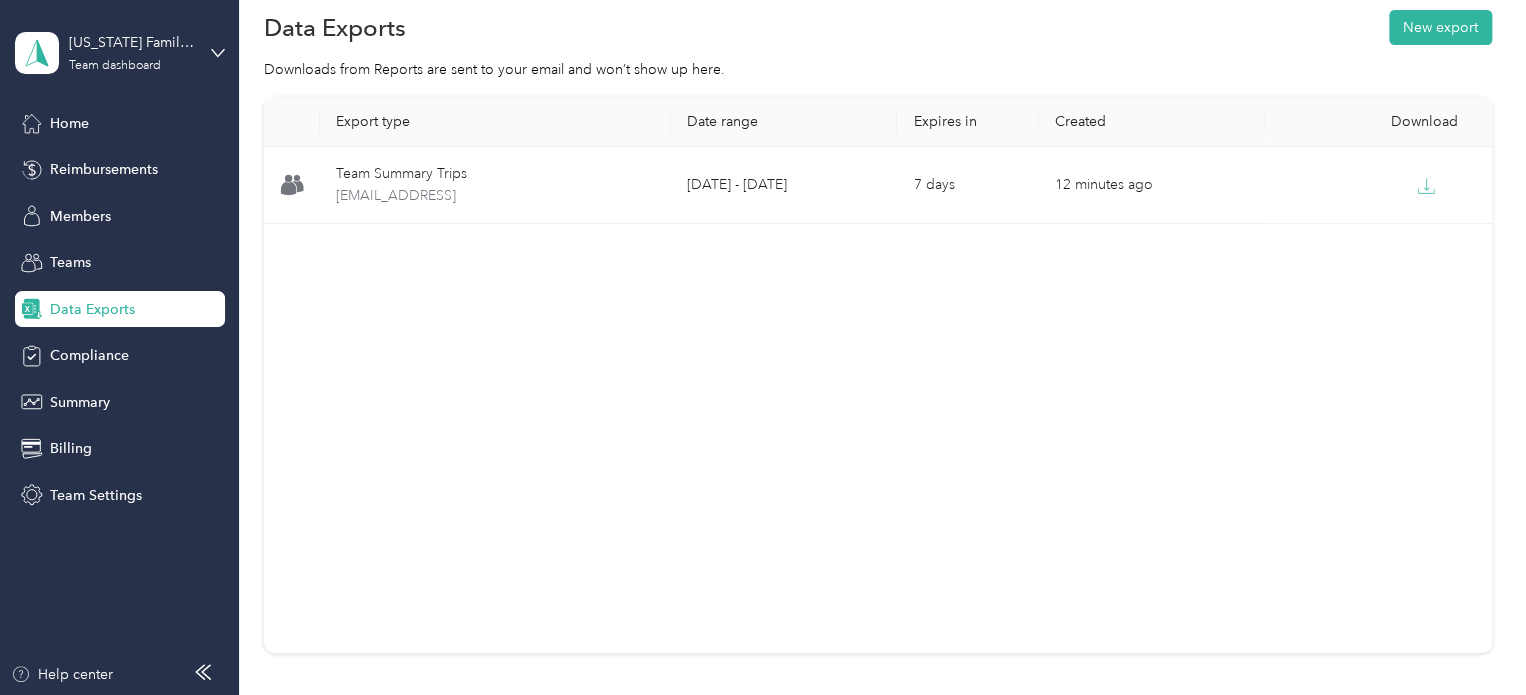 scroll, scrollTop: 0, scrollLeft: 0, axis: both 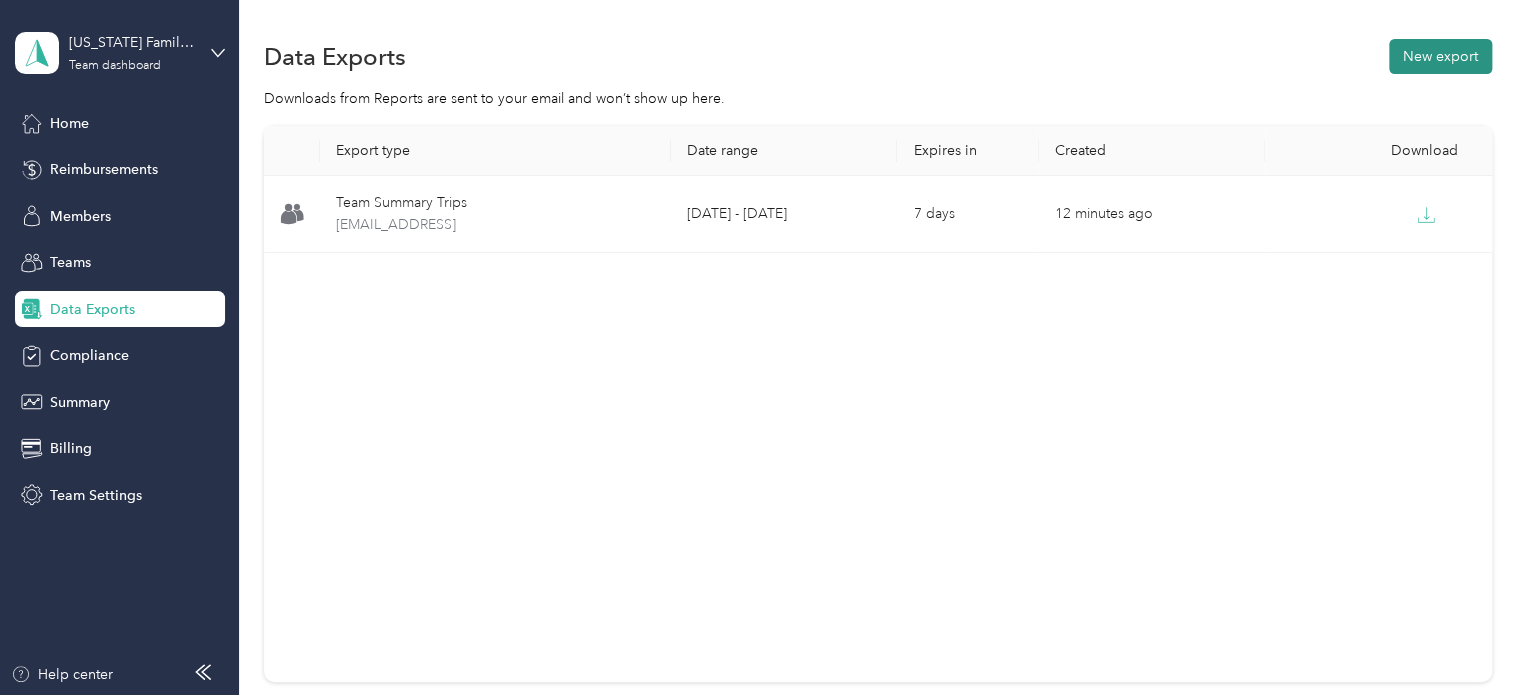 click on "New export" at bounding box center (1440, 56) 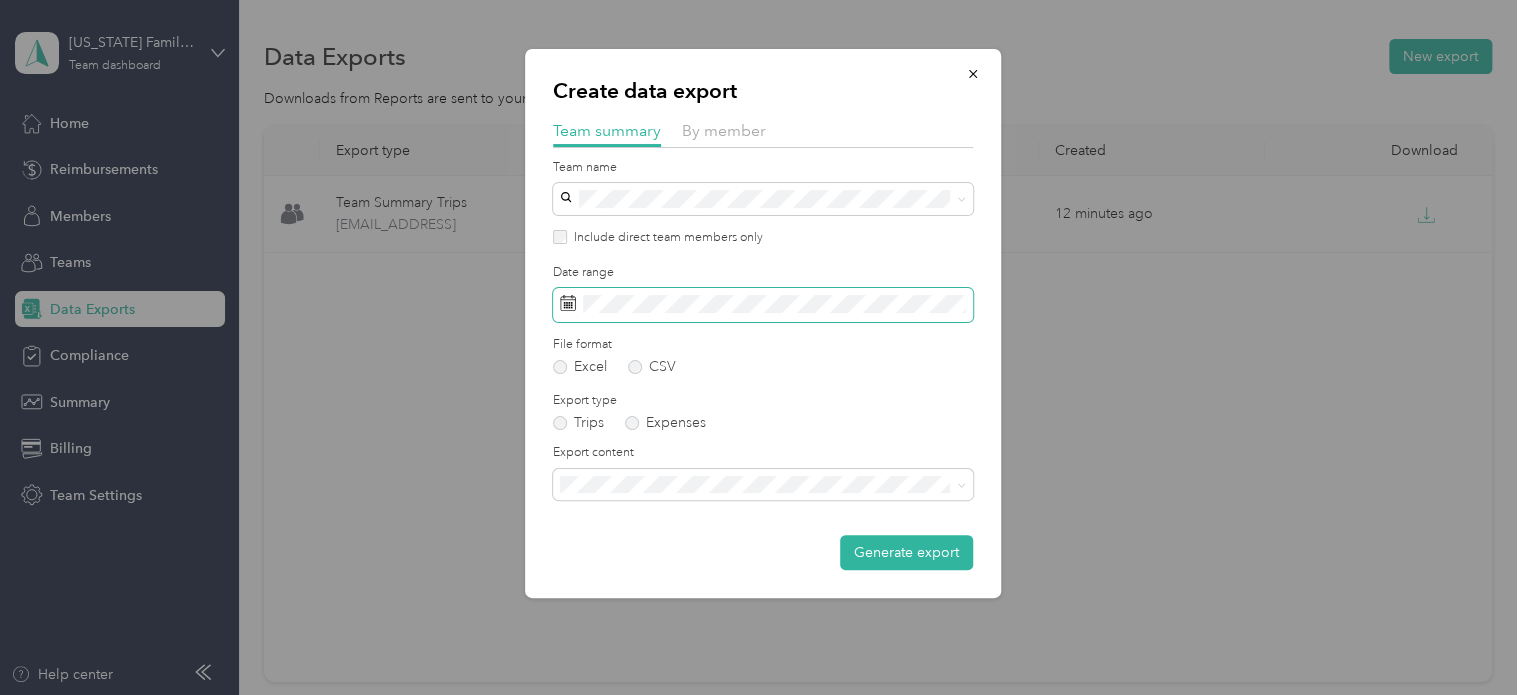 click at bounding box center [763, 305] 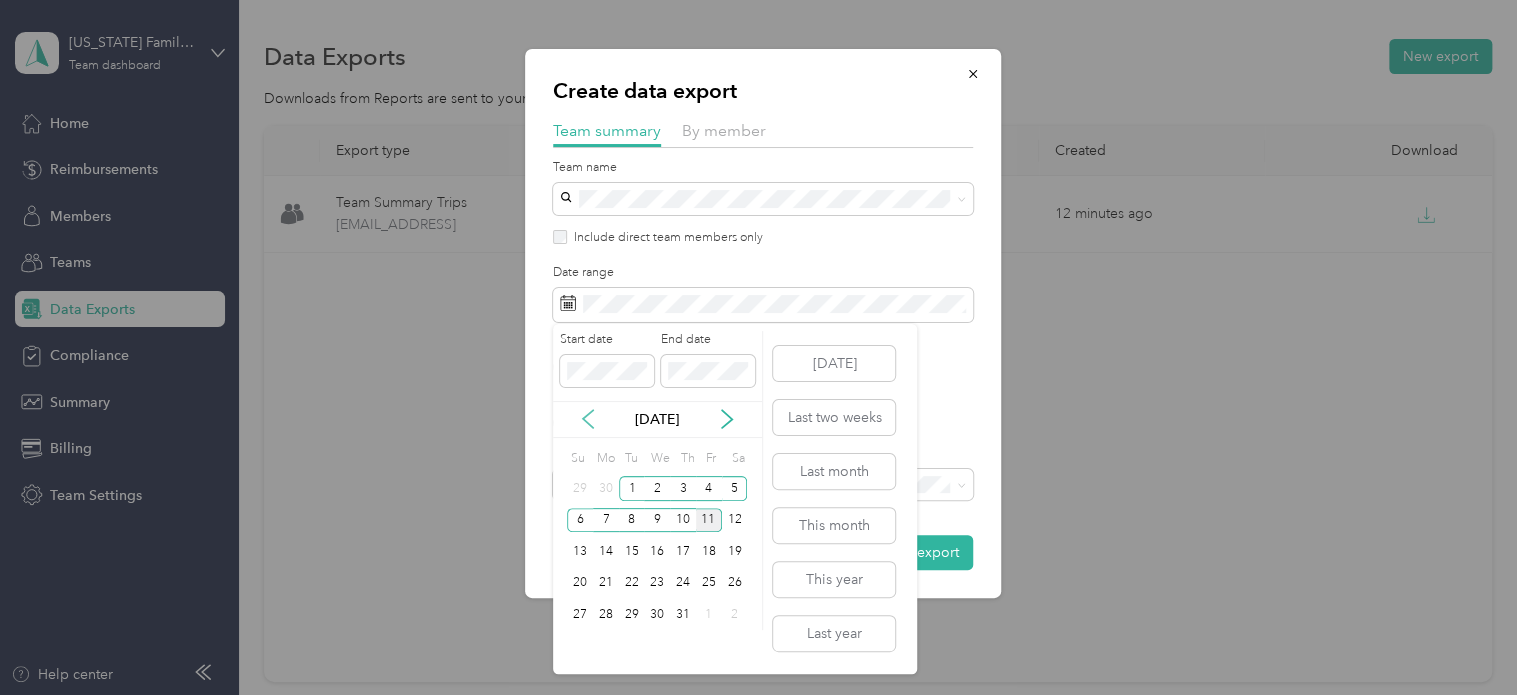 click 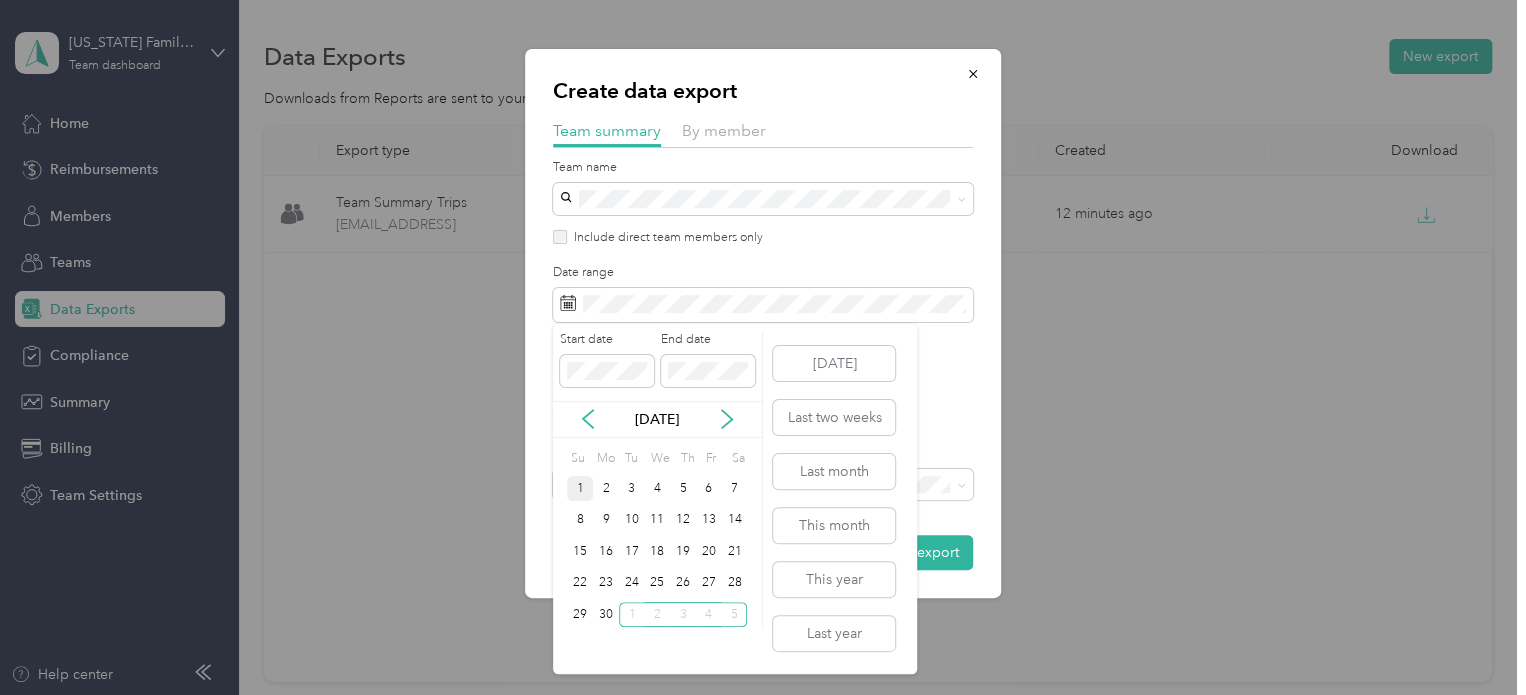 click on "1" at bounding box center [580, 488] 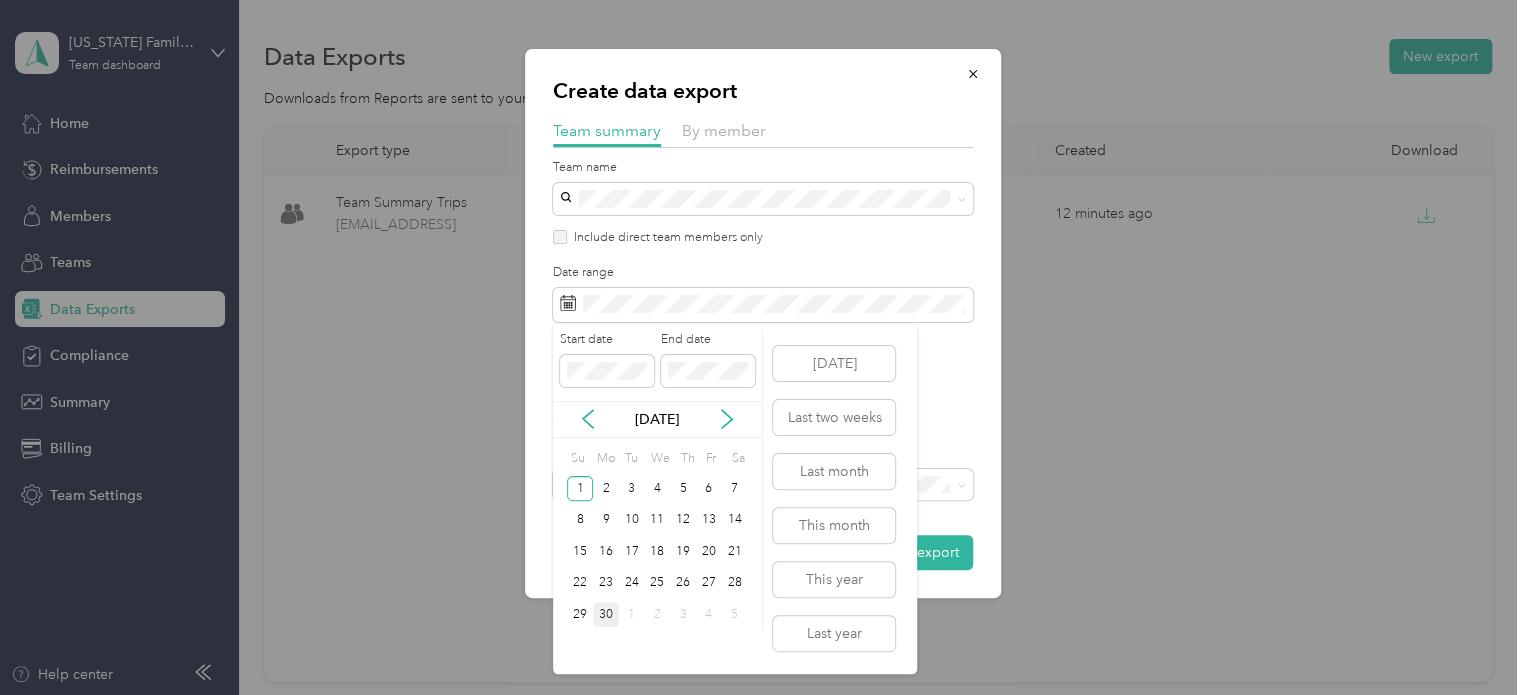 click on "30" at bounding box center [606, 614] 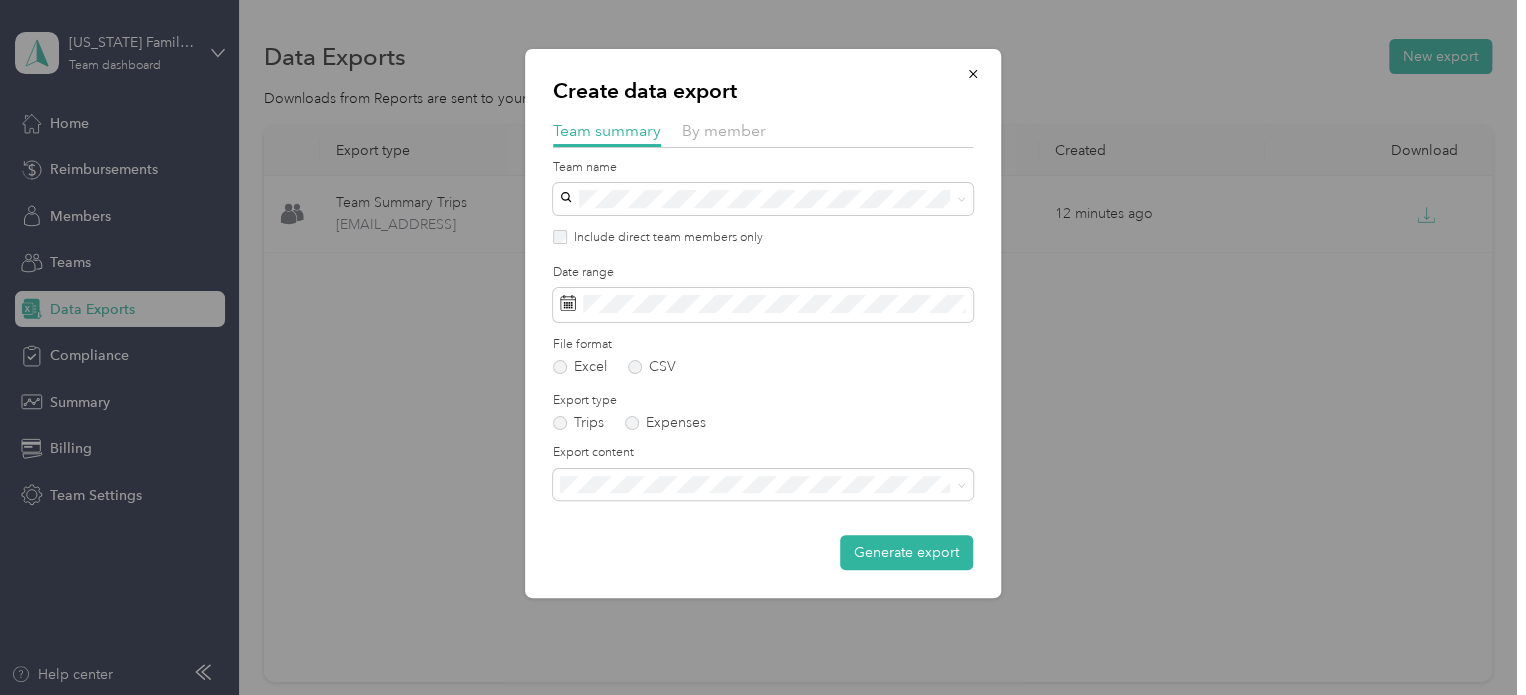 click on "Generate export" at bounding box center [906, 552] 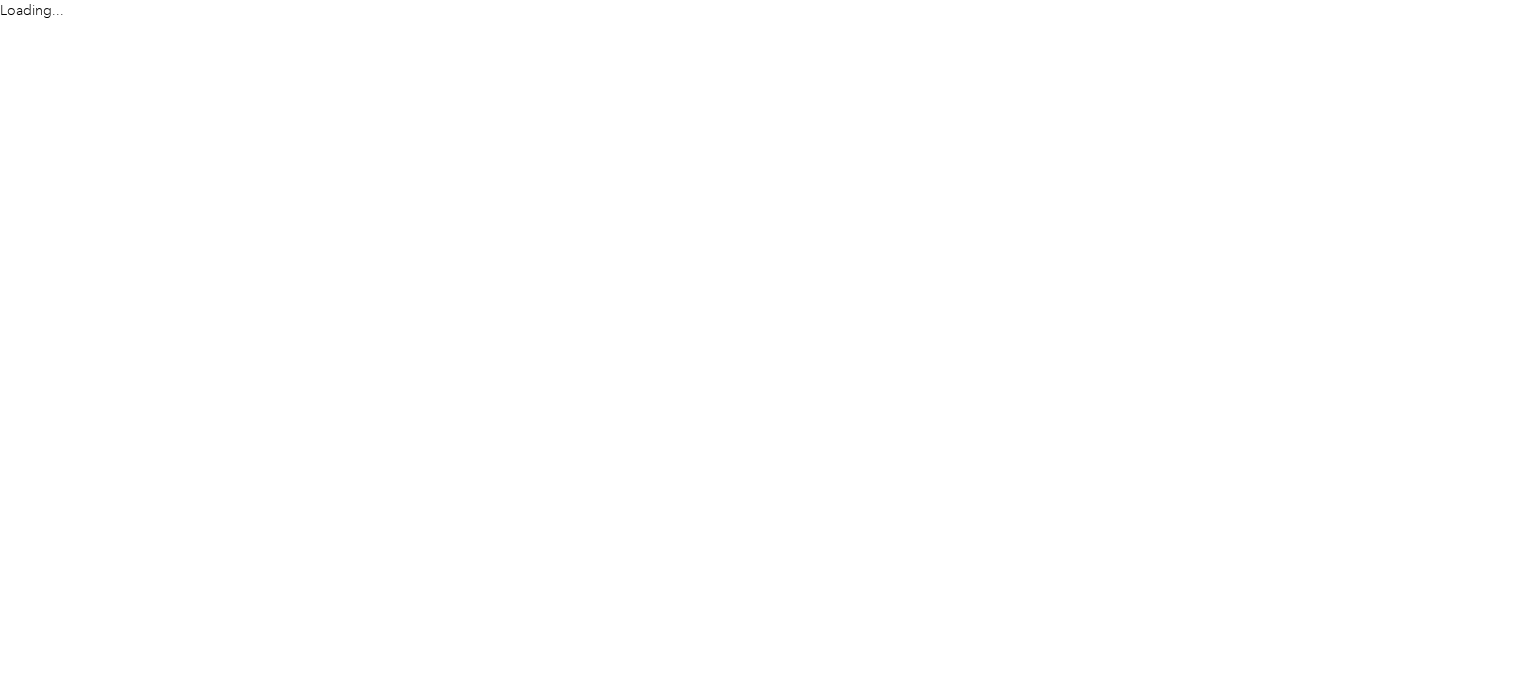 scroll, scrollTop: 0, scrollLeft: 0, axis: both 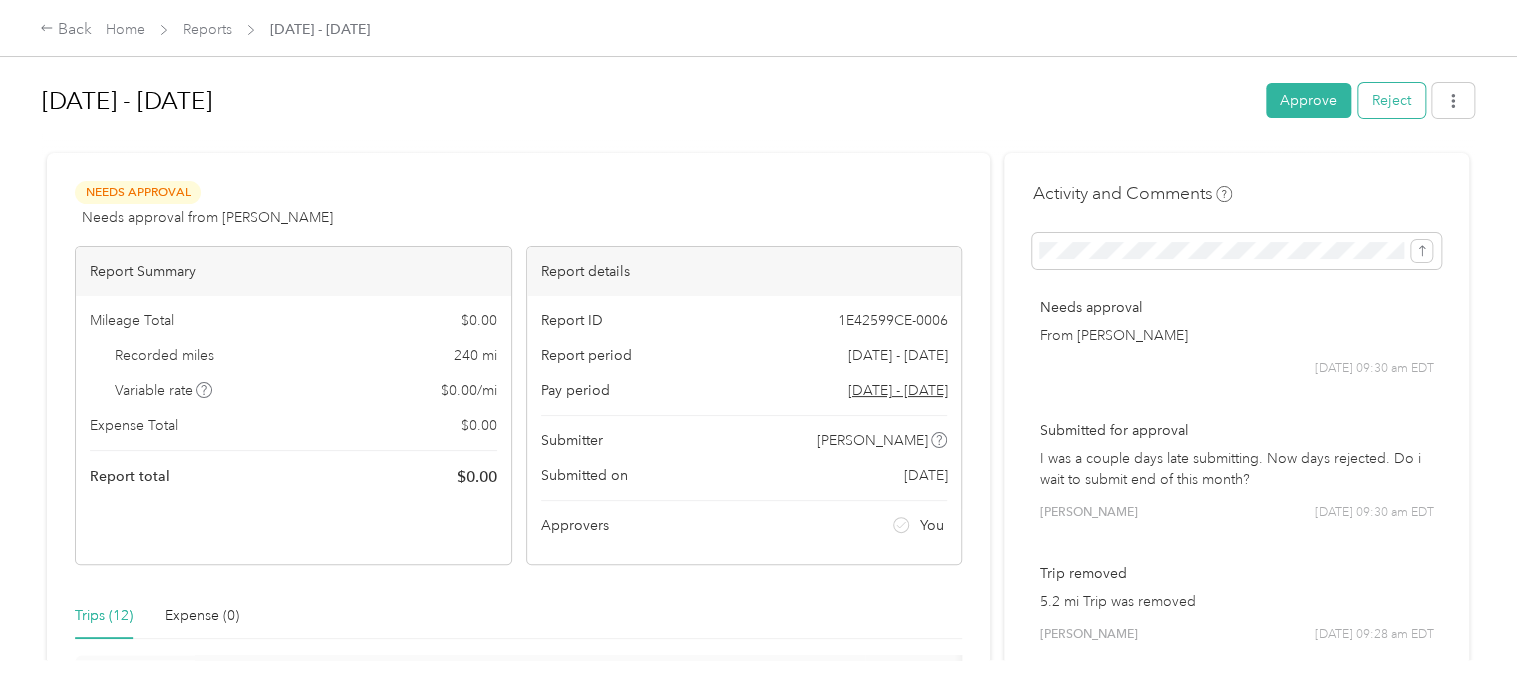 click on "Reject" at bounding box center (1391, 100) 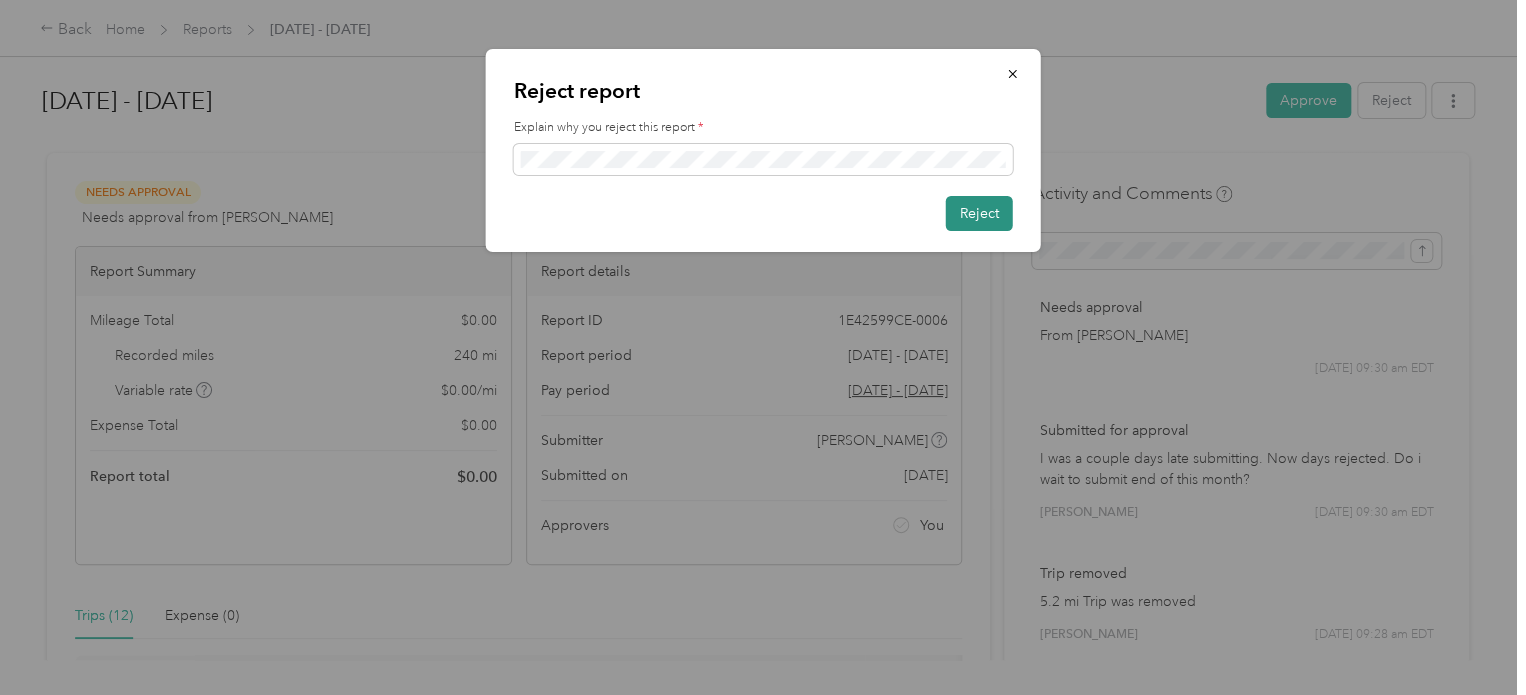 click on "Reject" at bounding box center (979, 213) 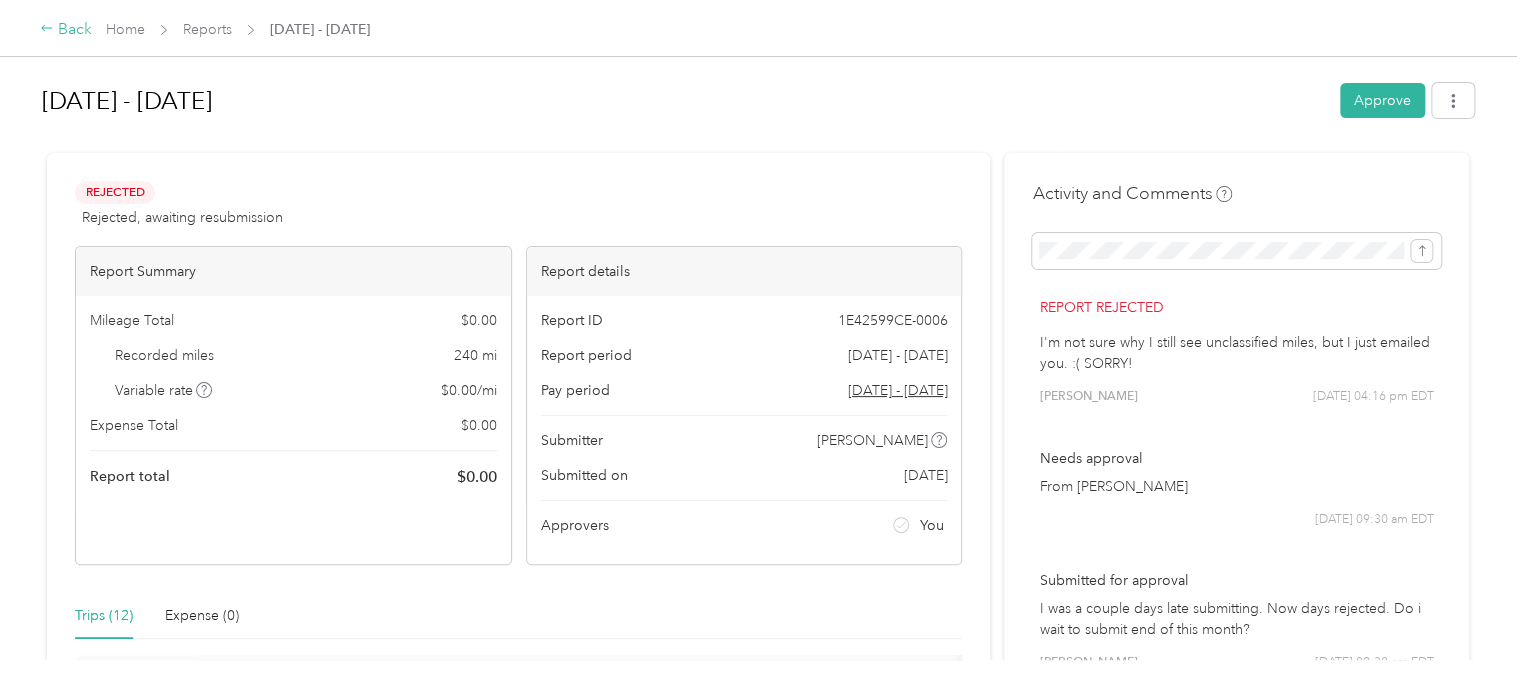 click on "Back" at bounding box center [66, 30] 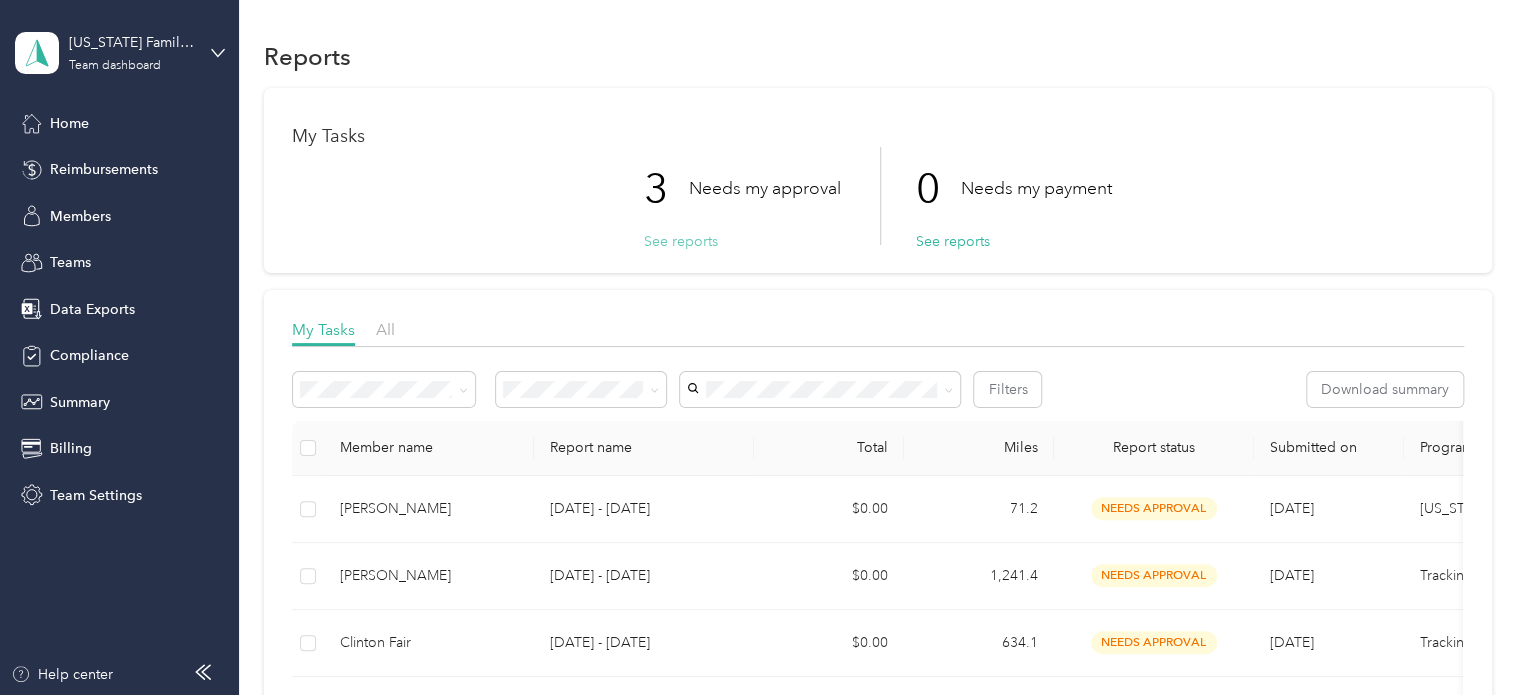 click on "See reports" at bounding box center [681, 241] 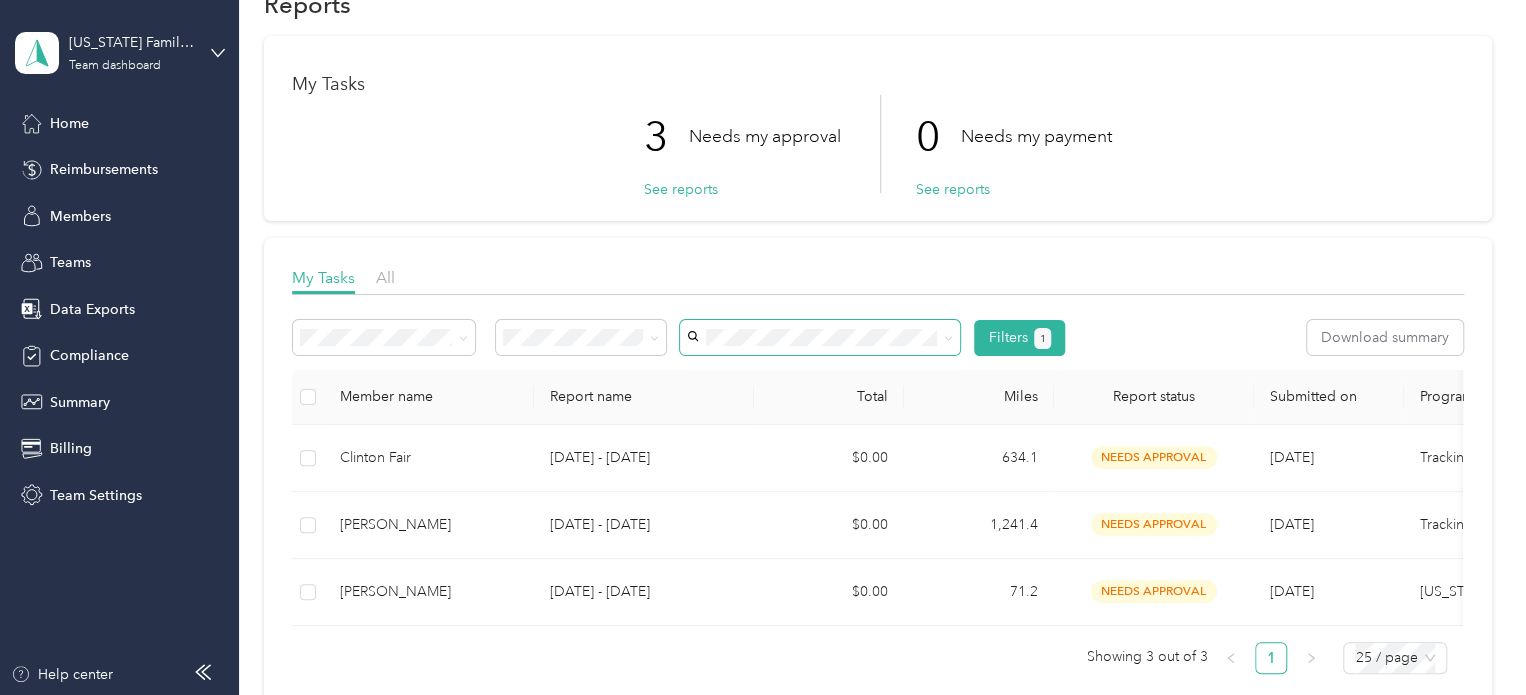 scroll, scrollTop: 100, scrollLeft: 0, axis: vertical 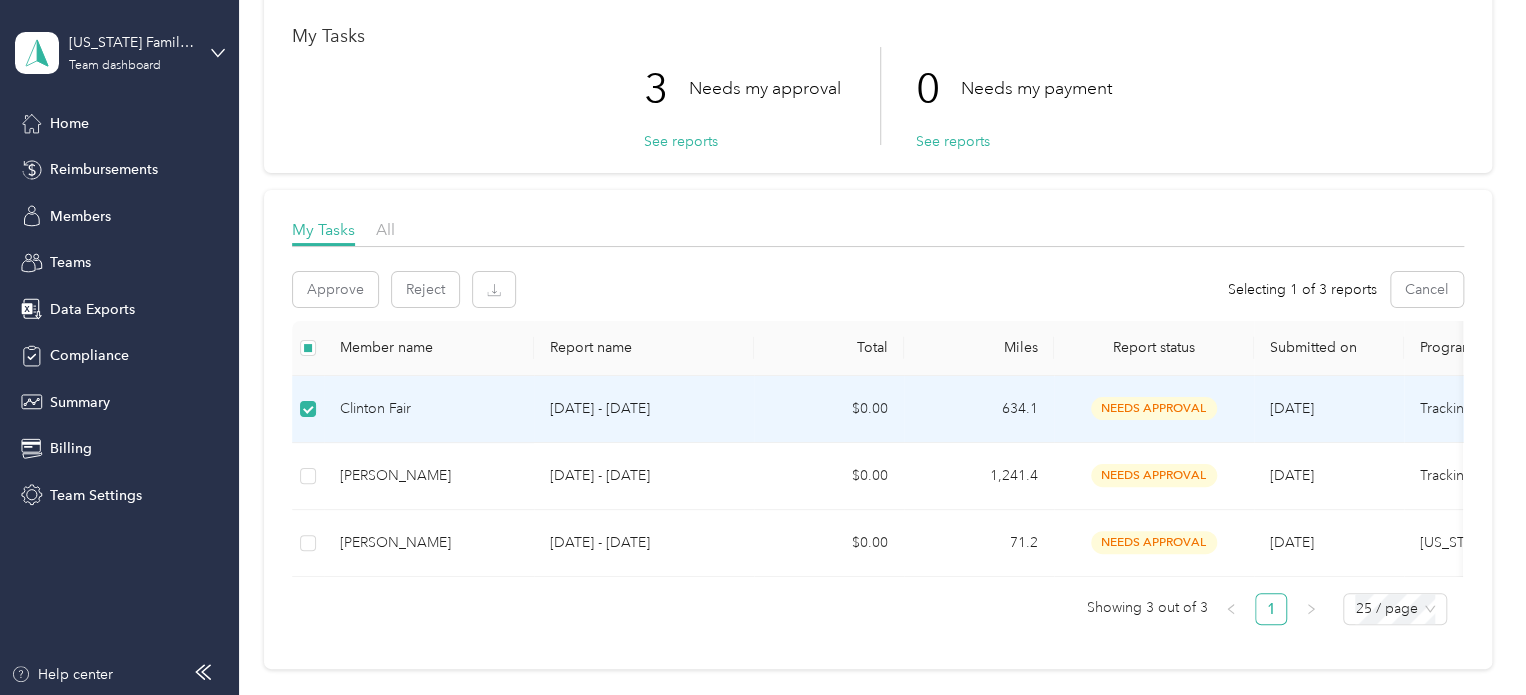 click on "Clinton Fair" at bounding box center (429, 409) 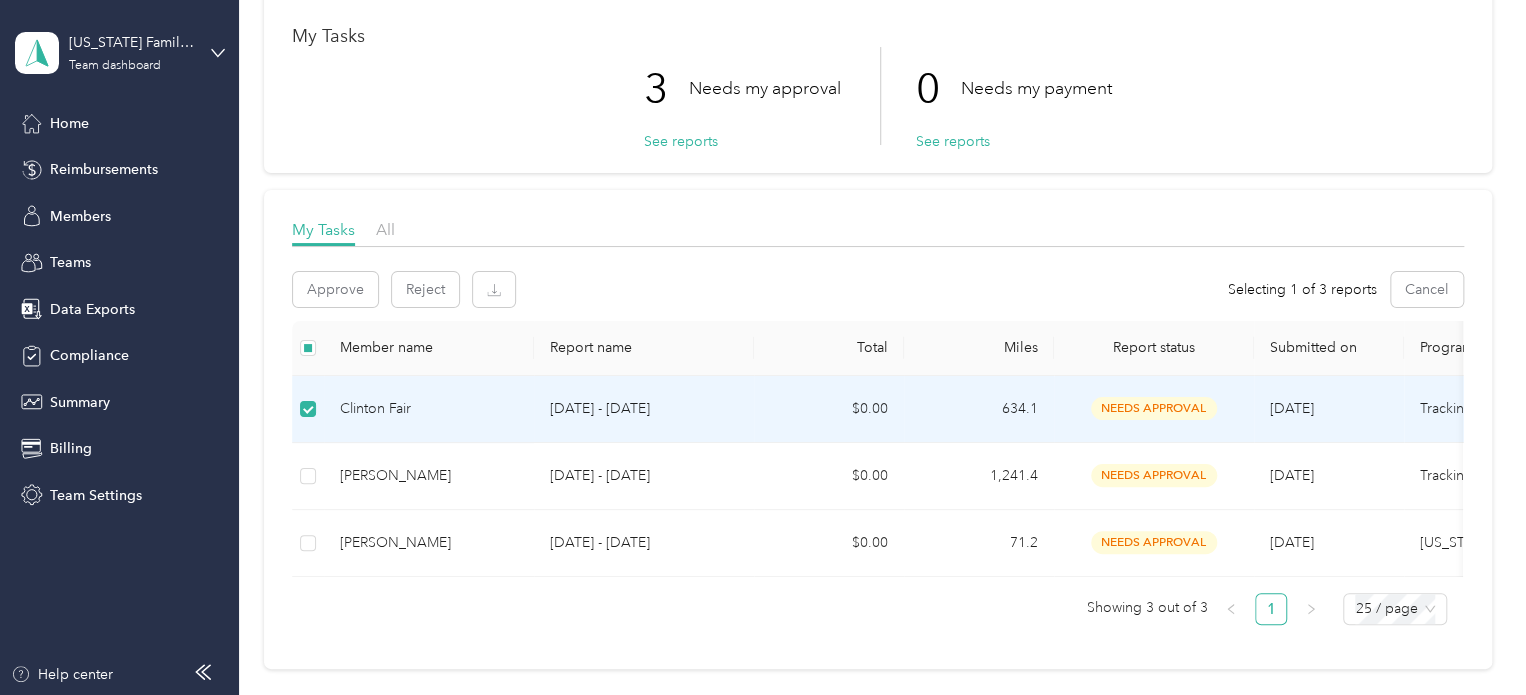 click on "[DATE] - [DATE]" at bounding box center [644, 409] 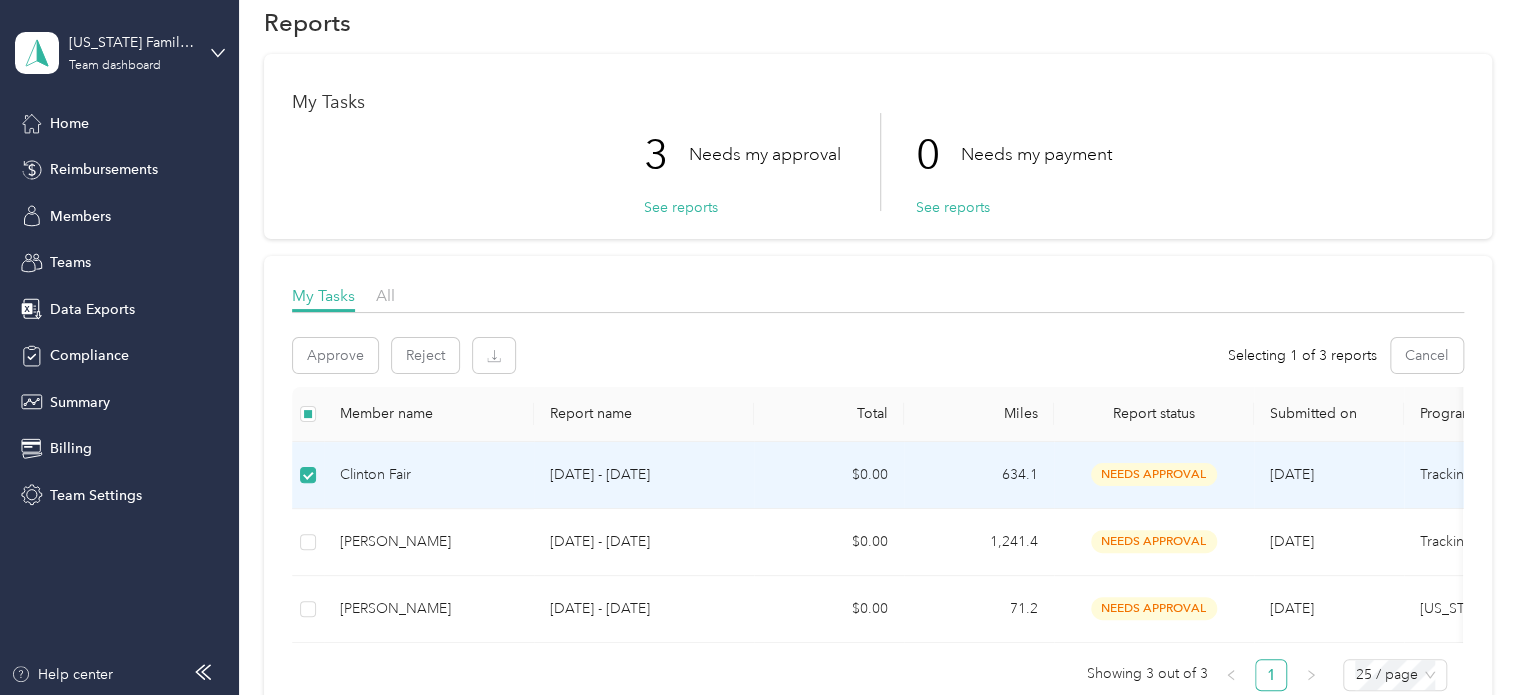 scroll, scrollTop: 0, scrollLeft: 0, axis: both 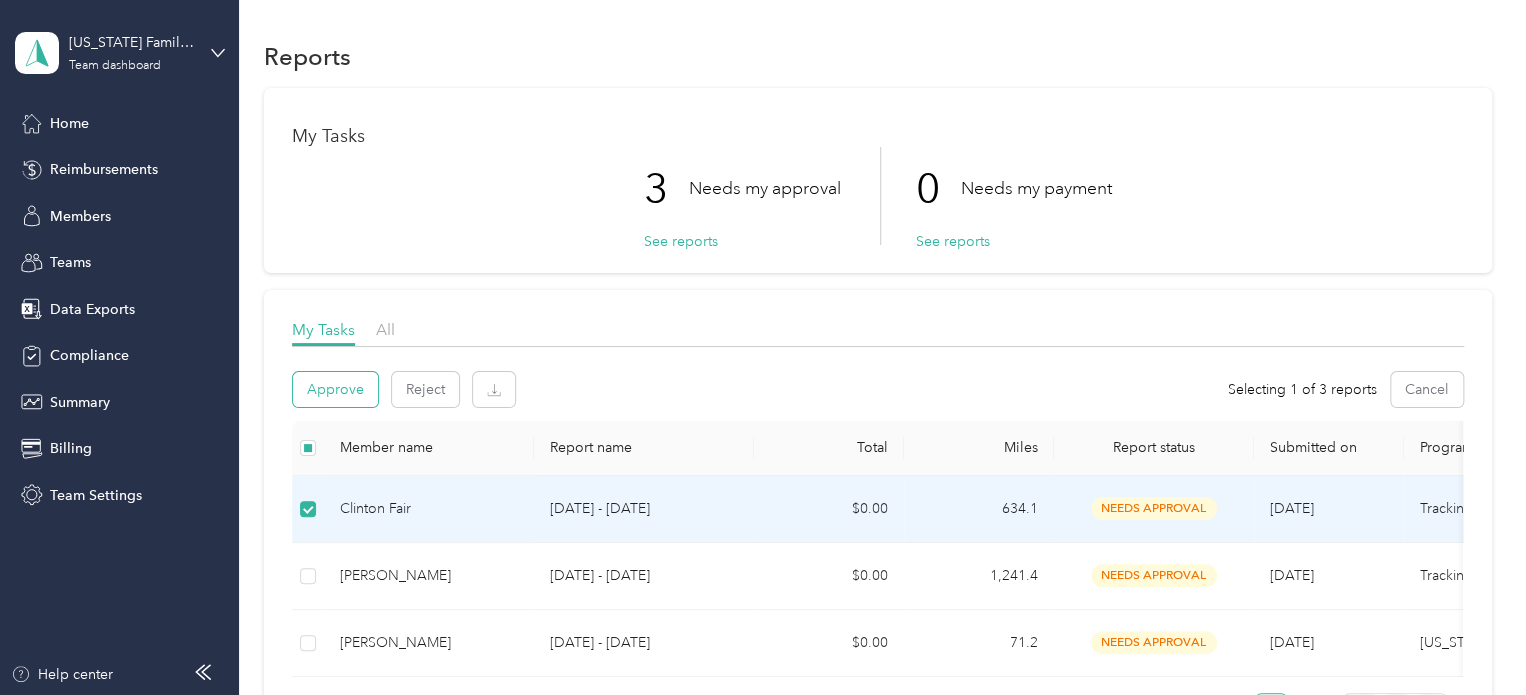 click on "Approve" at bounding box center (335, 389) 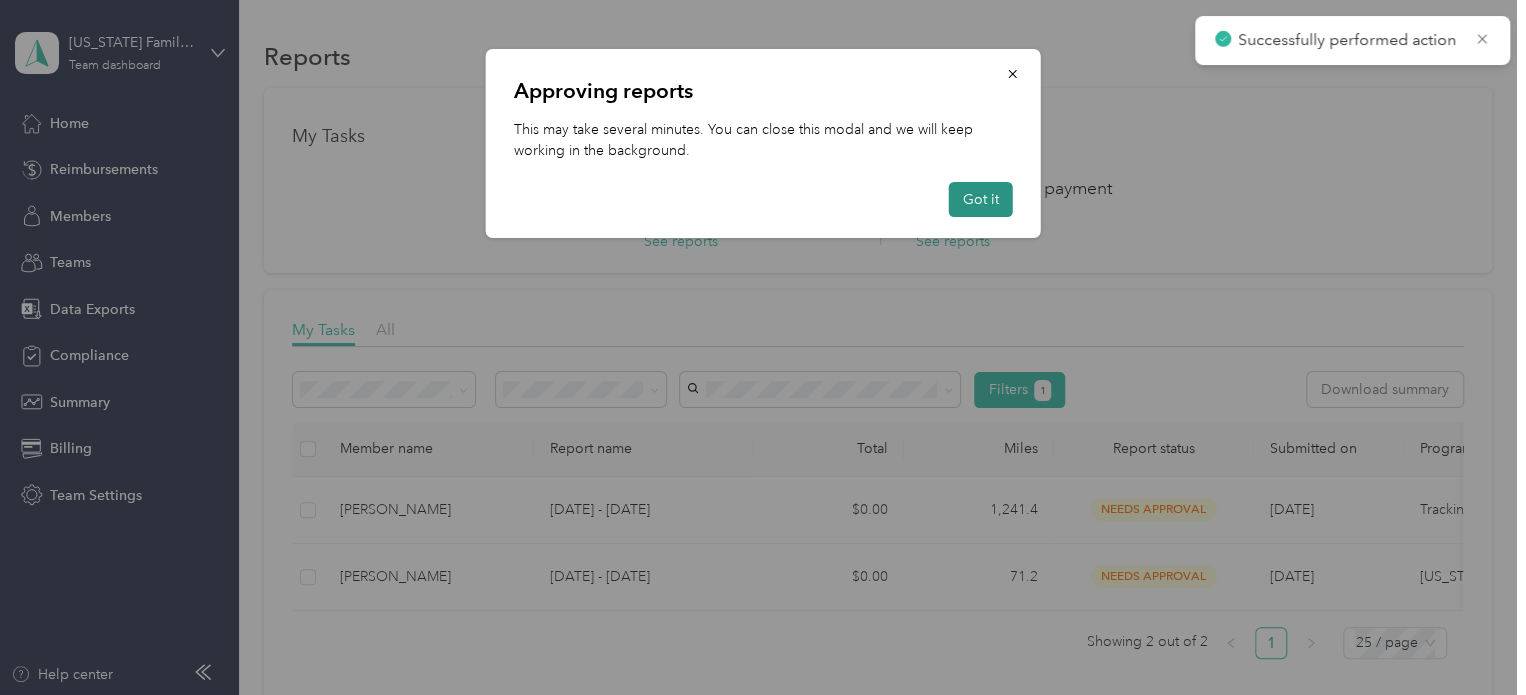 click on "Got it" at bounding box center [981, 199] 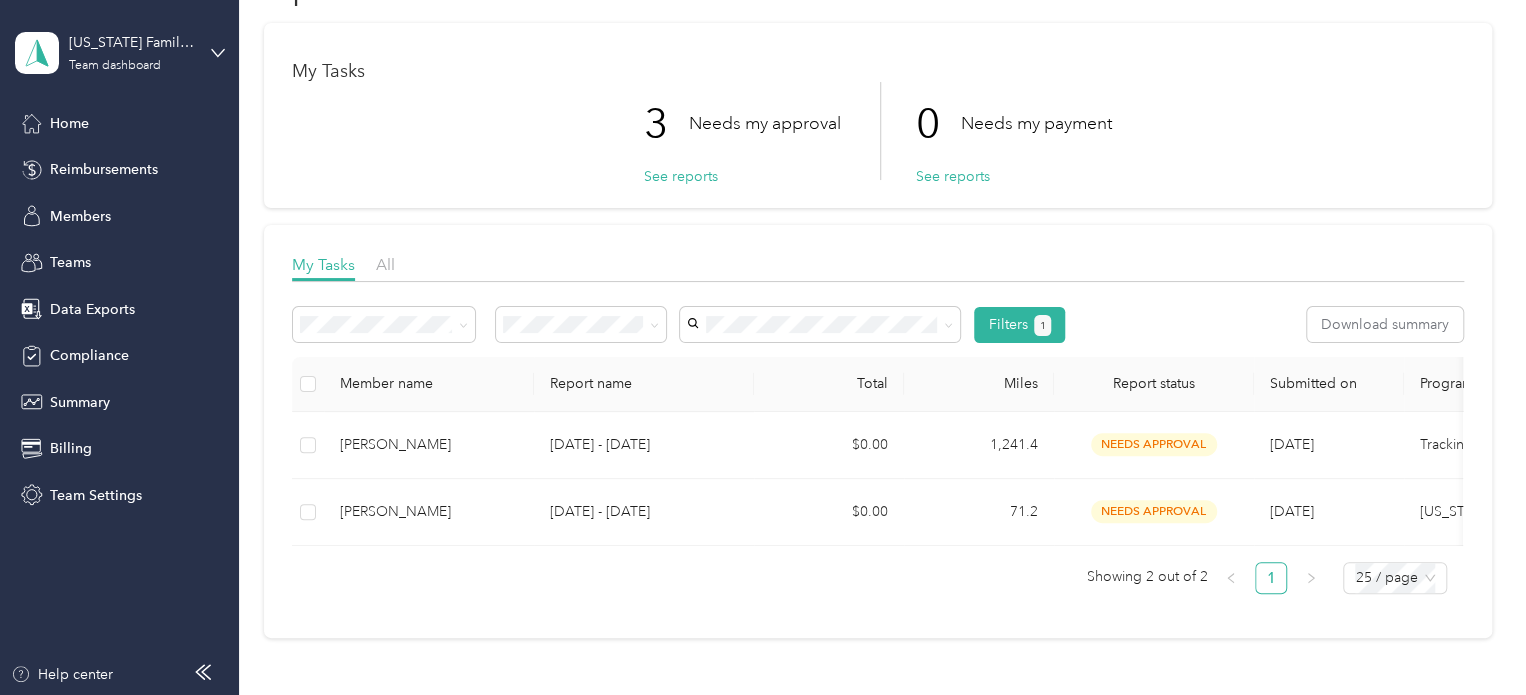 scroll, scrollTop: 100, scrollLeft: 0, axis: vertical 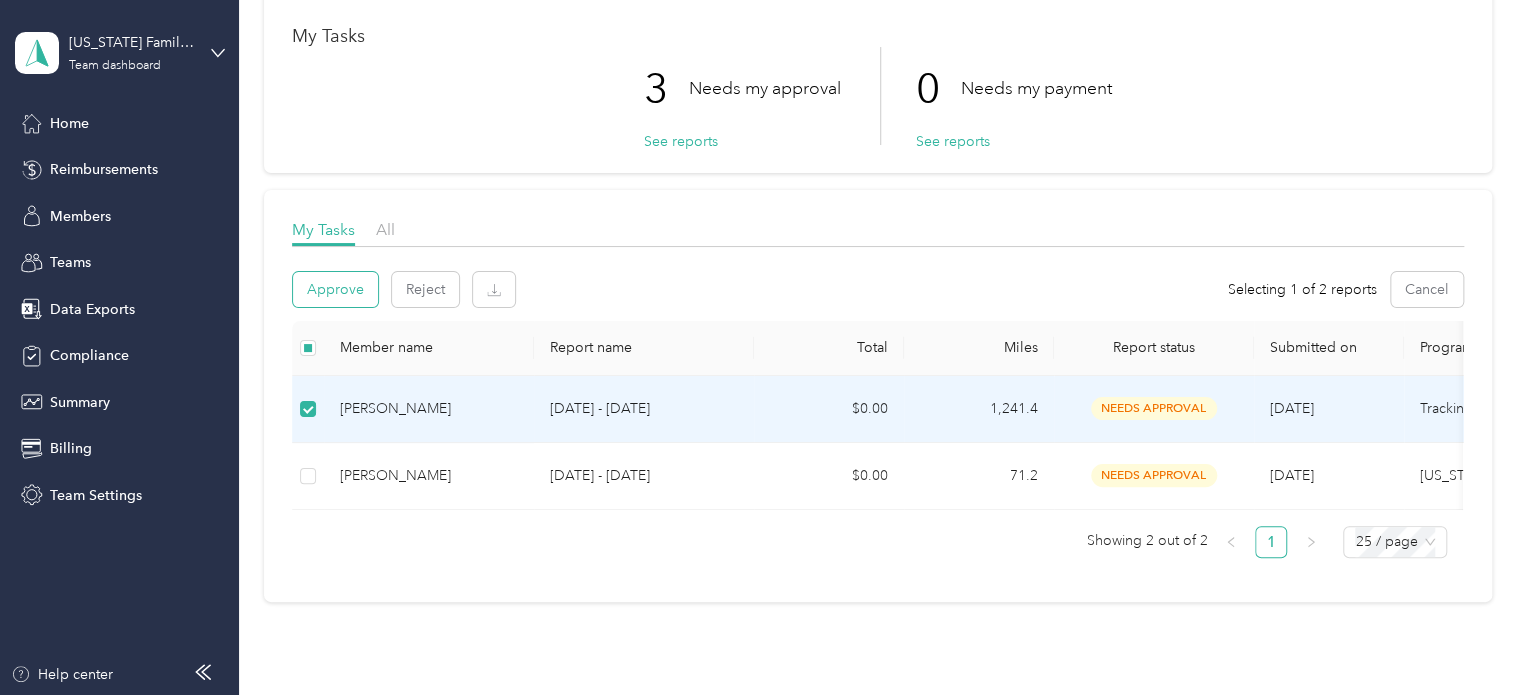 click on "Approve" at bounding box center [335, 289] 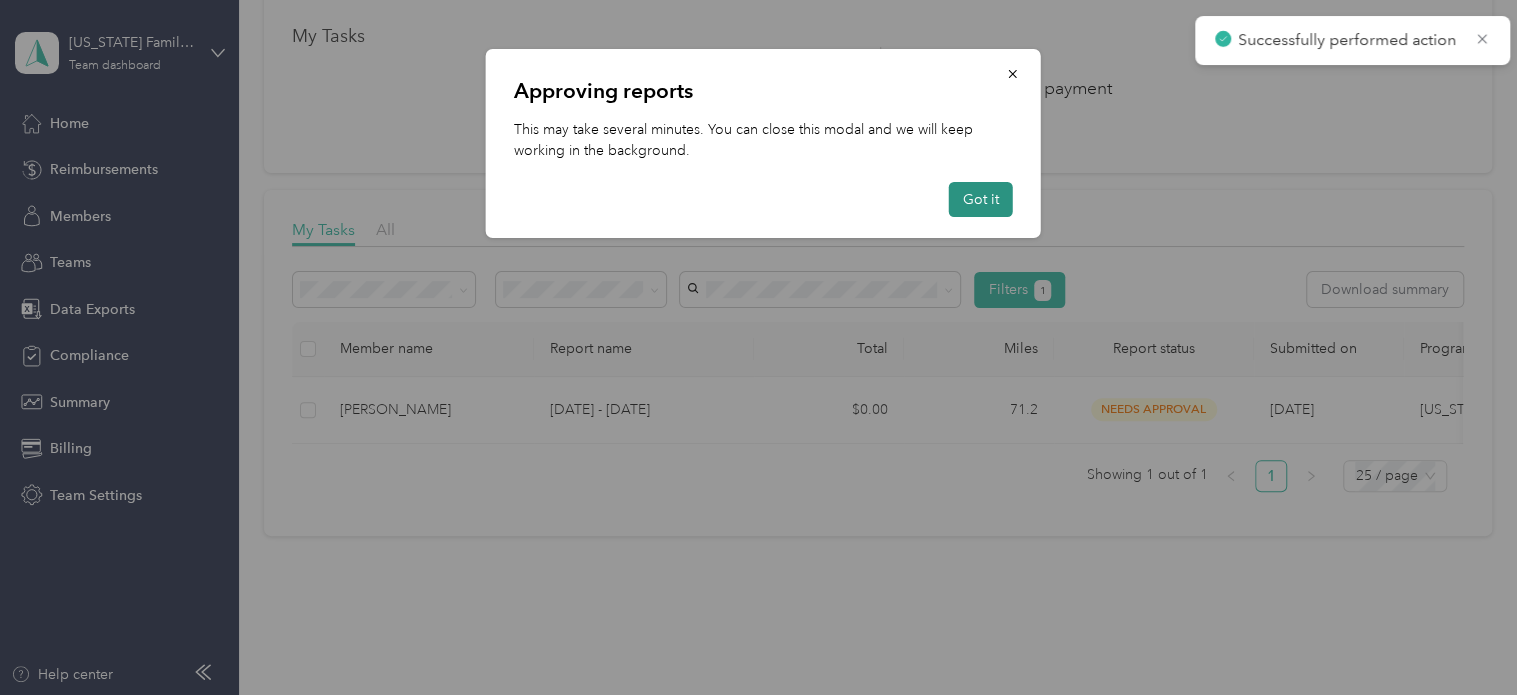 click on "Got it" at bounding box center (981, 199) 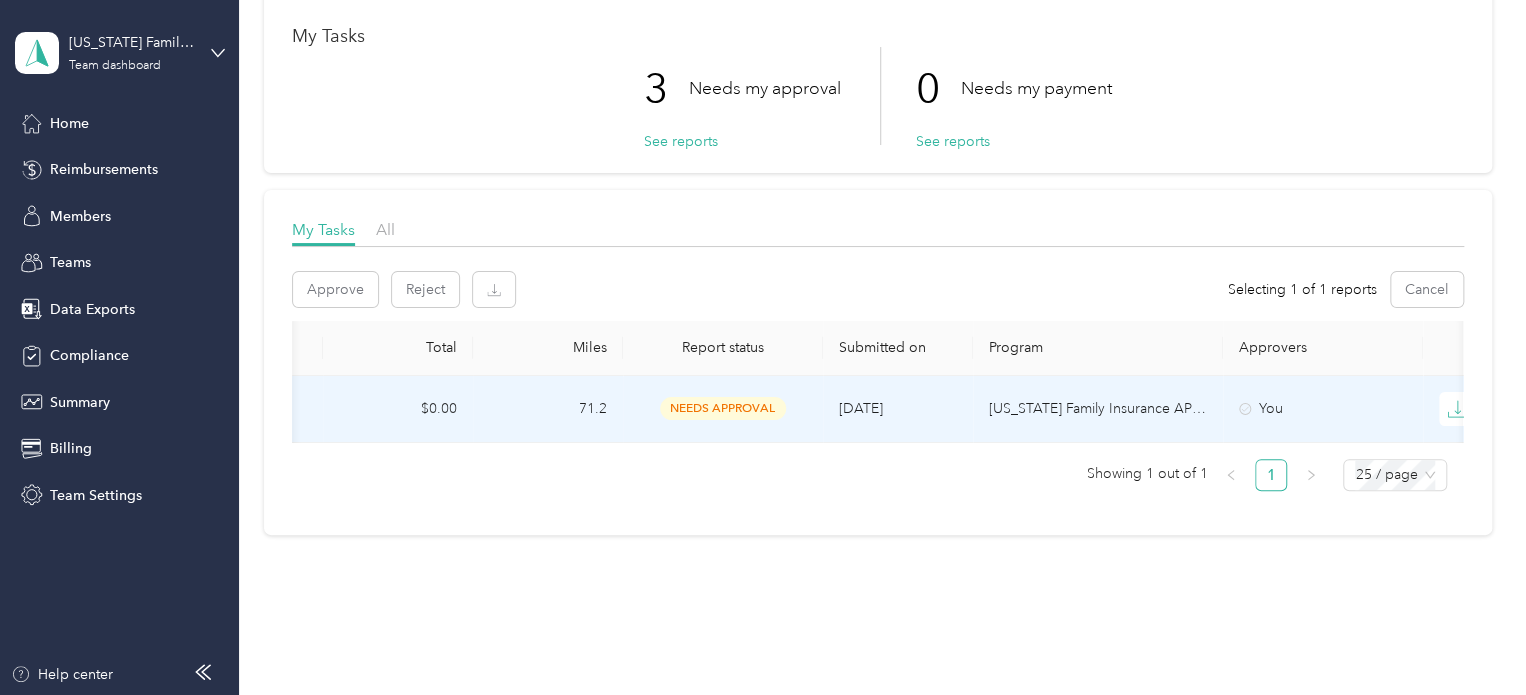 scroll, scrollTop: 0, scrollLeft: 356, axis: horizontal 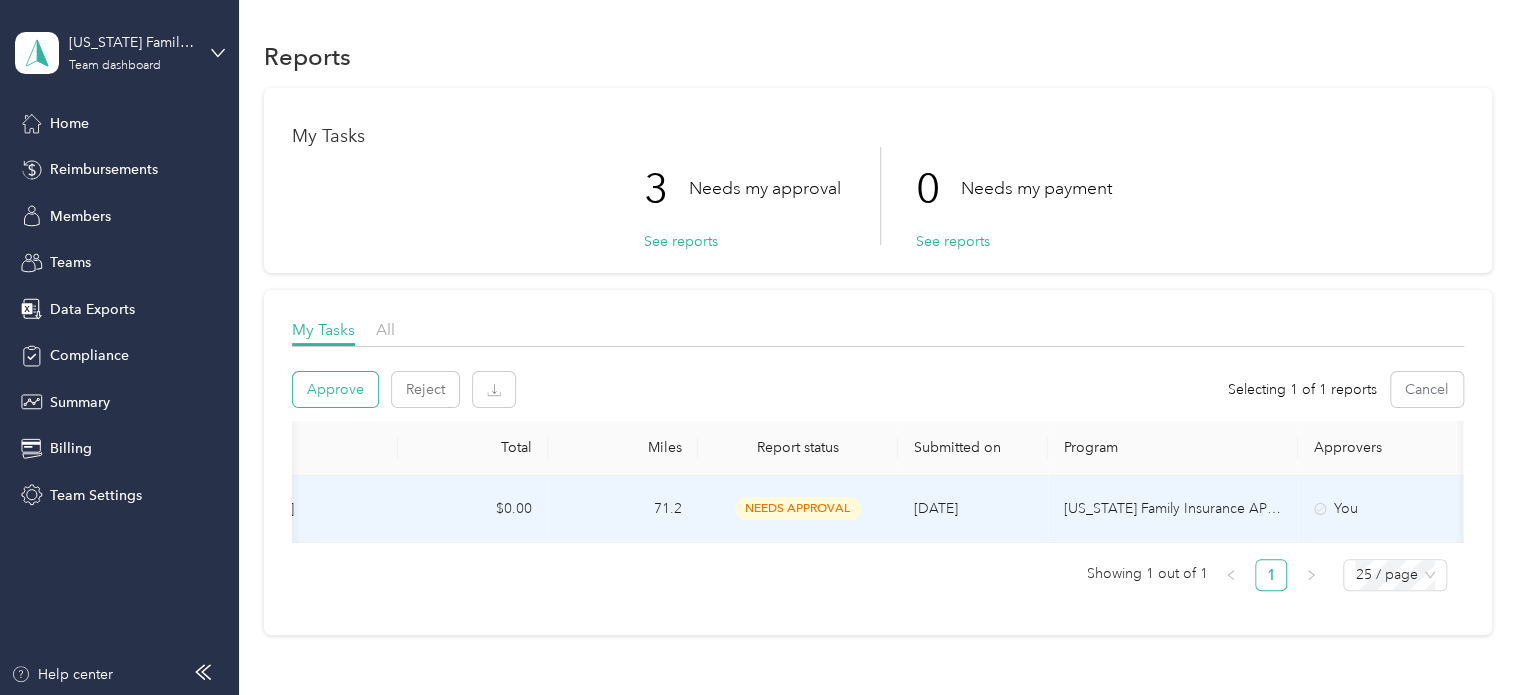 click on "Approve" at bounding box center [335, 389] 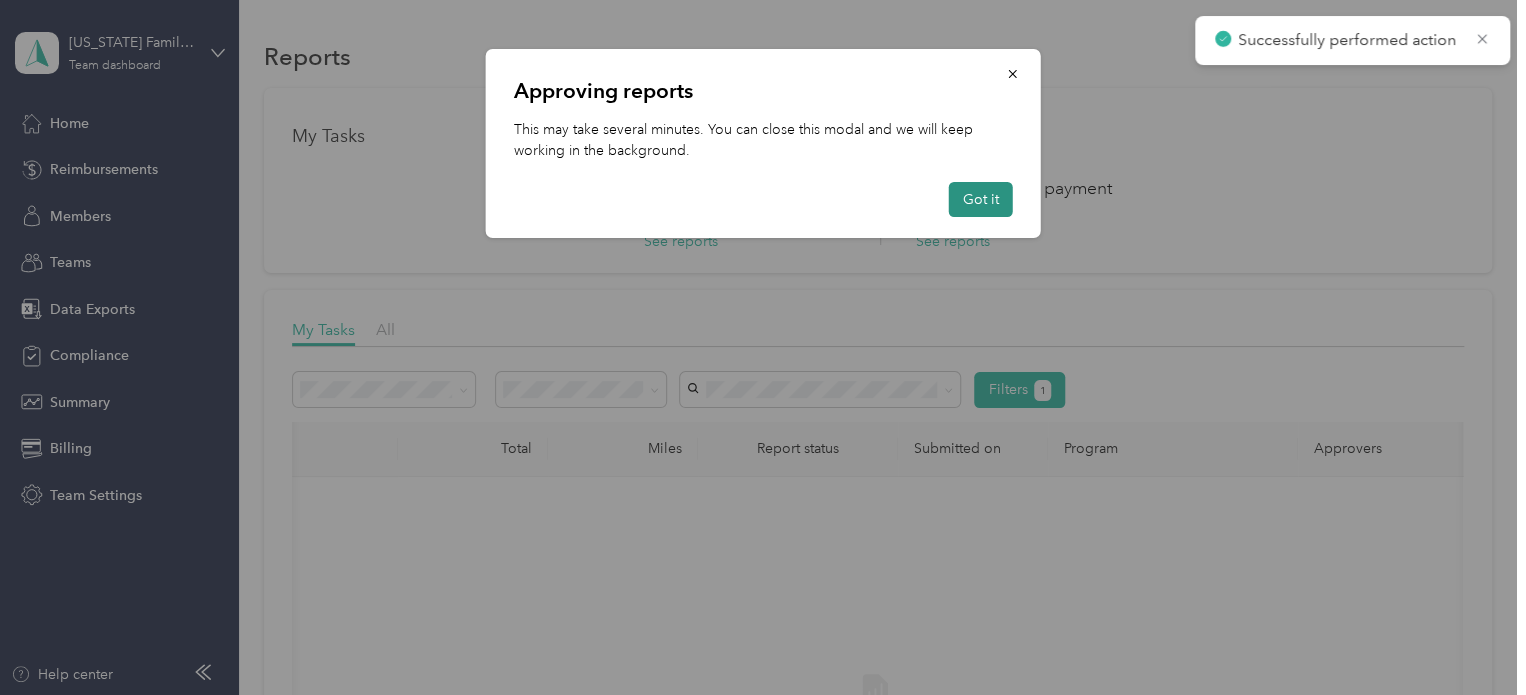 click on "Got it" at bounding box center [981, 199] 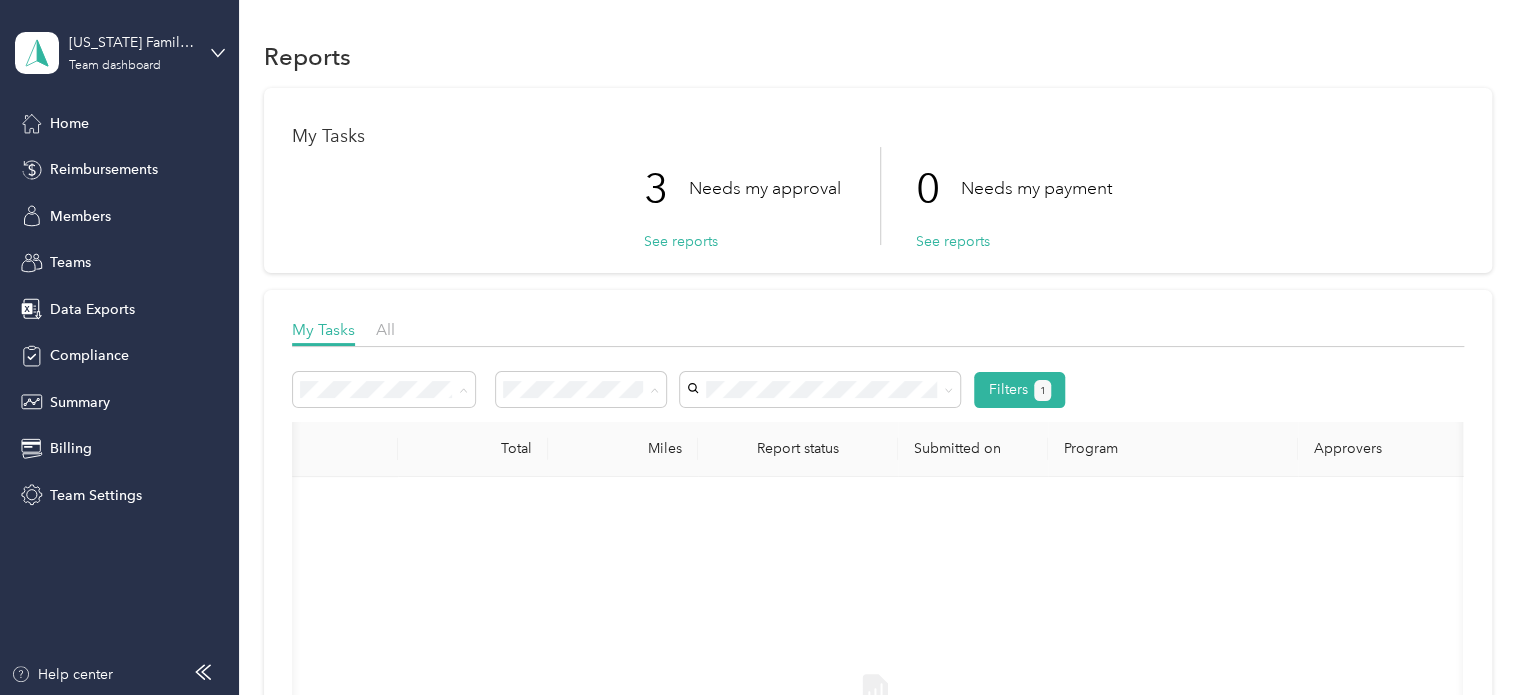 click on "All Needs my approval Needs my payment Approved  by me Rejected by me Paid by me" at bounding box center (581, 523) 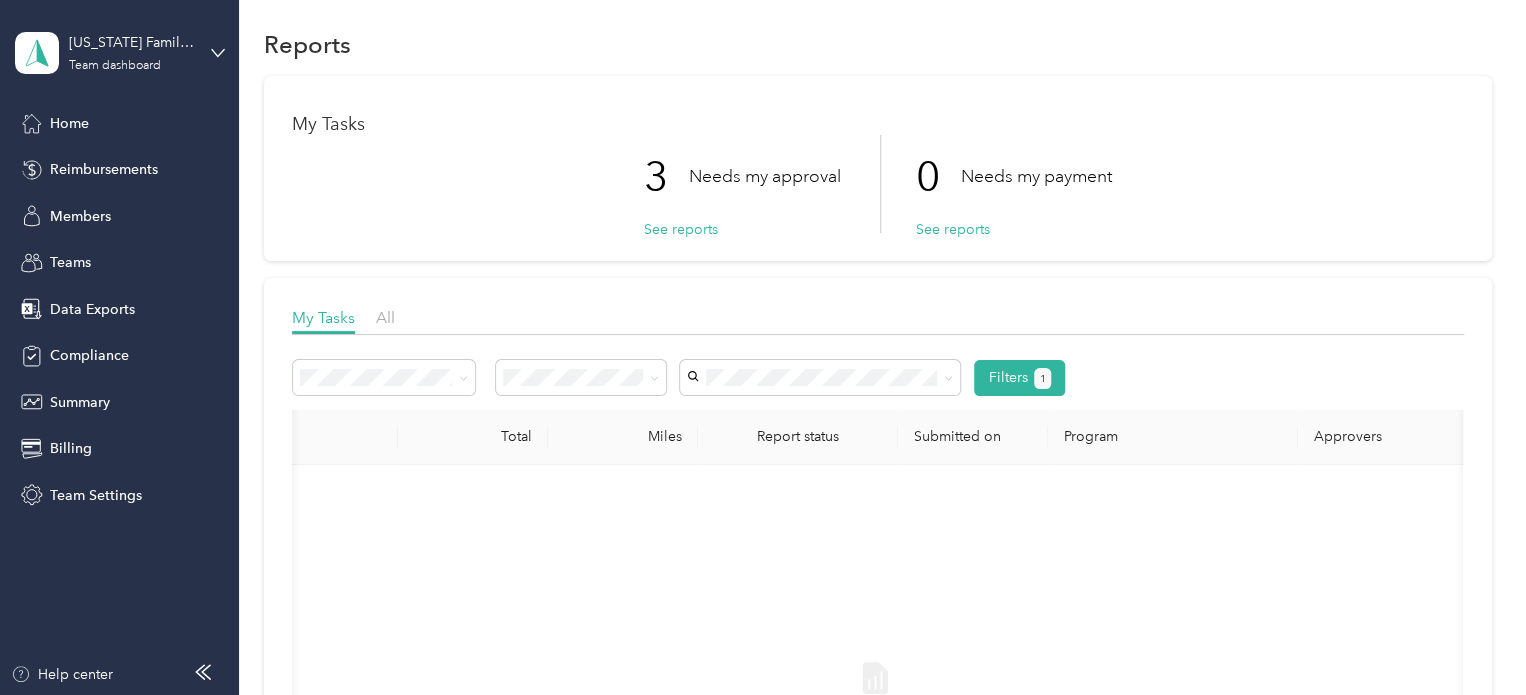 scroll, scrollTop: 0, scrollLeft: 0, axis: both 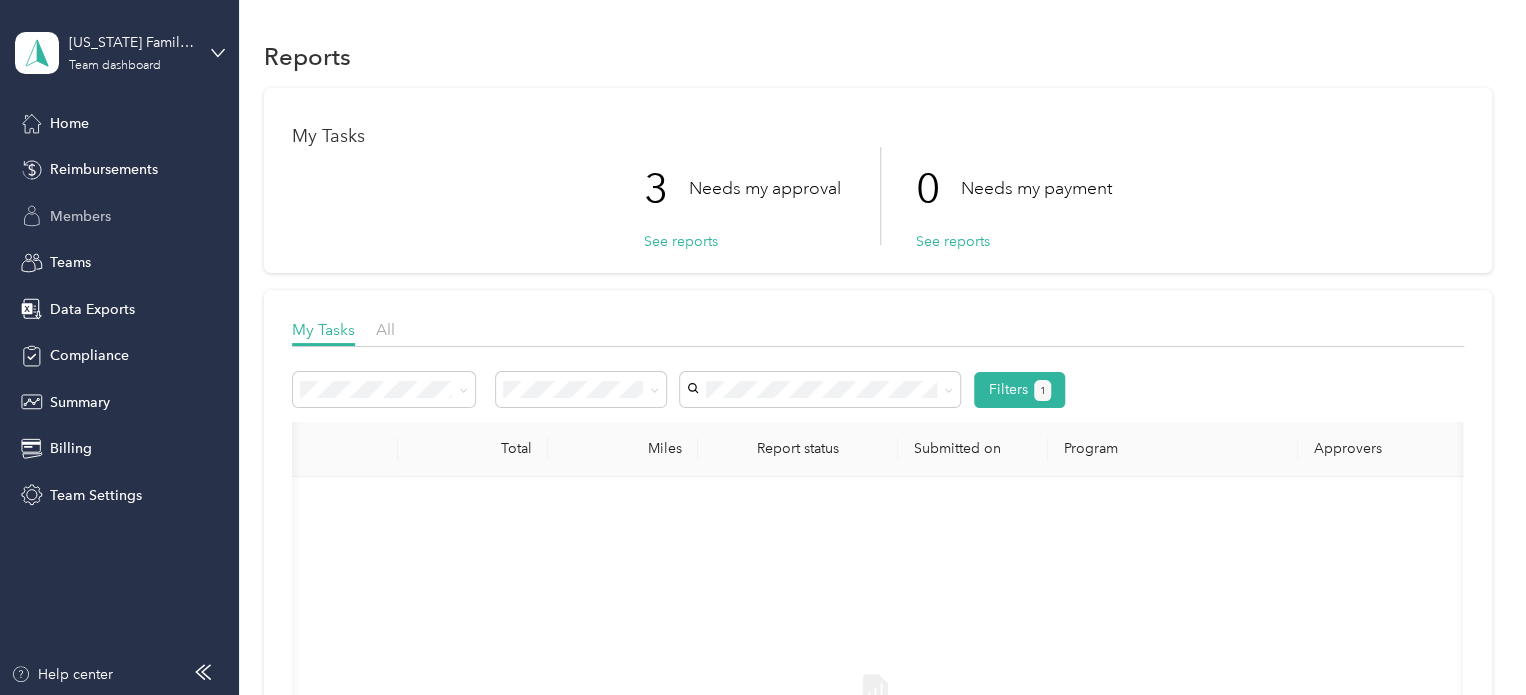 click on "Members" at bounding box center [80, 216] 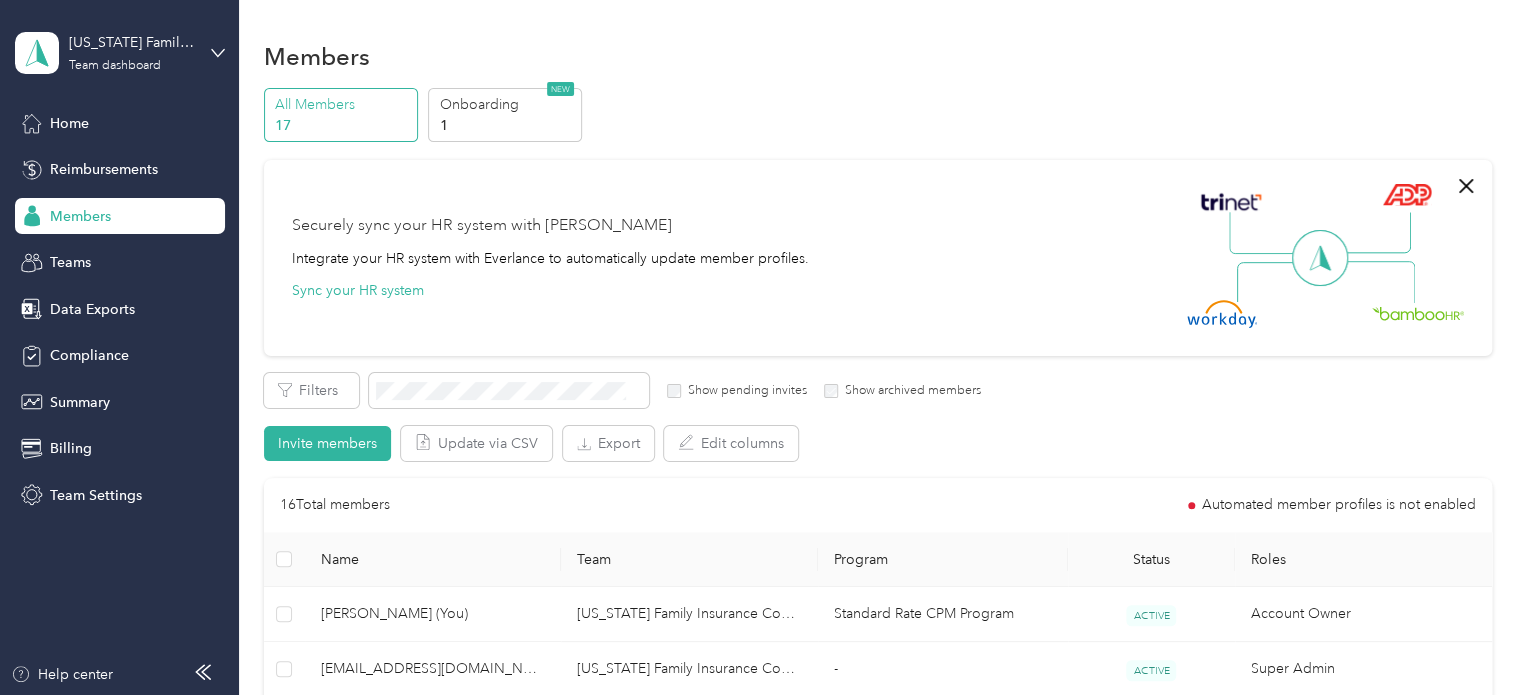 click on "17" at bounding box center [343, 125] 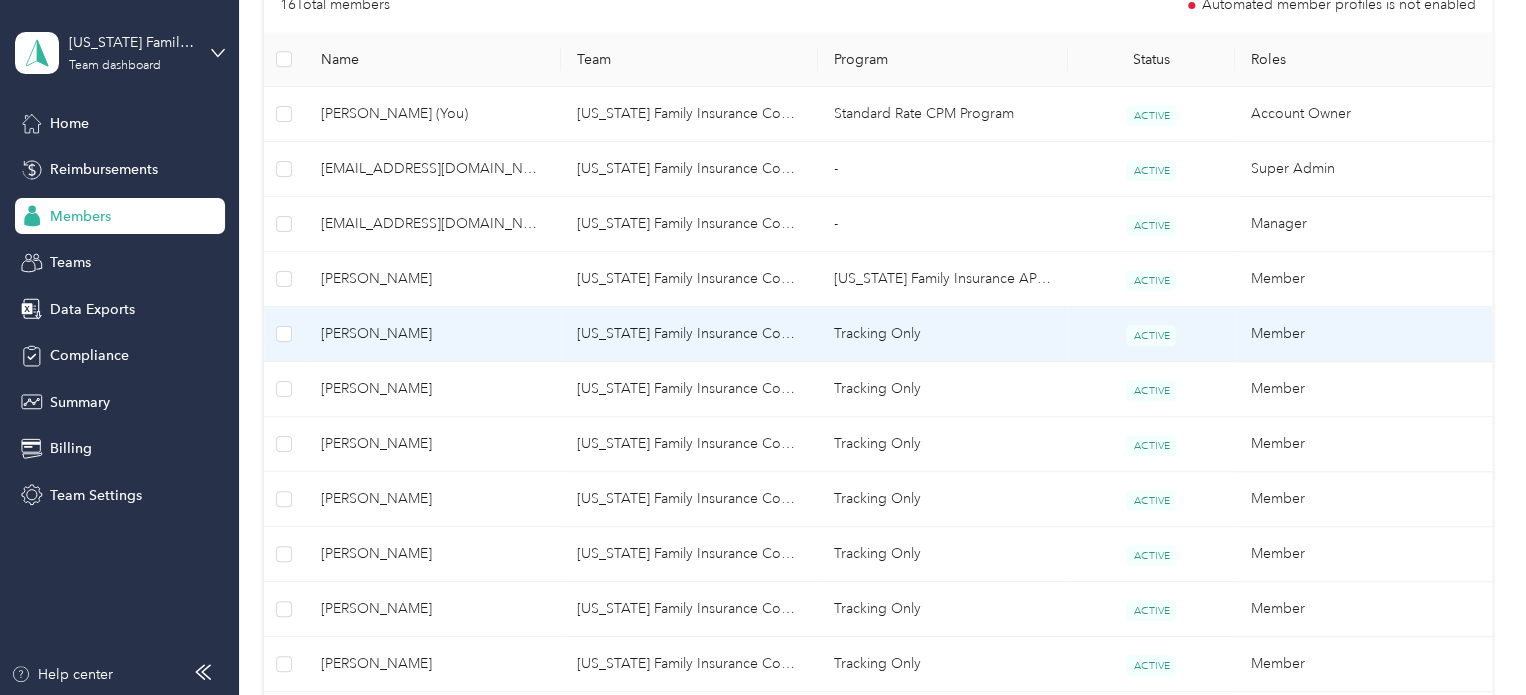 scroll, scrollTop: 600, scrollLeft: 0, axis: vertical 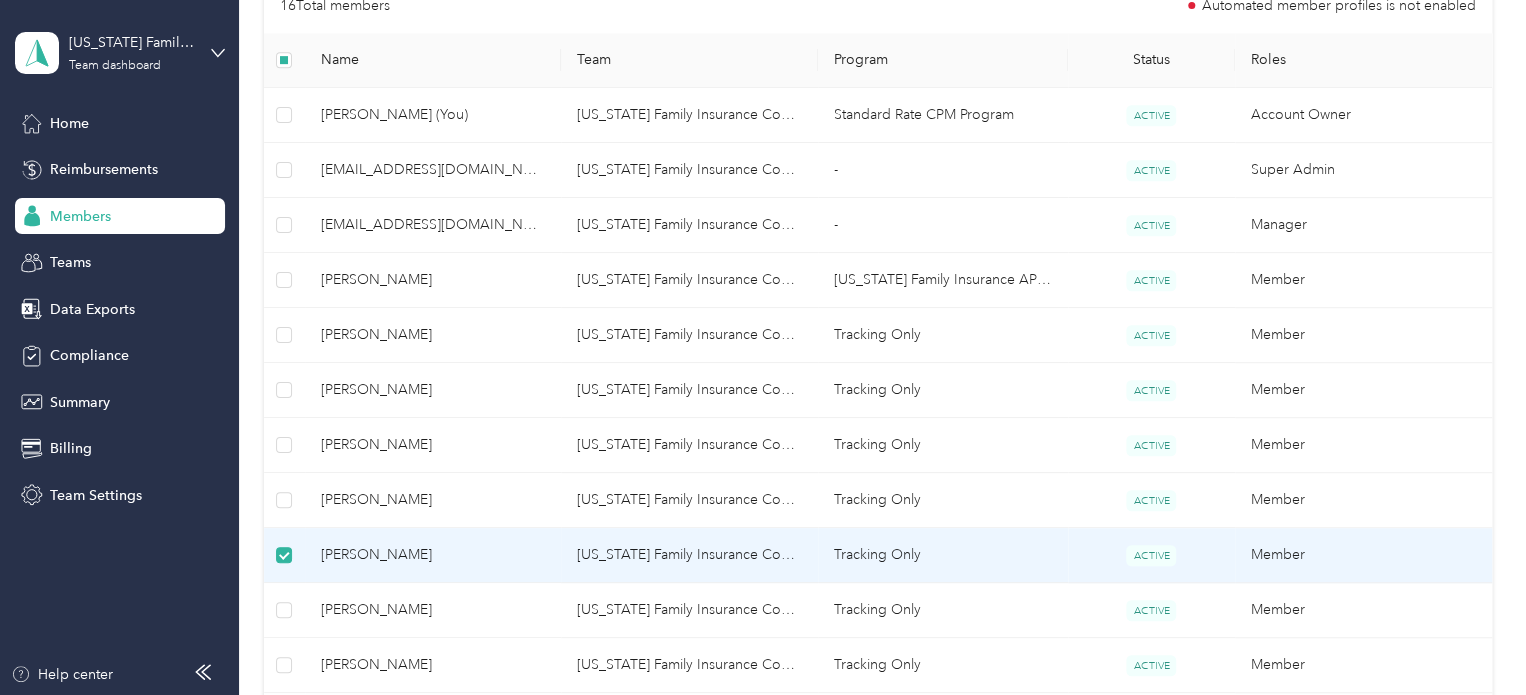 drag, startPoint x: 358, startPoint y: 555, endPoint x: 365, endPoint y: 534, distance: 22.135944 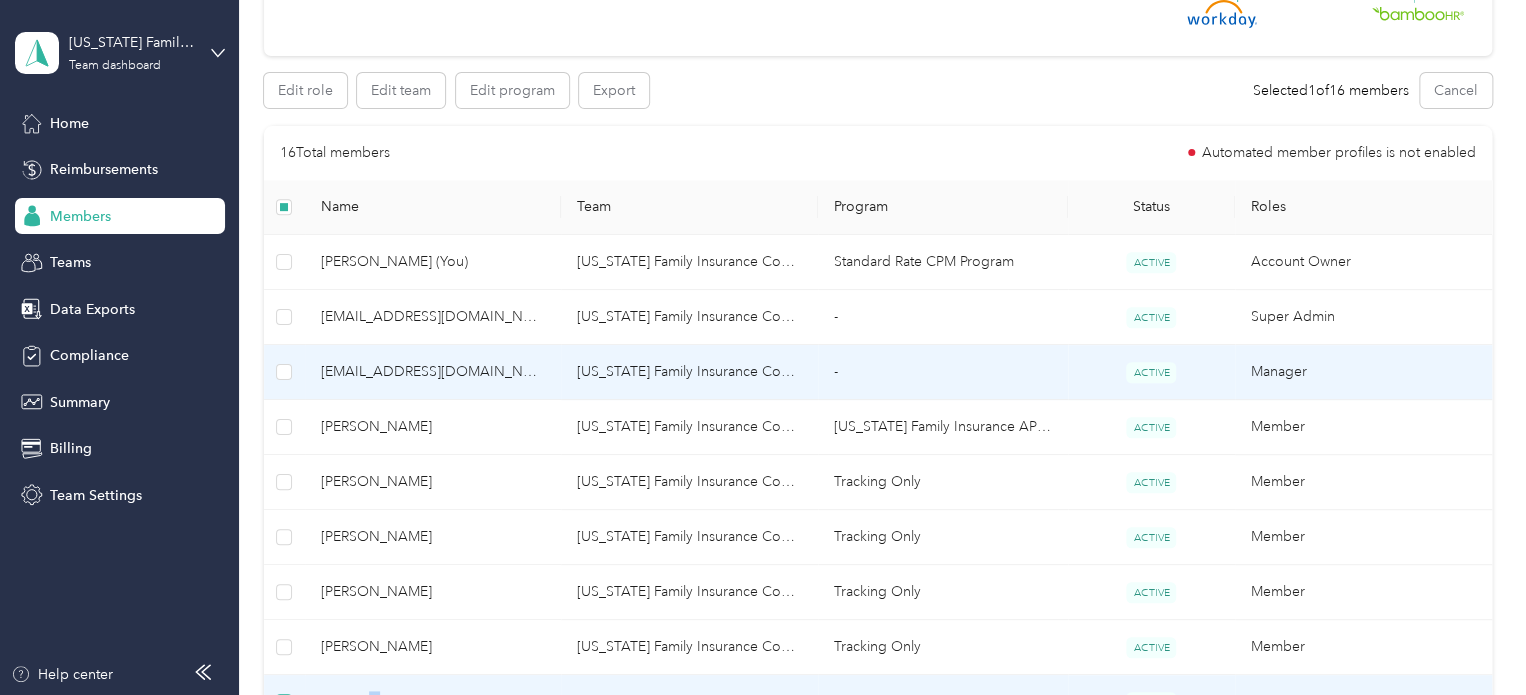 scroll, scrollTop: 500, scrollLeft: 0, axis: vertical 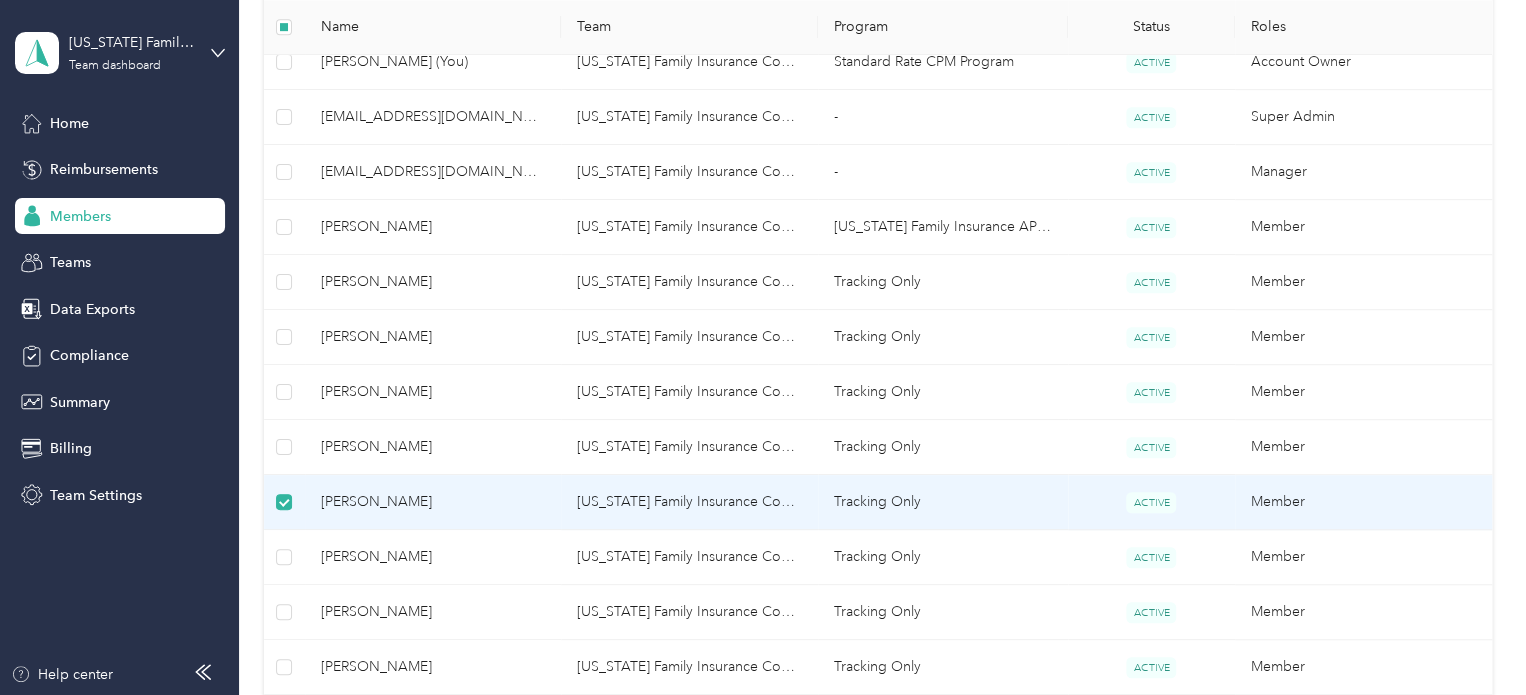 click on "Lael Millsaps" at bounding box center [433, 502] 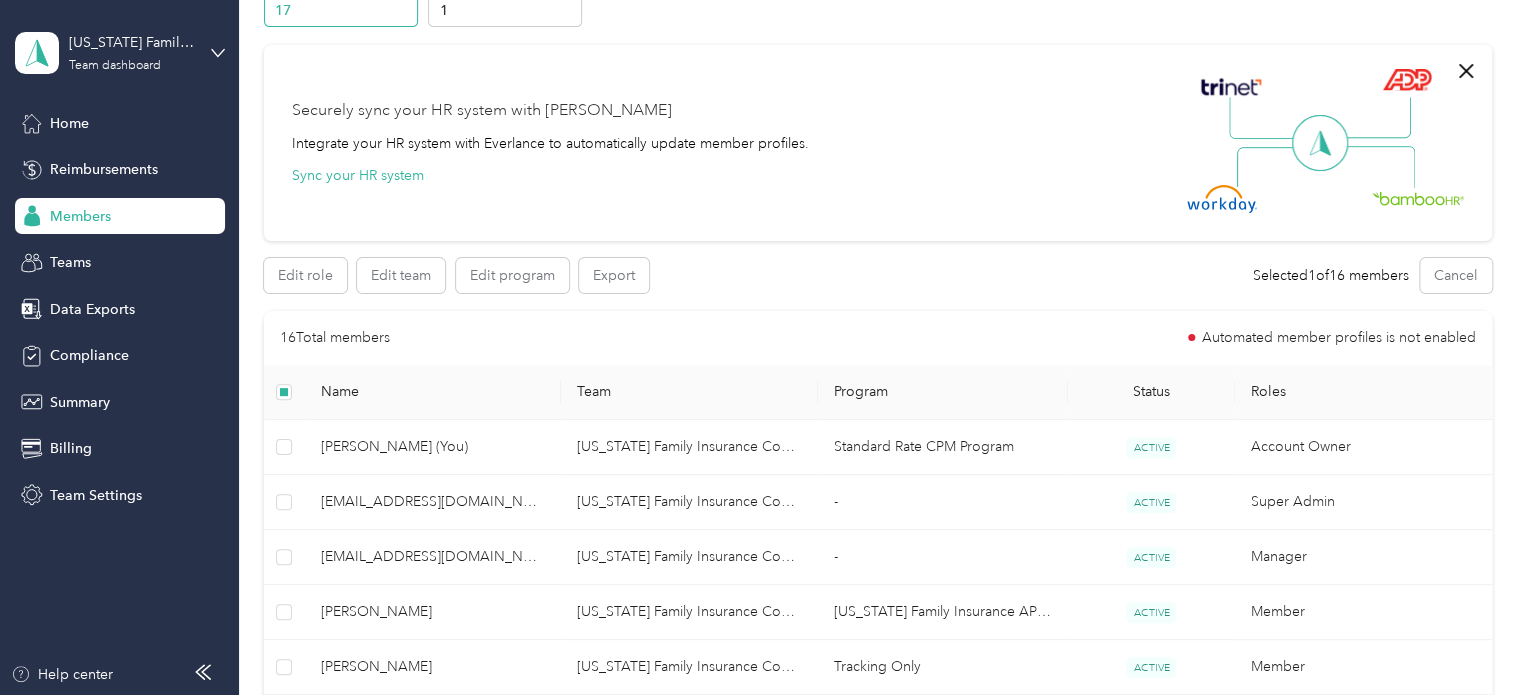 scroll, scrollTop: 100, scrollLeft: 0, axis: vertical 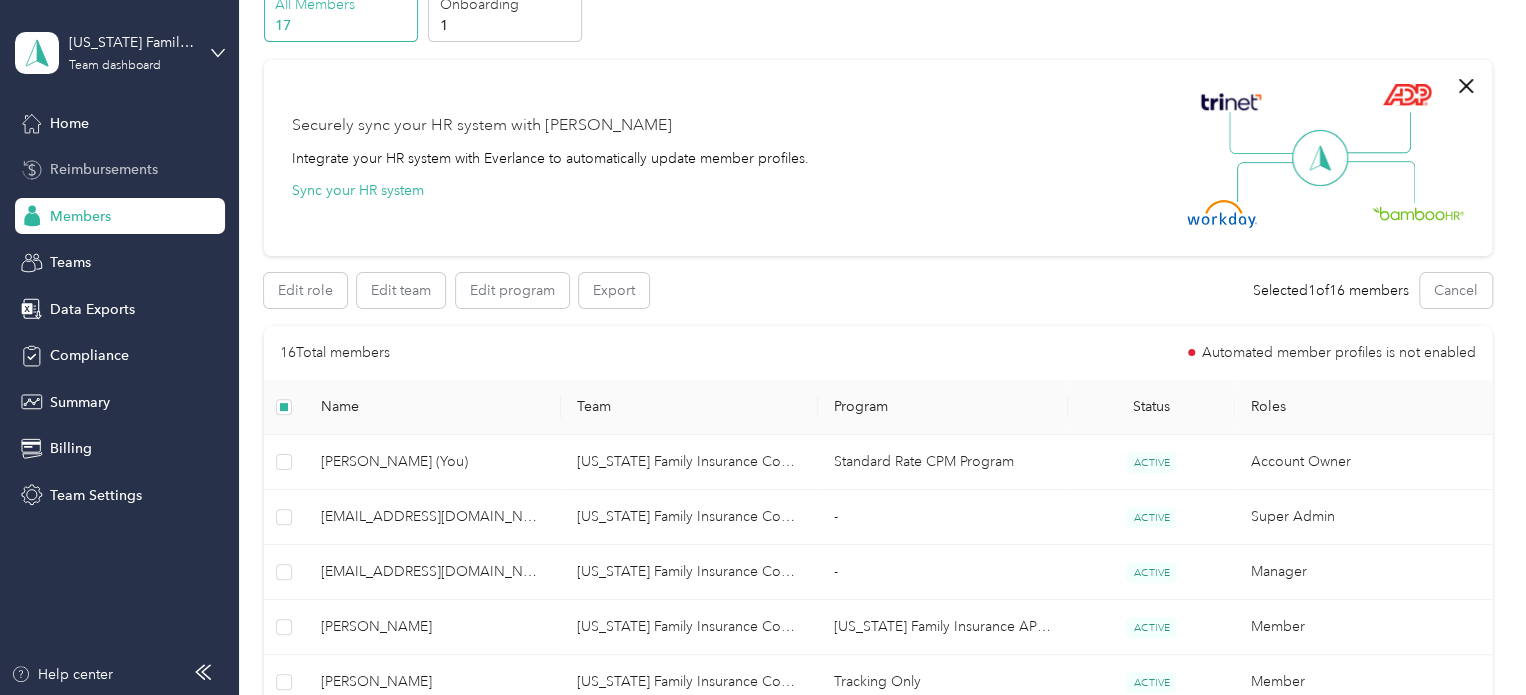 click on "Reimbursements" at bounding box center (104, 169) 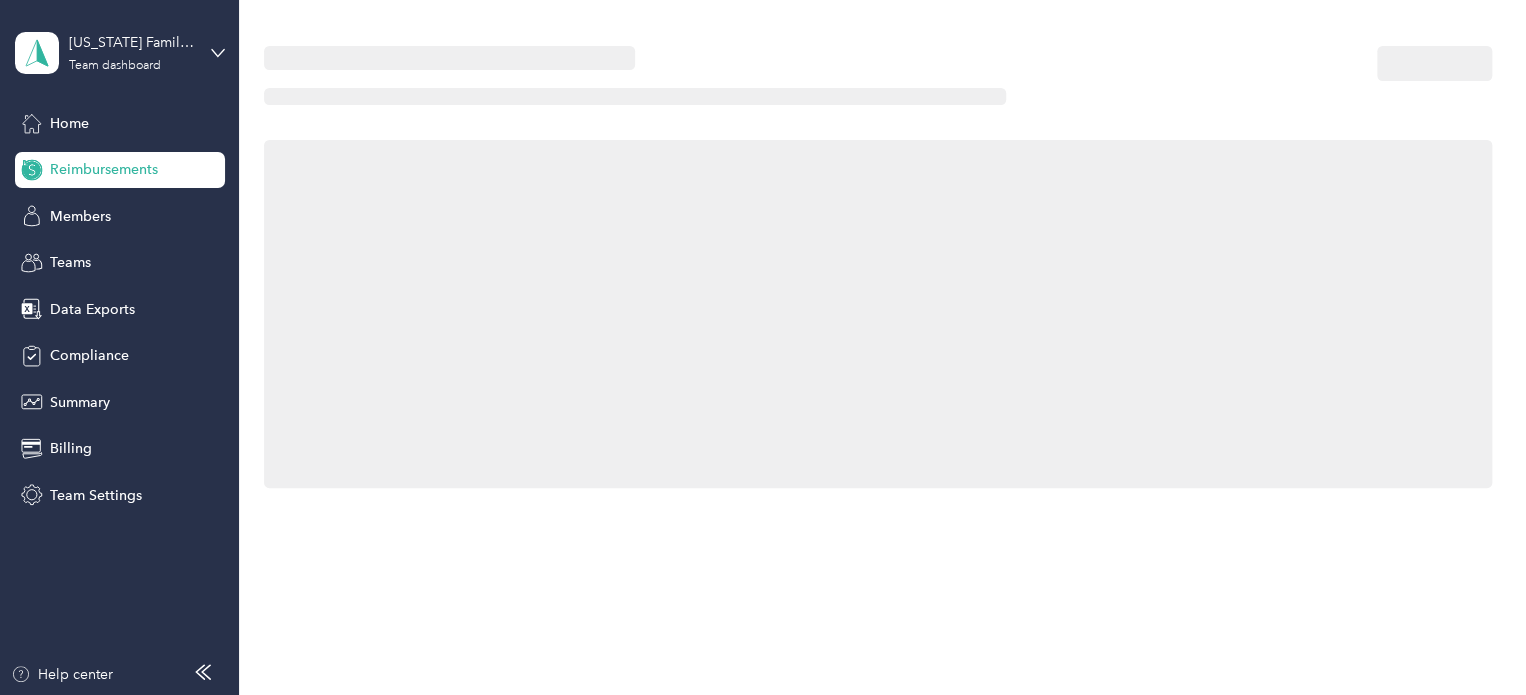 scroll, scrollTop: 0, scrollLeft: 0, axis: both 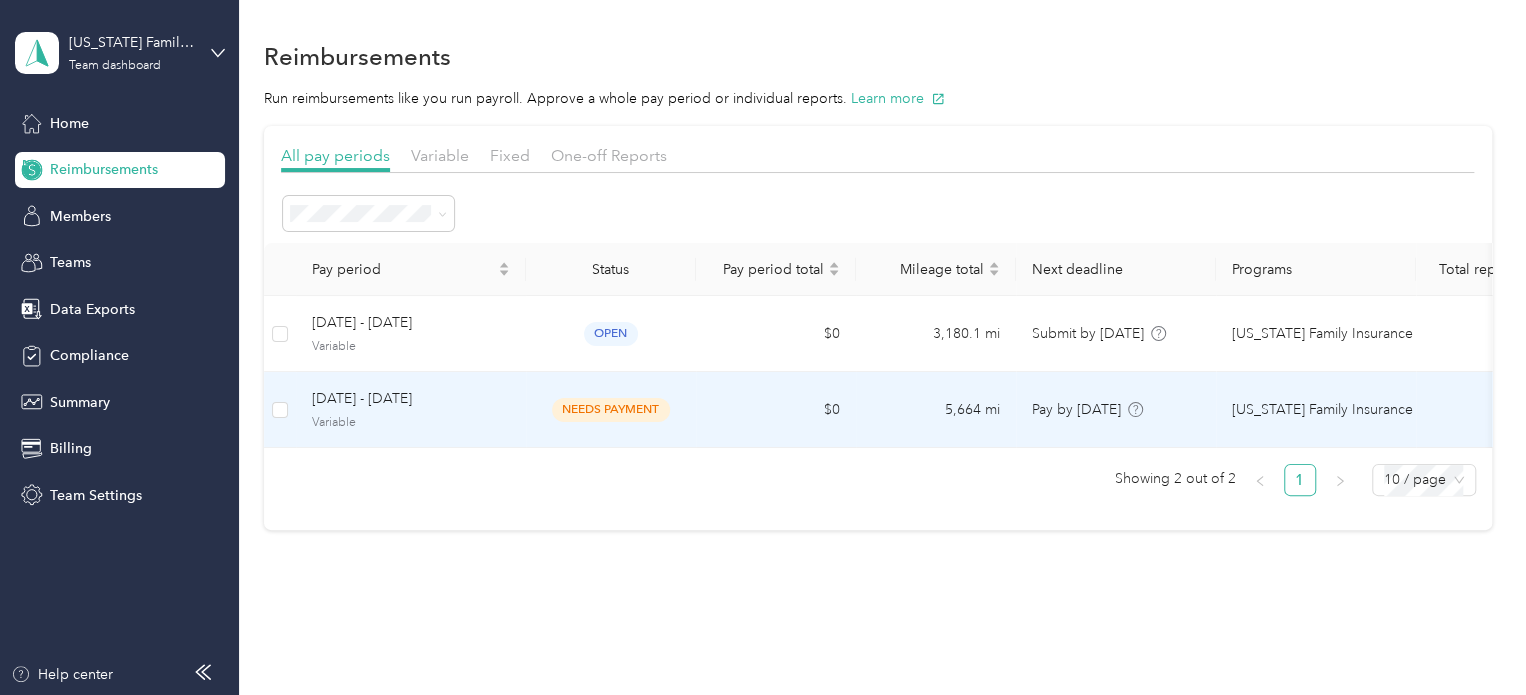 click on "needs payment" at bounding box center (611, 409) 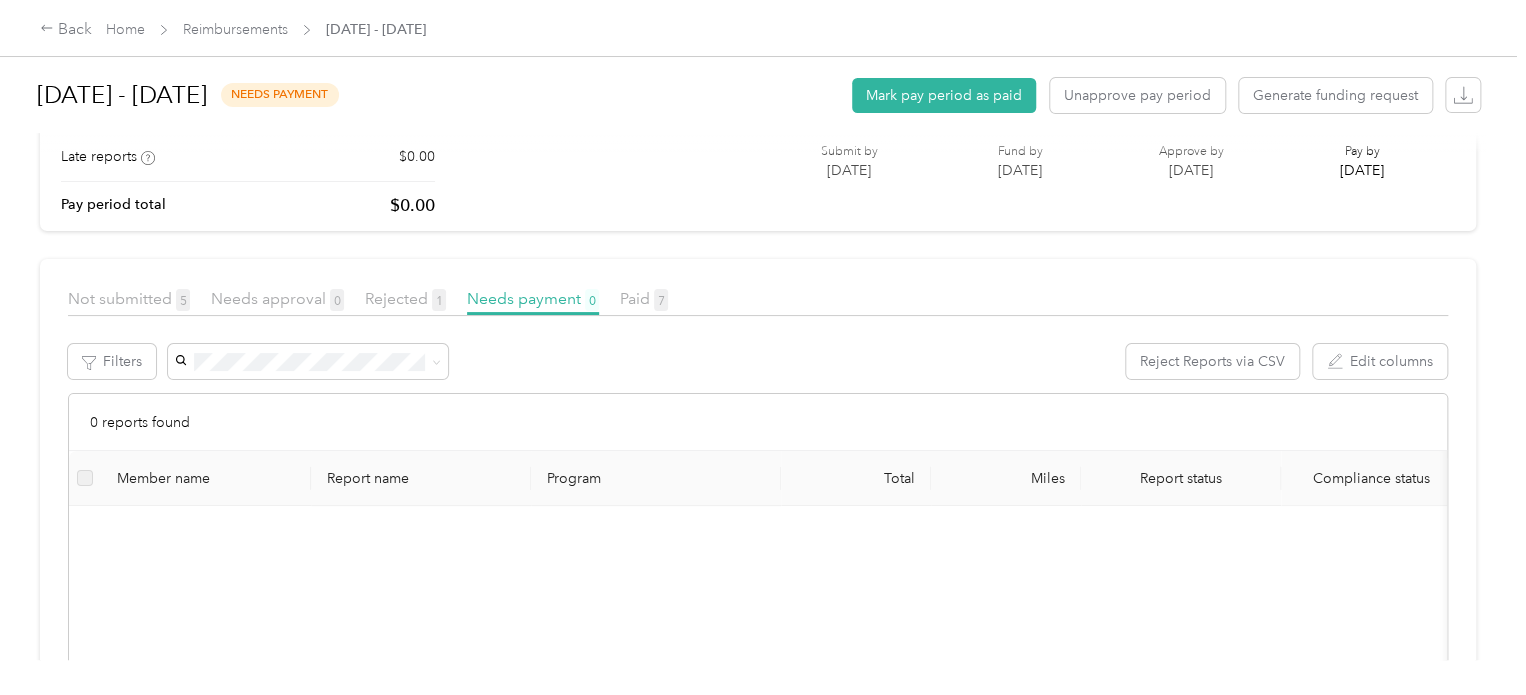 scroll, scrollTop: 200, scrollLeft: 0, axis: vertical 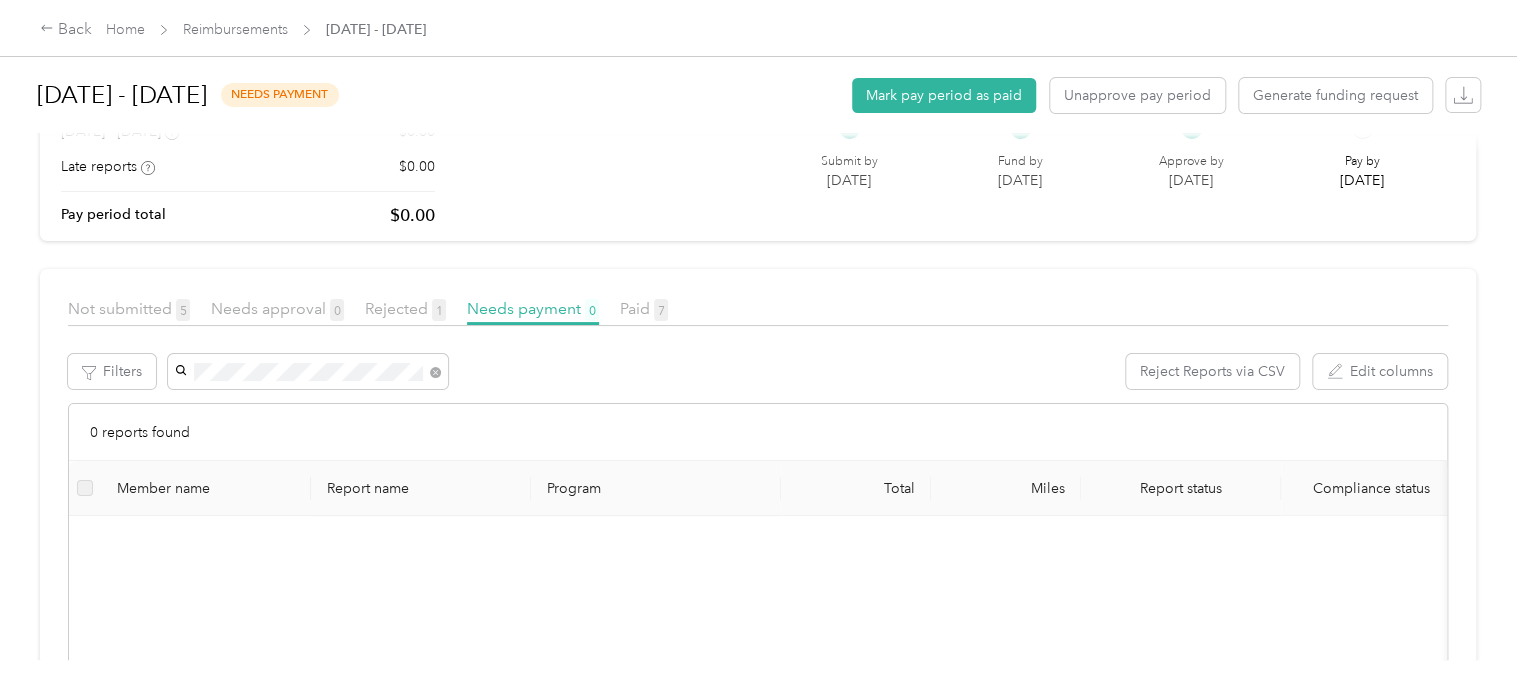 click on "Lael Millsaps" at bounding box center (307, 443) 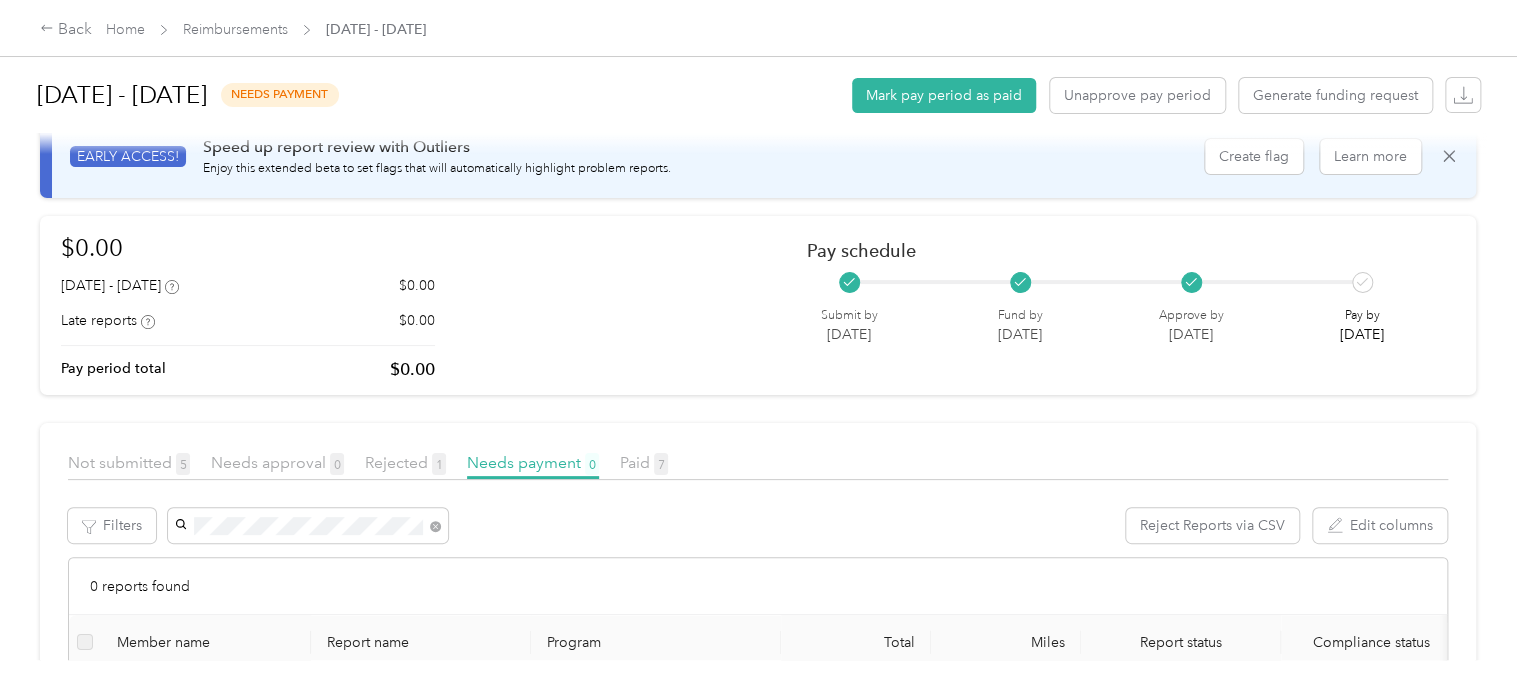 scroll, scrollTop: 0, scrollLeft: 0, axis: both 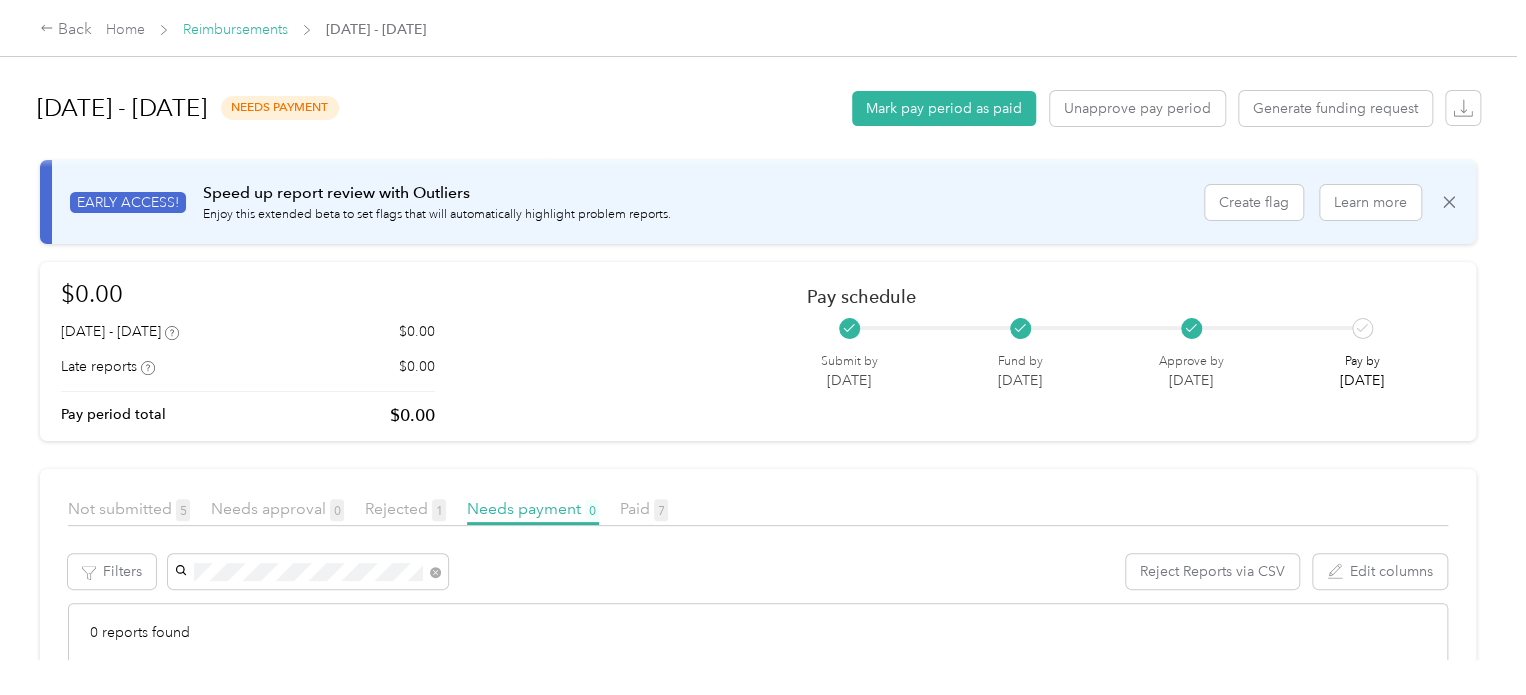 click on "Reimbursements" at bounding box center (235, 29) 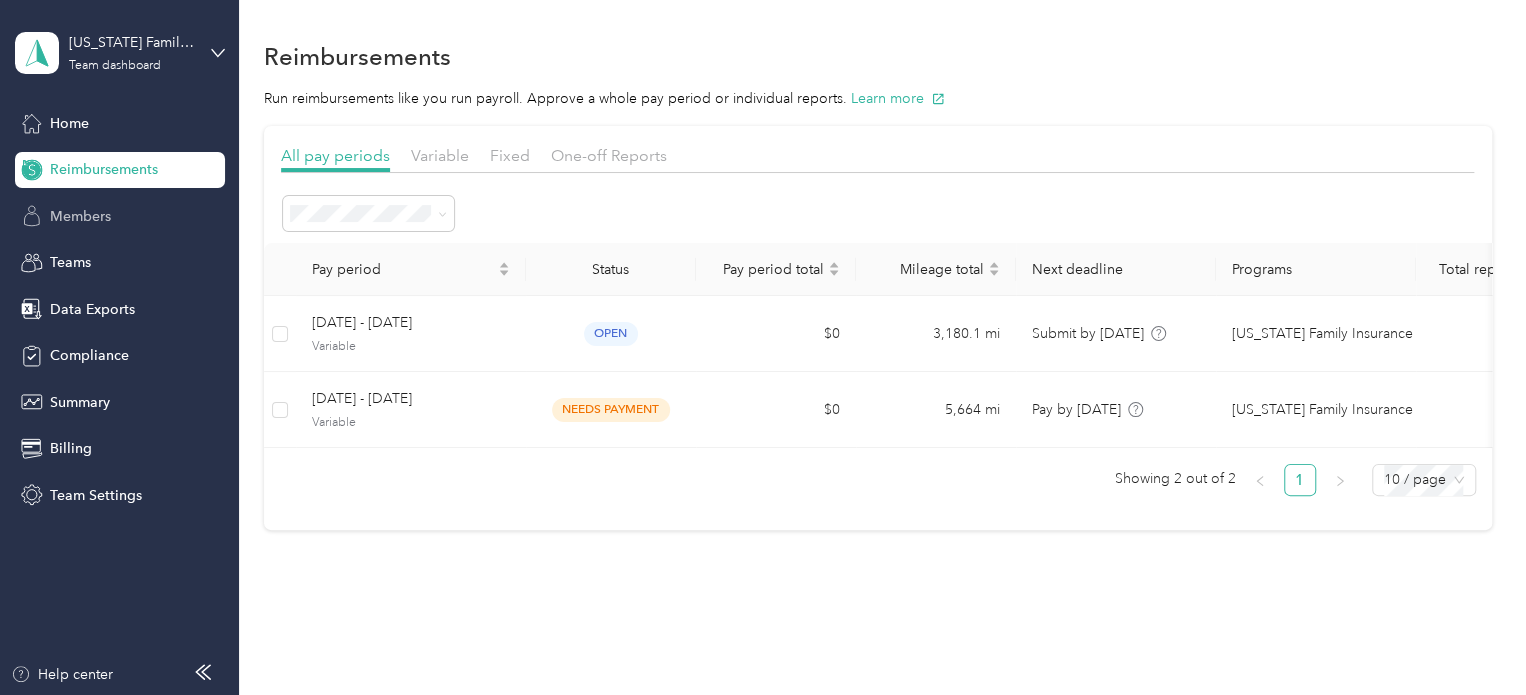 click on "Members" at bounding box center (120, 216) 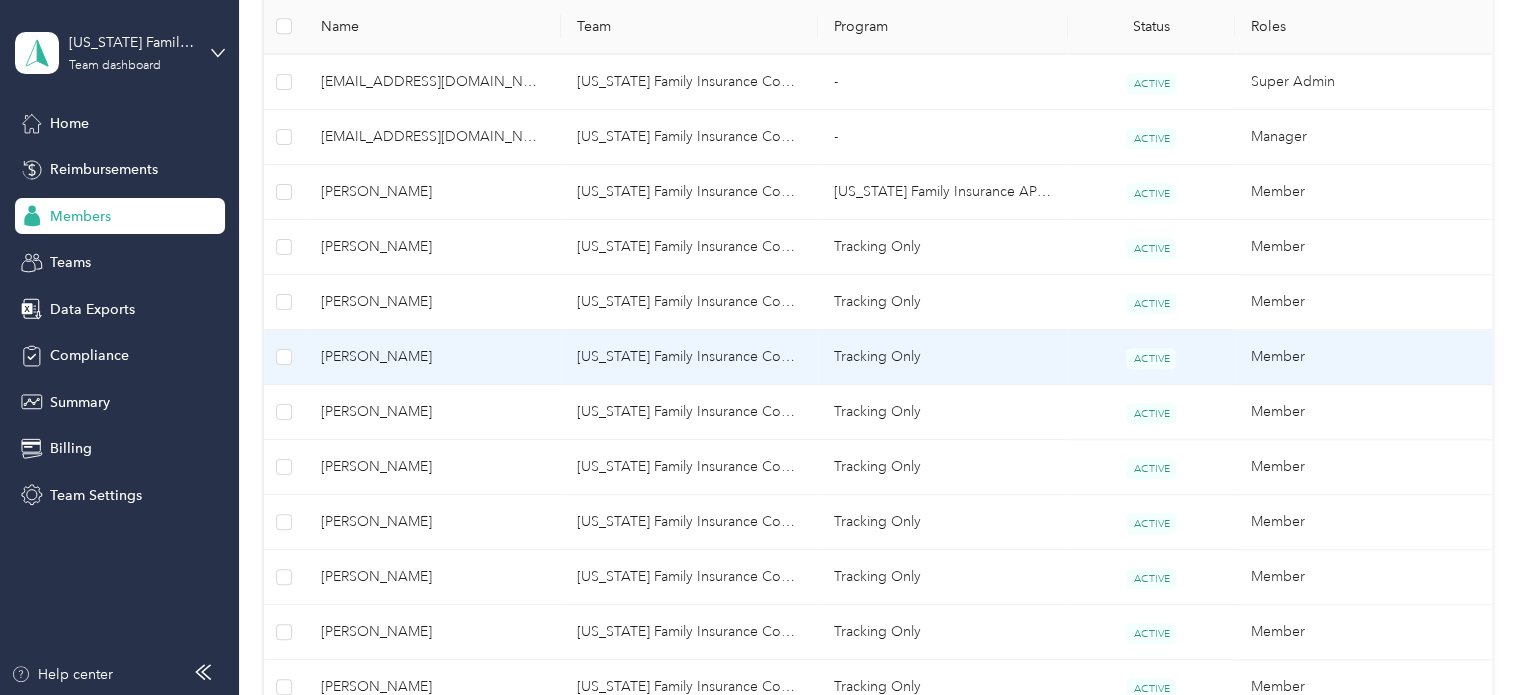 scroll, scrollTop: 600, scrollLeft: 0, axis: vertical 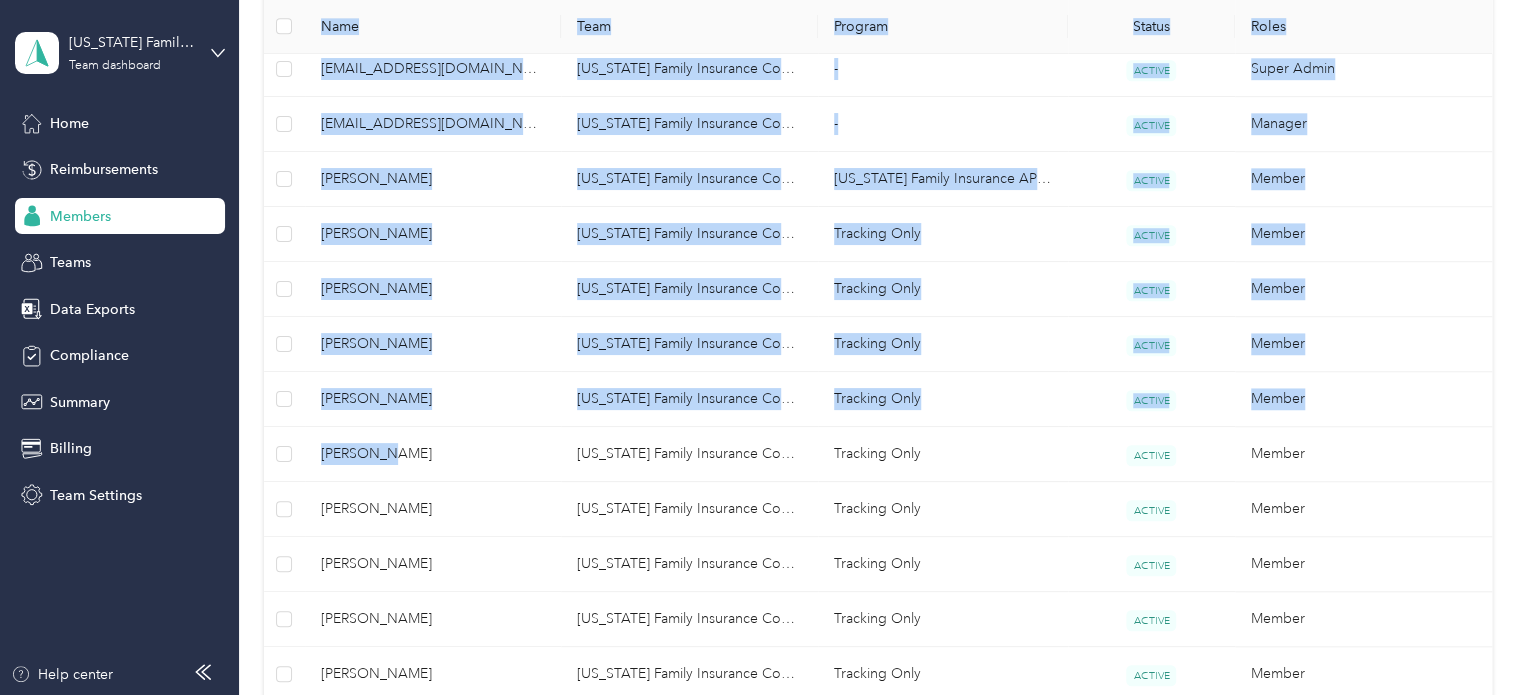 drag, startPoint x: 261, startPoint y: -121, endPoint x: 0, endPoint y: -121, distance: 261 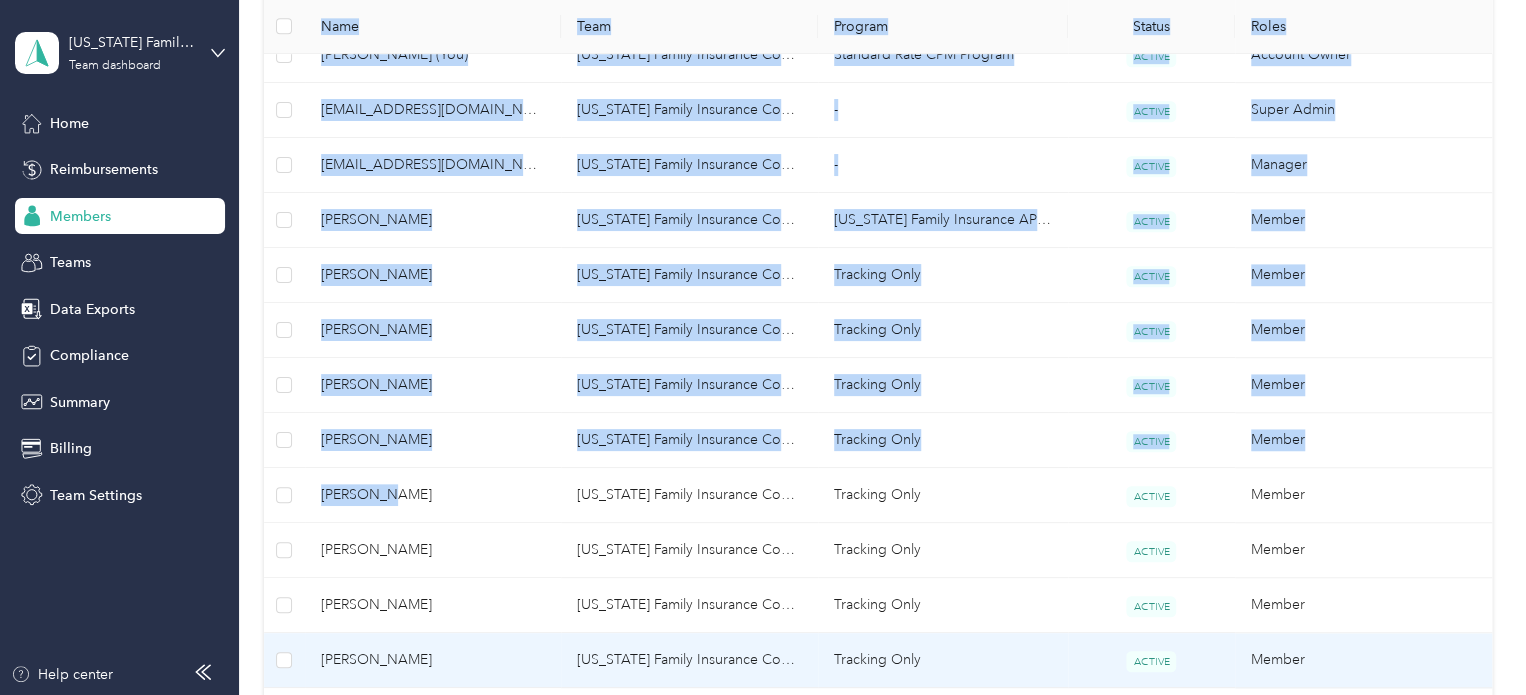 scroll, scrollTop: 615, scrollLeft: 0, axis: vertical 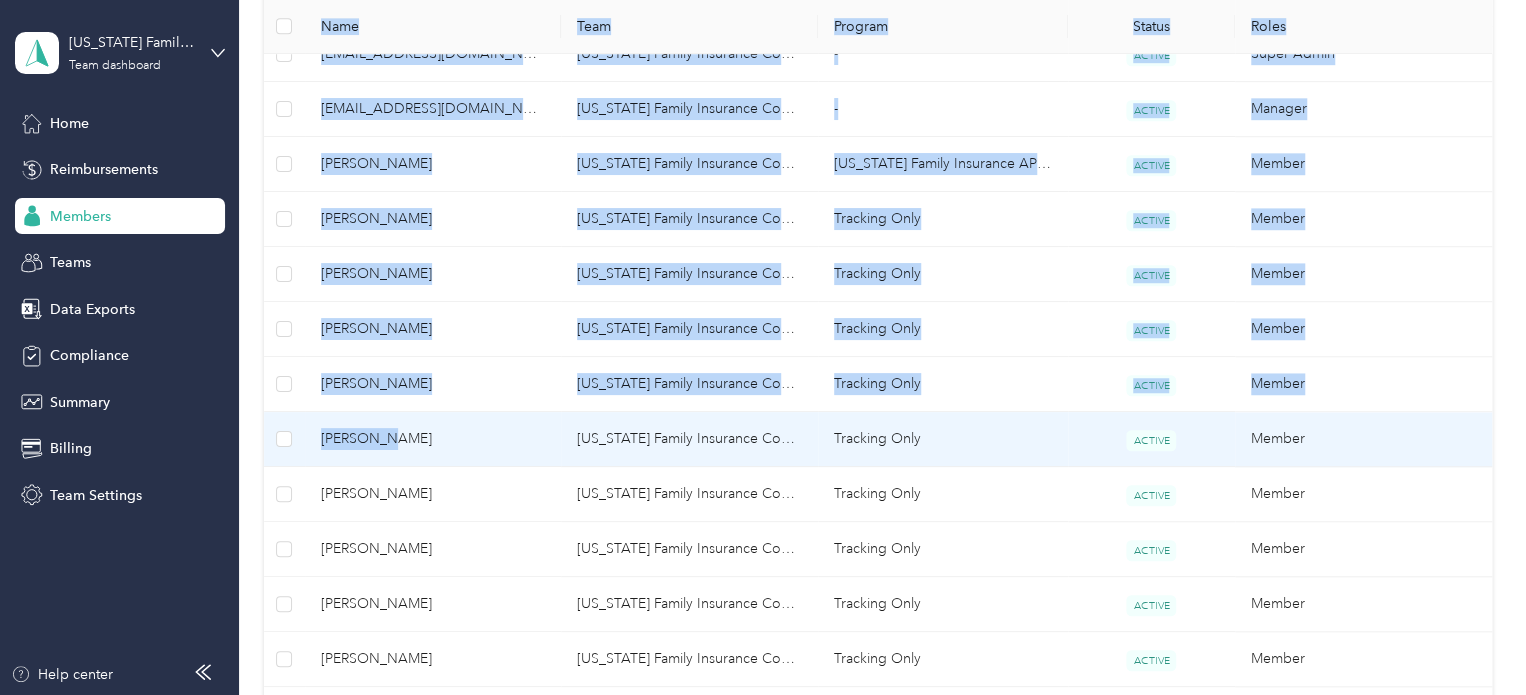 click on "Lael Millsaps" at bounding box center [433, 439] 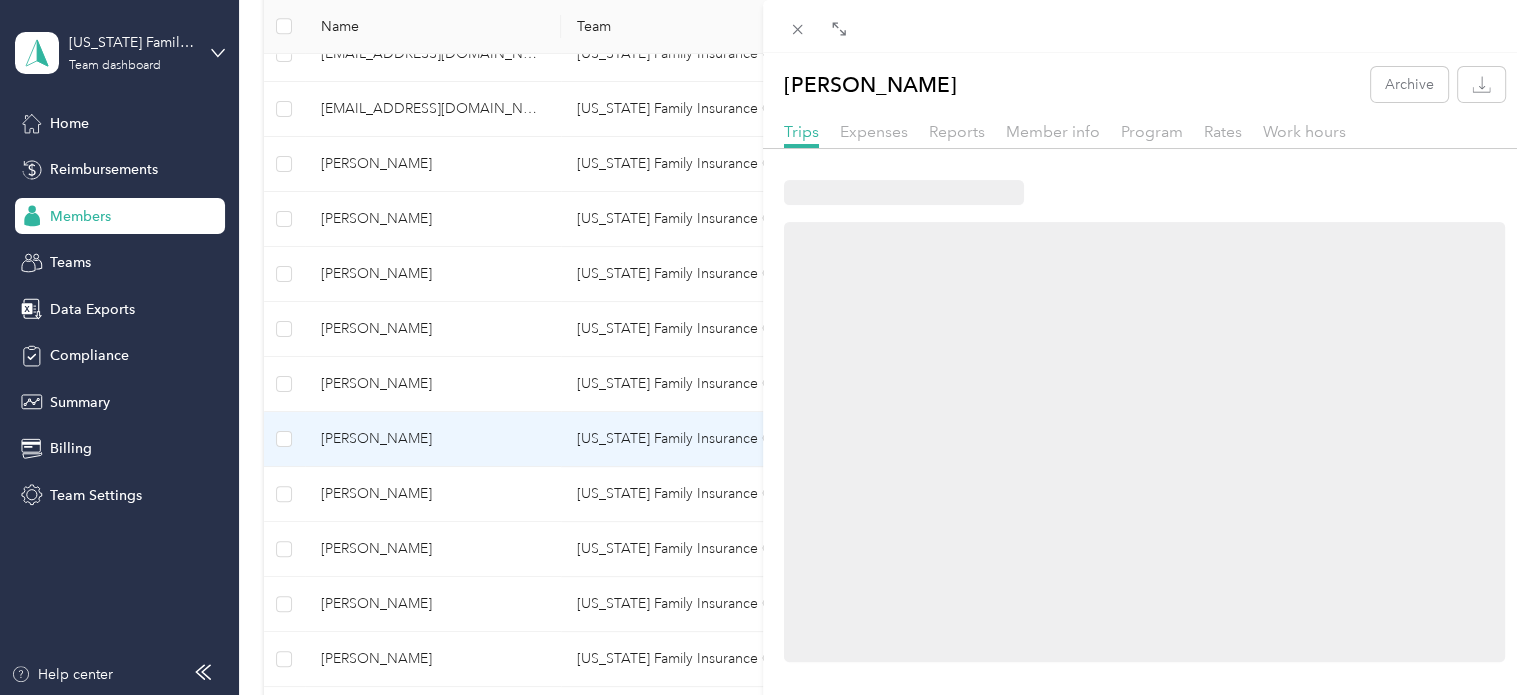 click on "Lael Millsaps Archive Trips Expenses Reports Member info Program Rates Work hours" at bounding box center [763, 347] 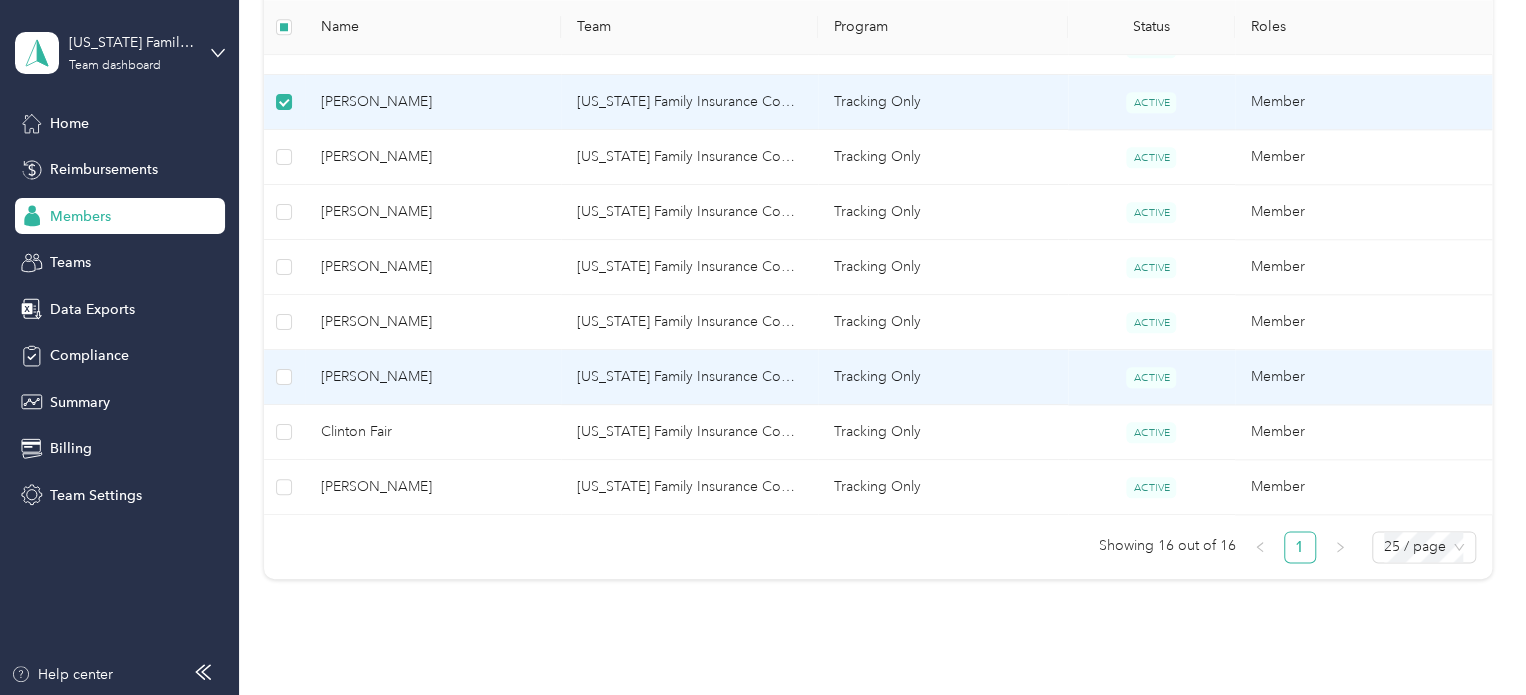 scroll, scrollTop: 1003, scrollLeft: 0, axis: vertical 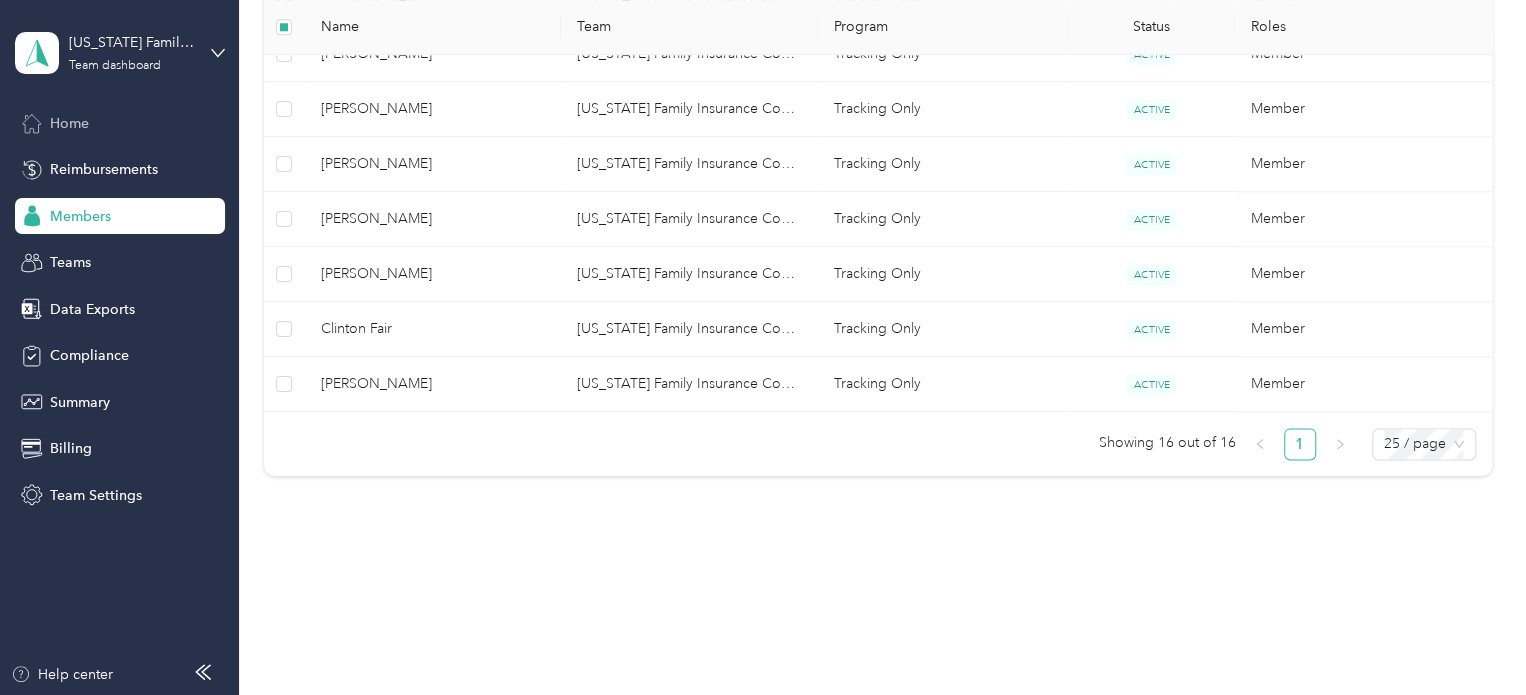 click on "Home" at bounding box center [69, 123] 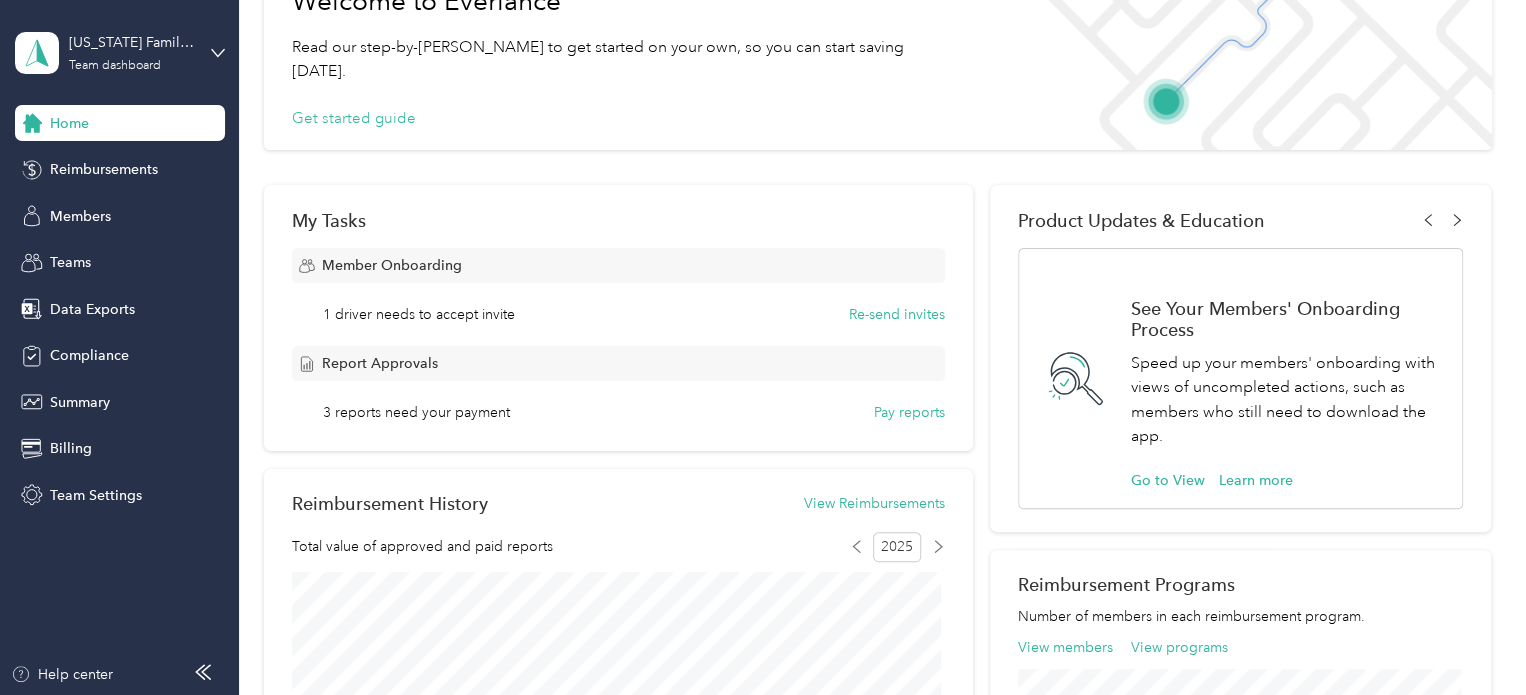 scroll, scrollTop: 133, scrollLeft: 0, axis: vertical 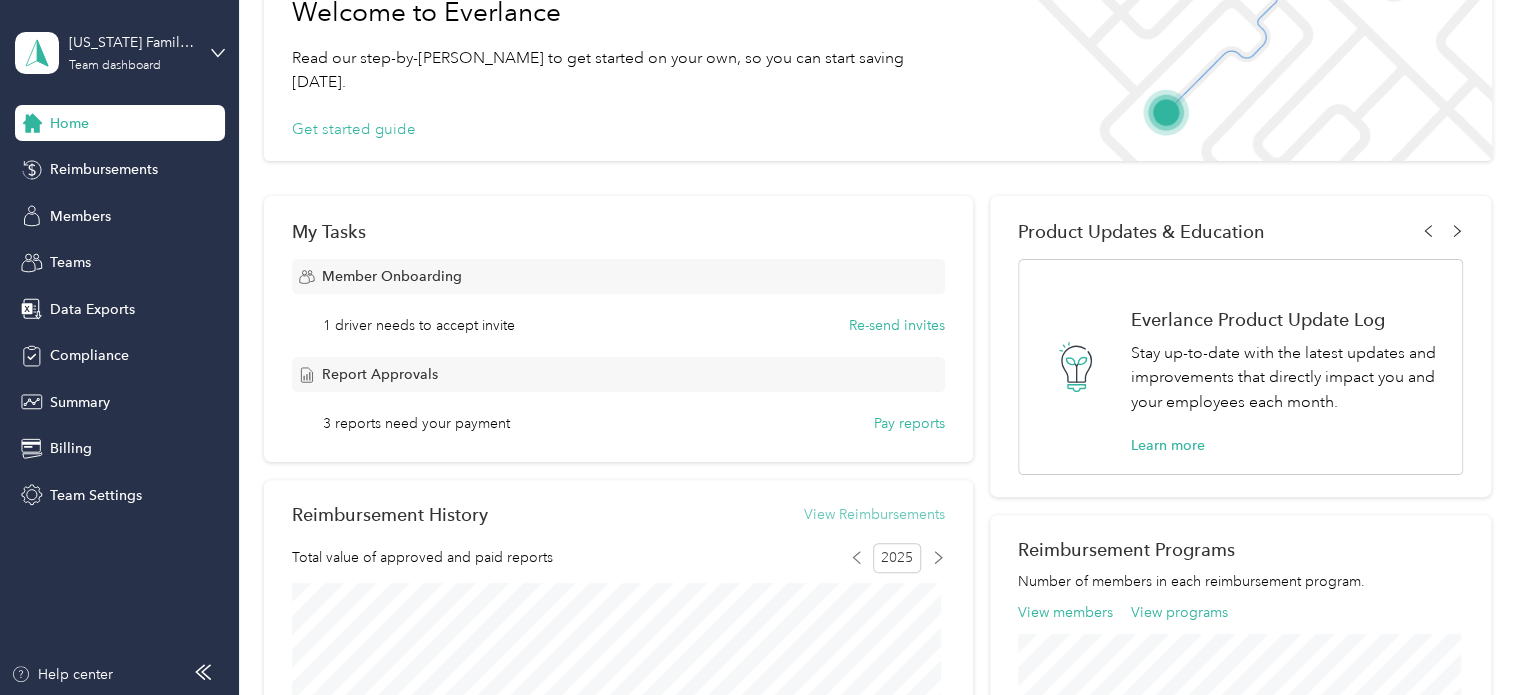 click on "View Reimbursements" at bounding box center (874, 514) 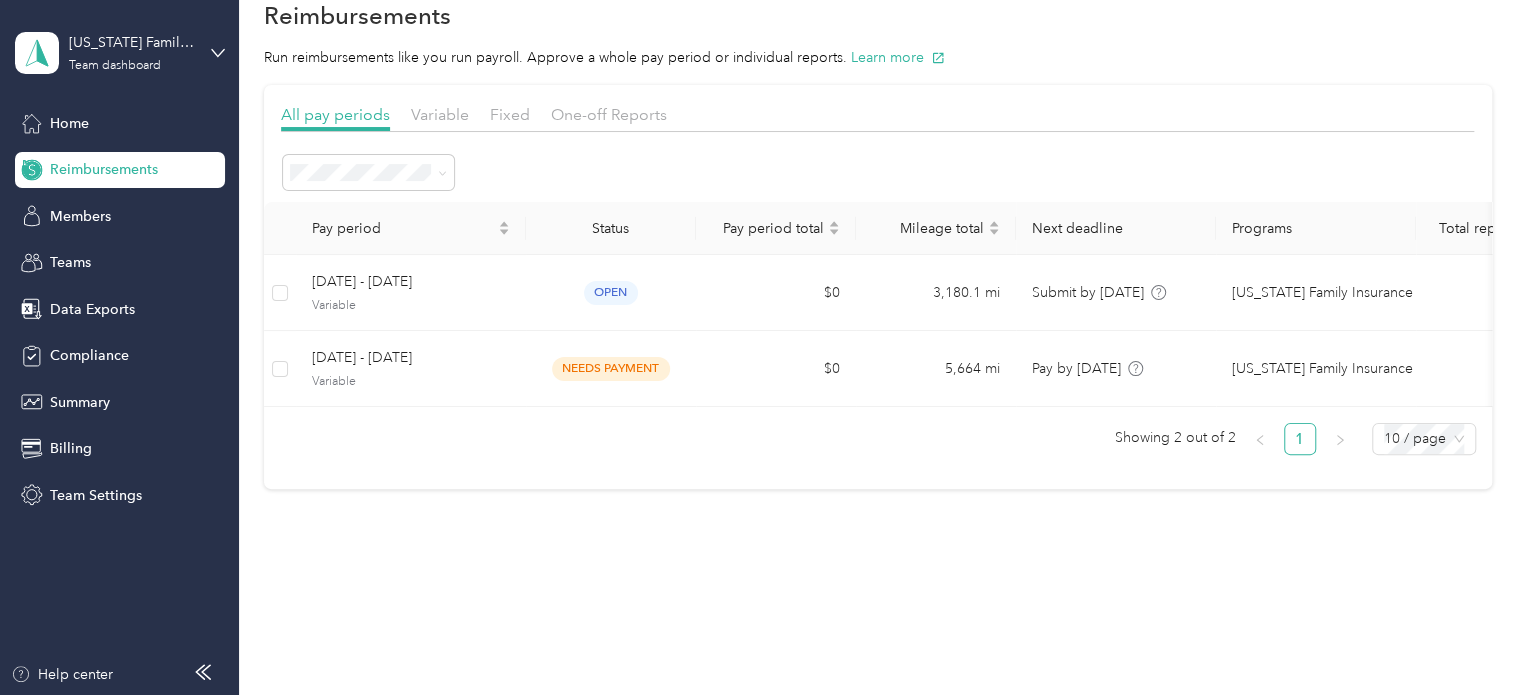scroll, scrollTop: 56, scrollLeft: 0, axis: vertical 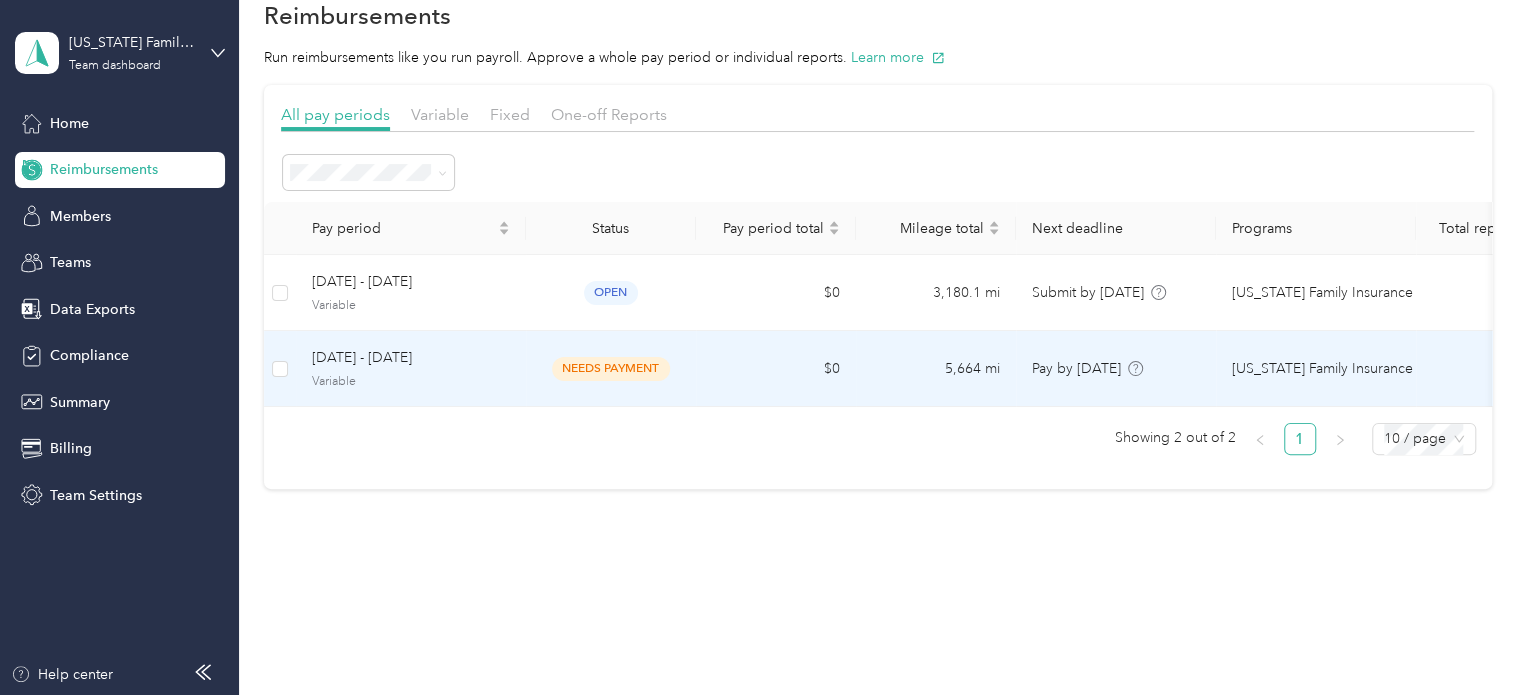 click on "Florida Family Insurance AP 1 Program 2025" at bounding box center [1386, 369] 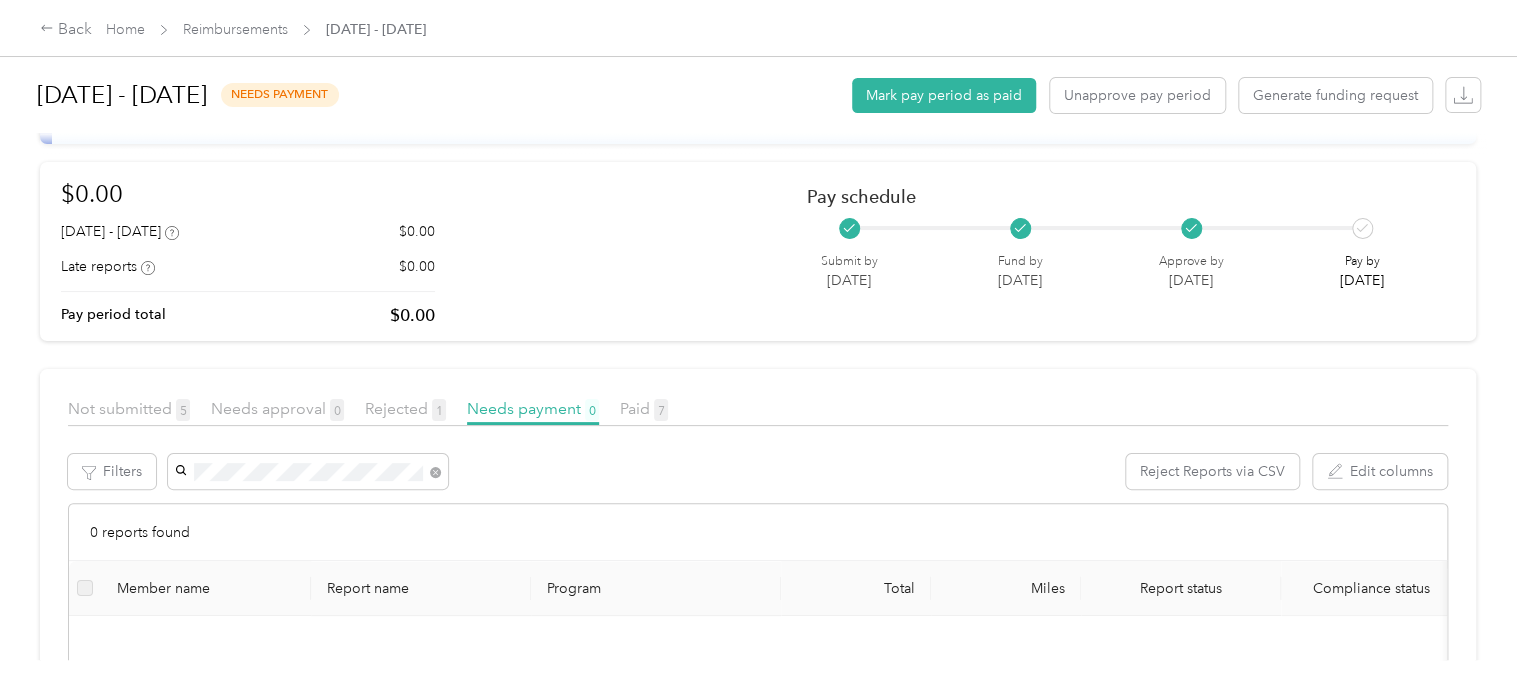 scroll, scrollTop: 0, scrollLeft: 0, axis: both 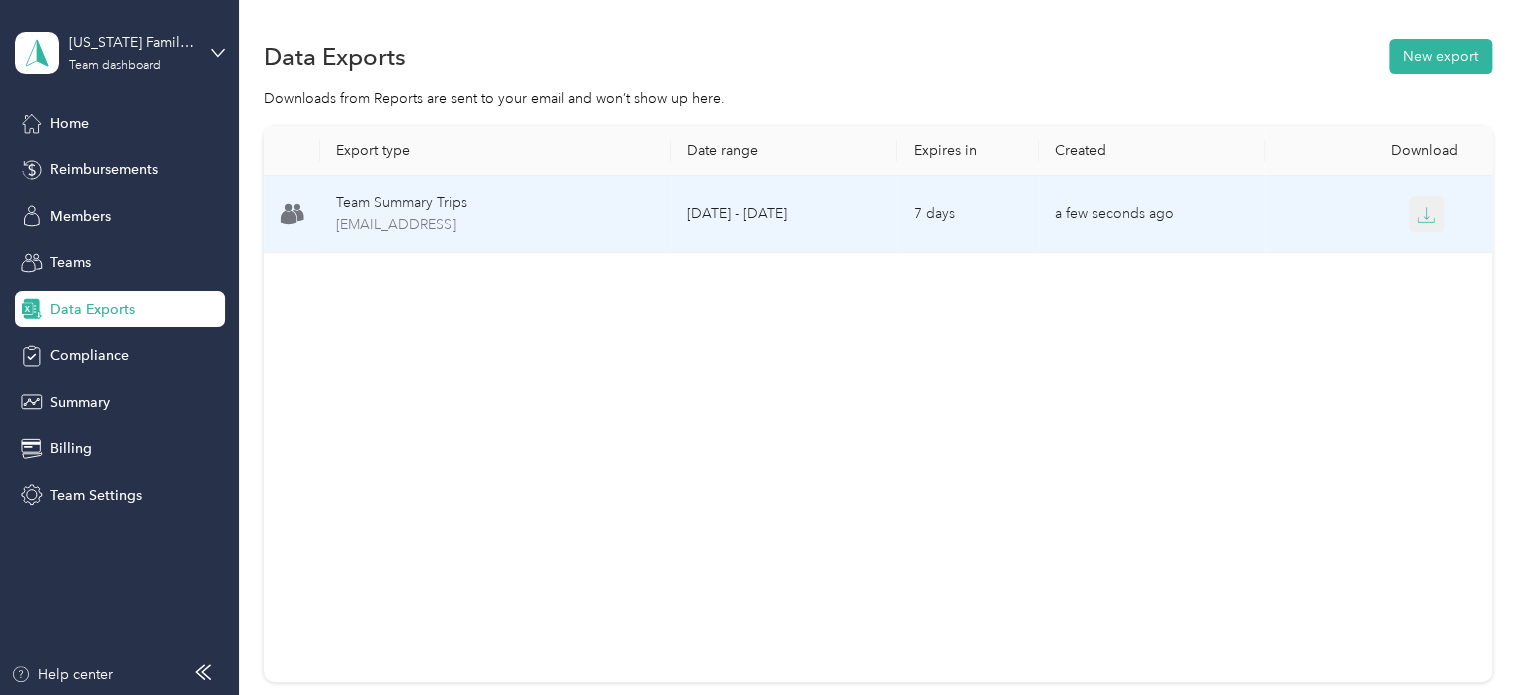 click 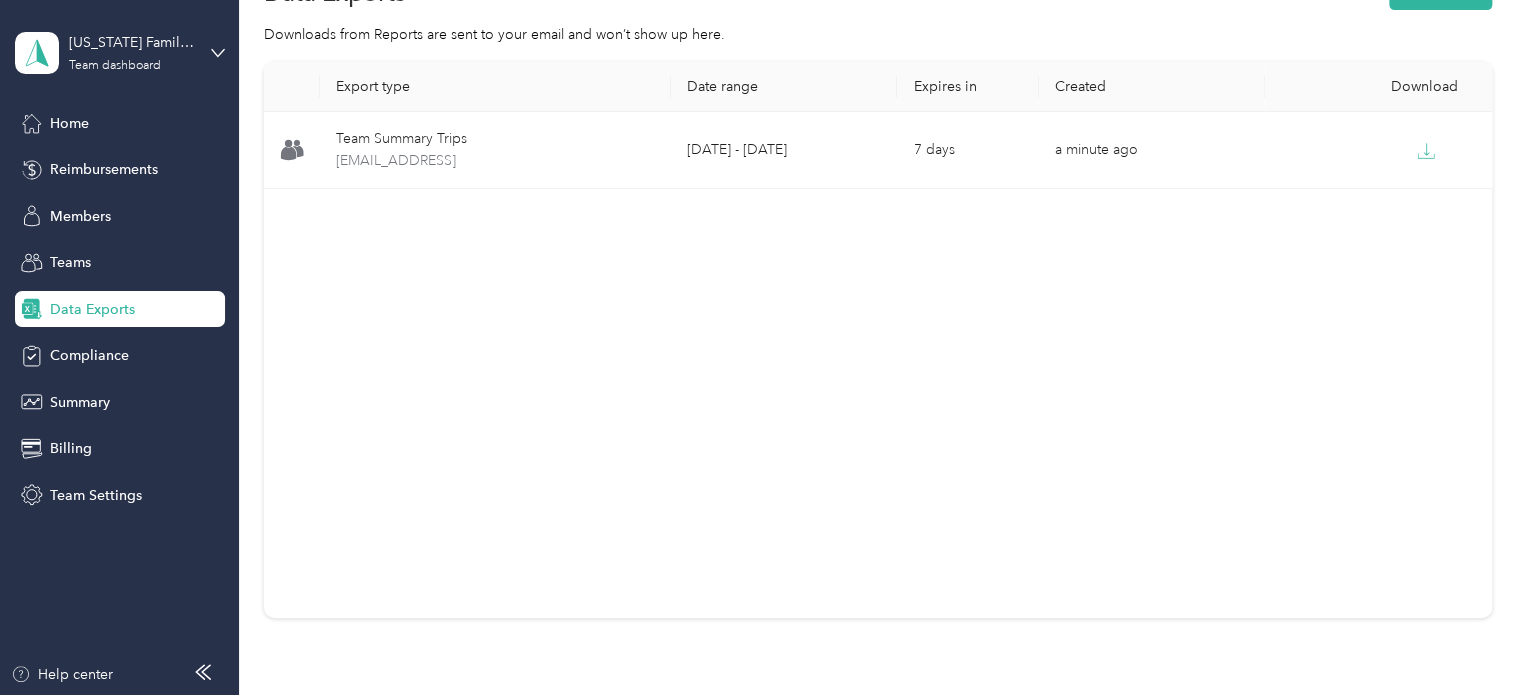 scroll, scrollTop: 100, scrollLeft: 0, axis: vertical 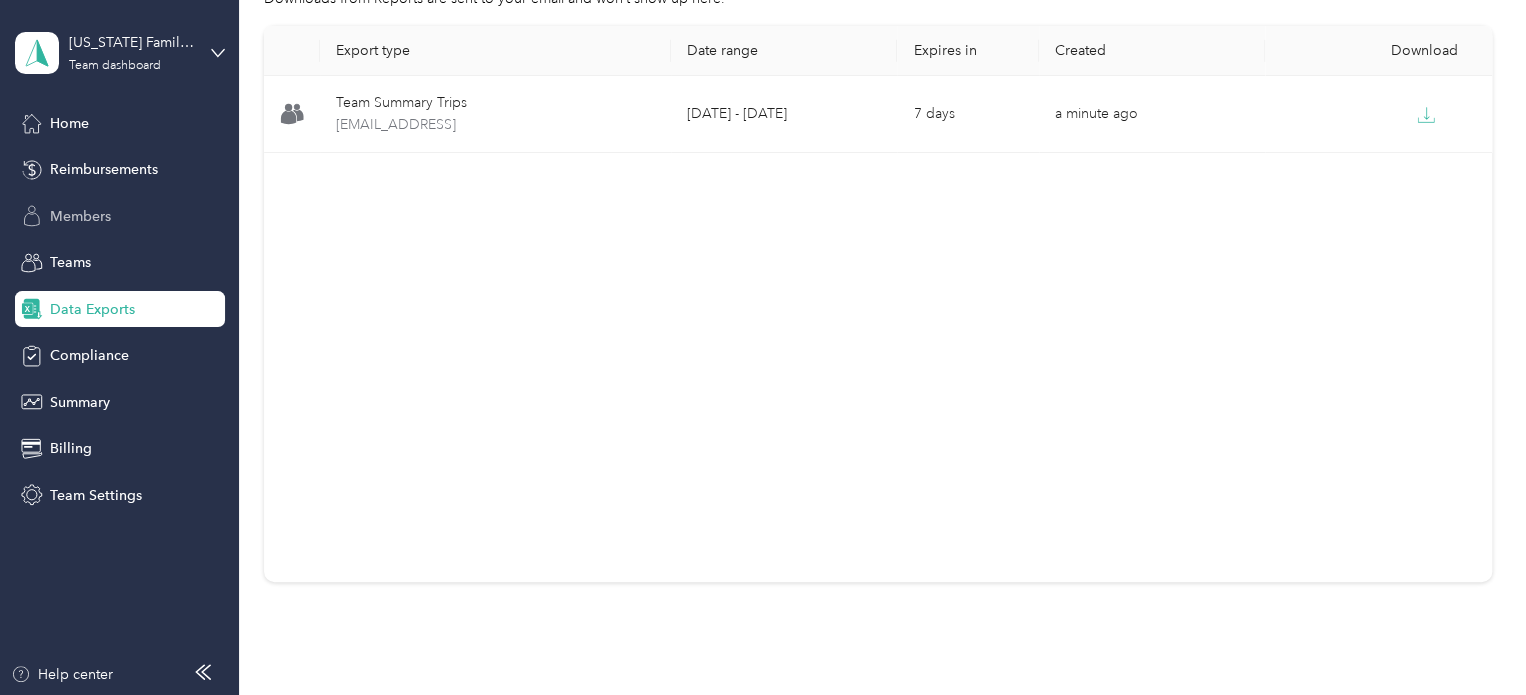 click on "Members" at bounding box center (80, 216) 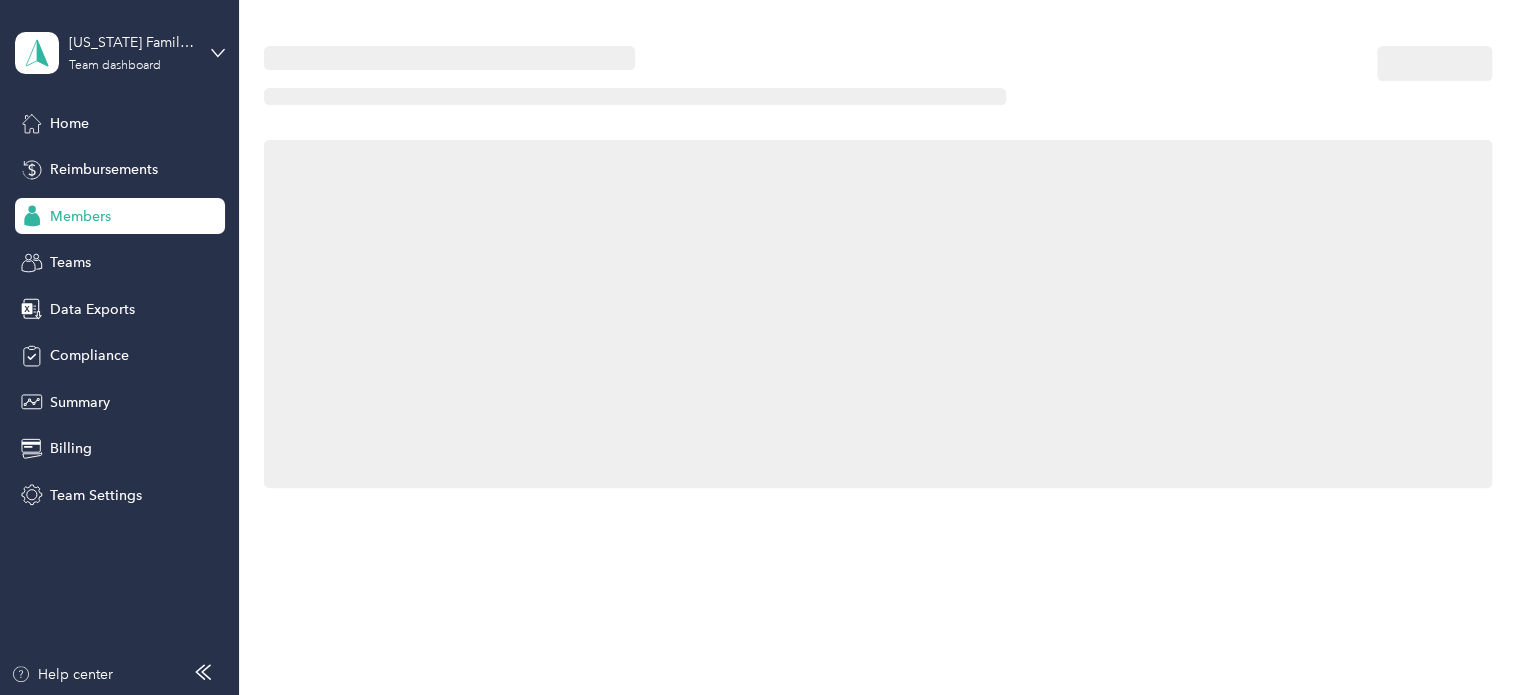 scroll, scrollTop: 0, scrollLeft: 0, axis: both 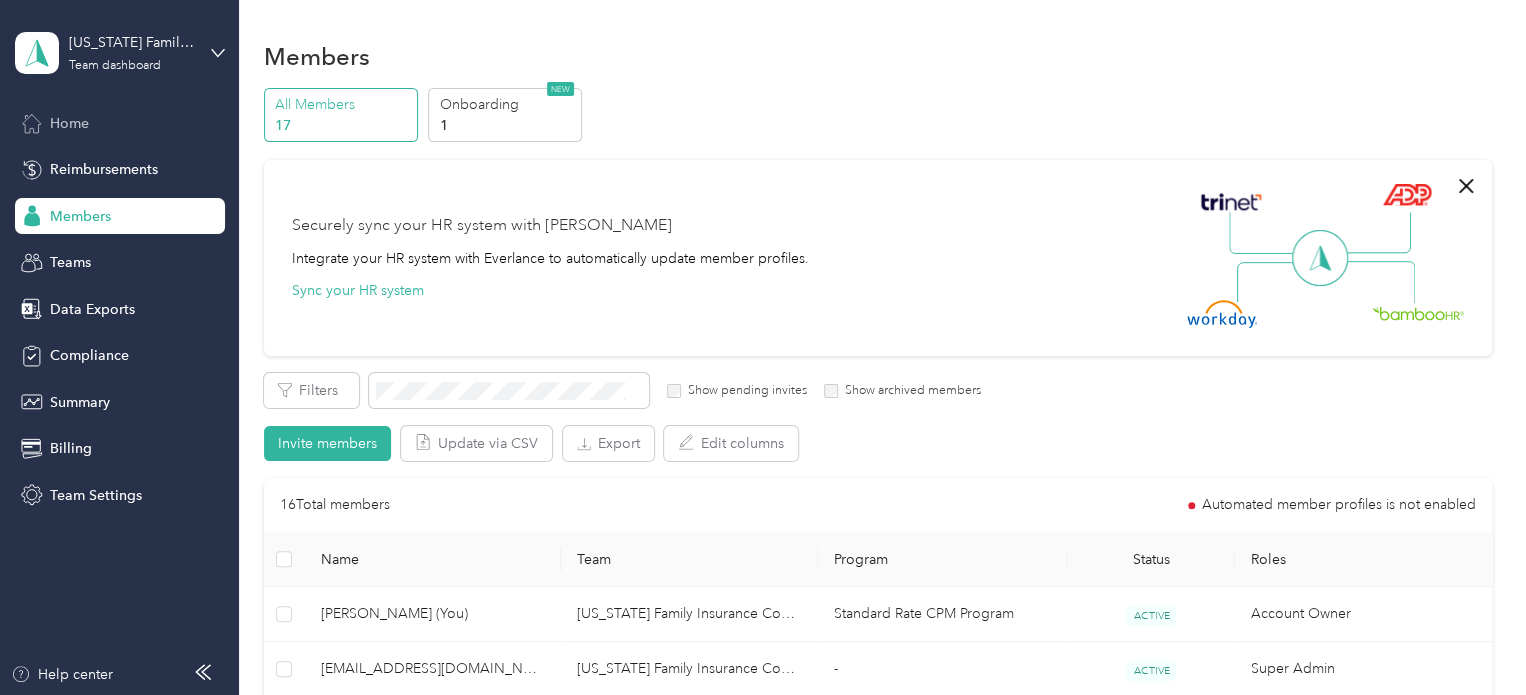 click on "Home" at bounding box center (120, 123) 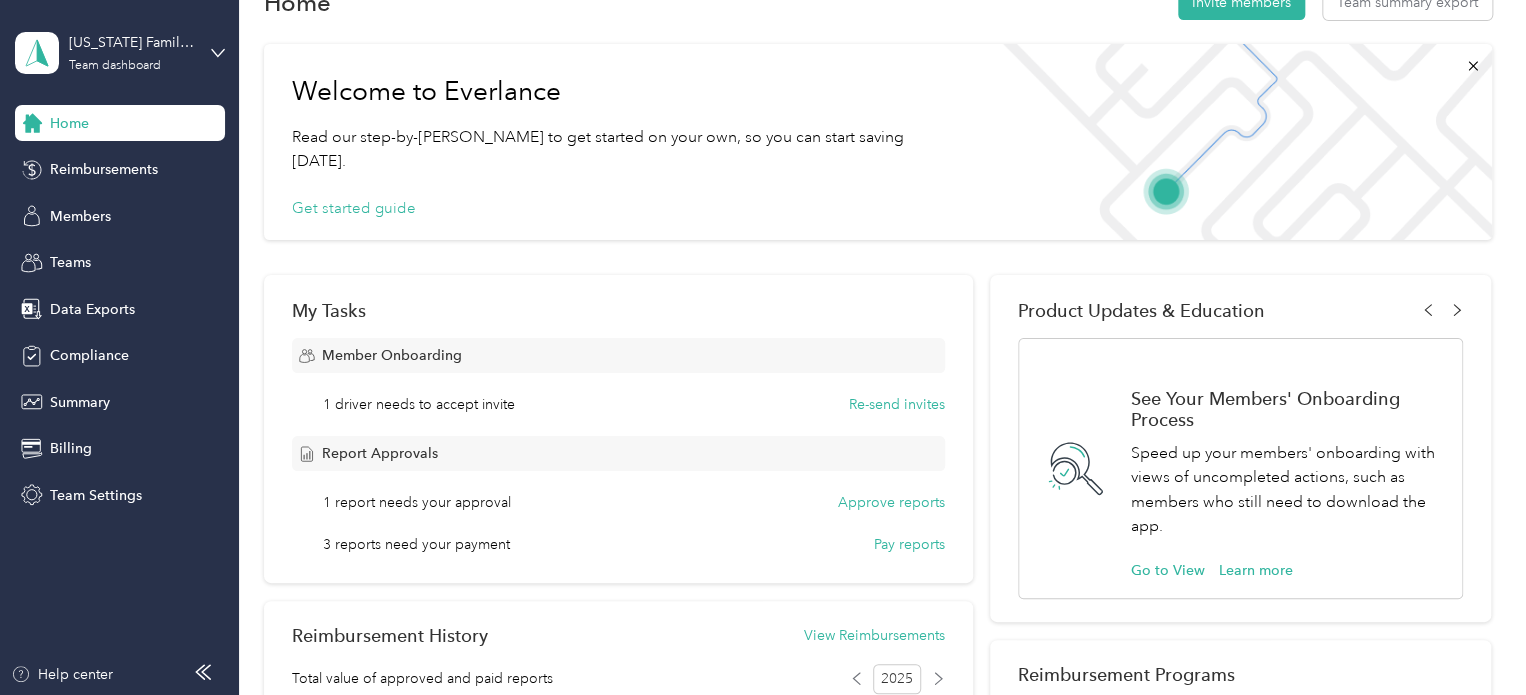 scroll, scrollTop: 100, scrollLeft: 0, axis: vertical 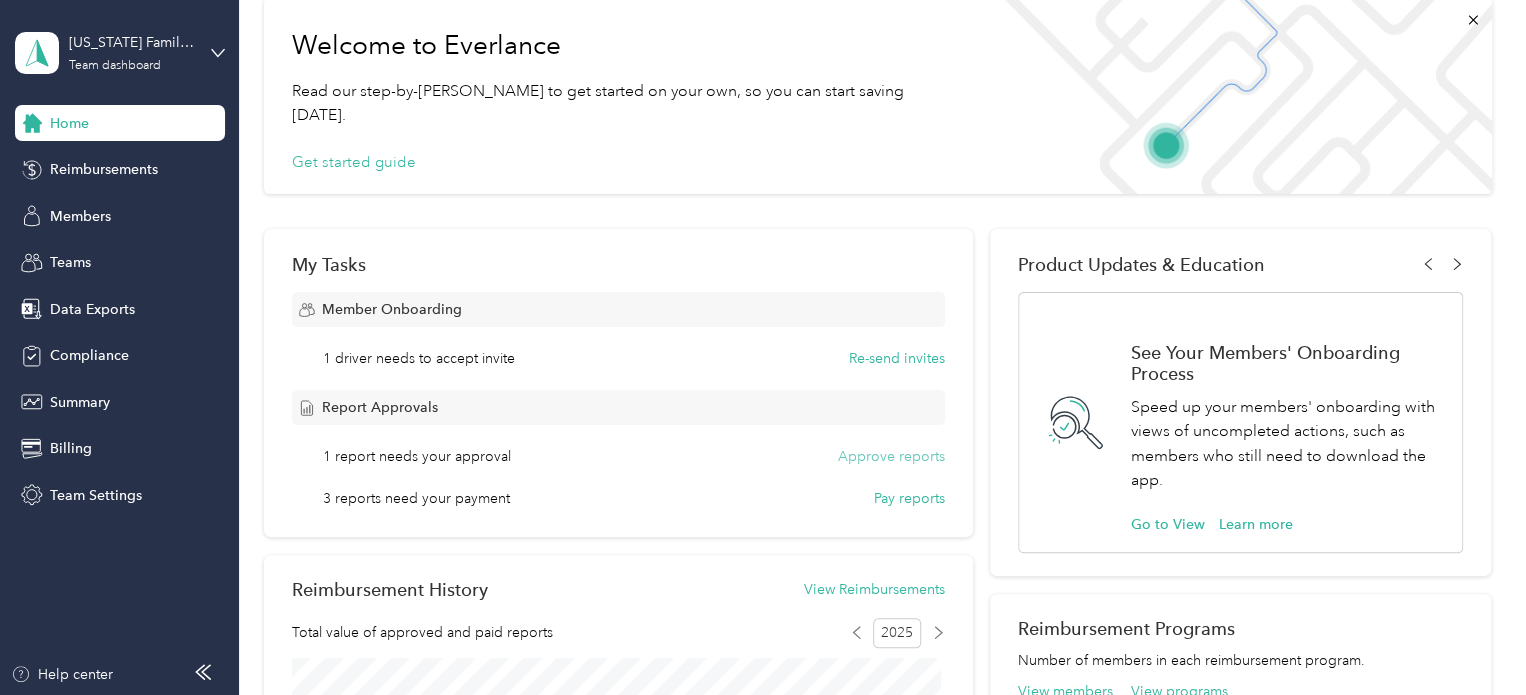 click on "Approve reports" at bounding box center [891, 456] 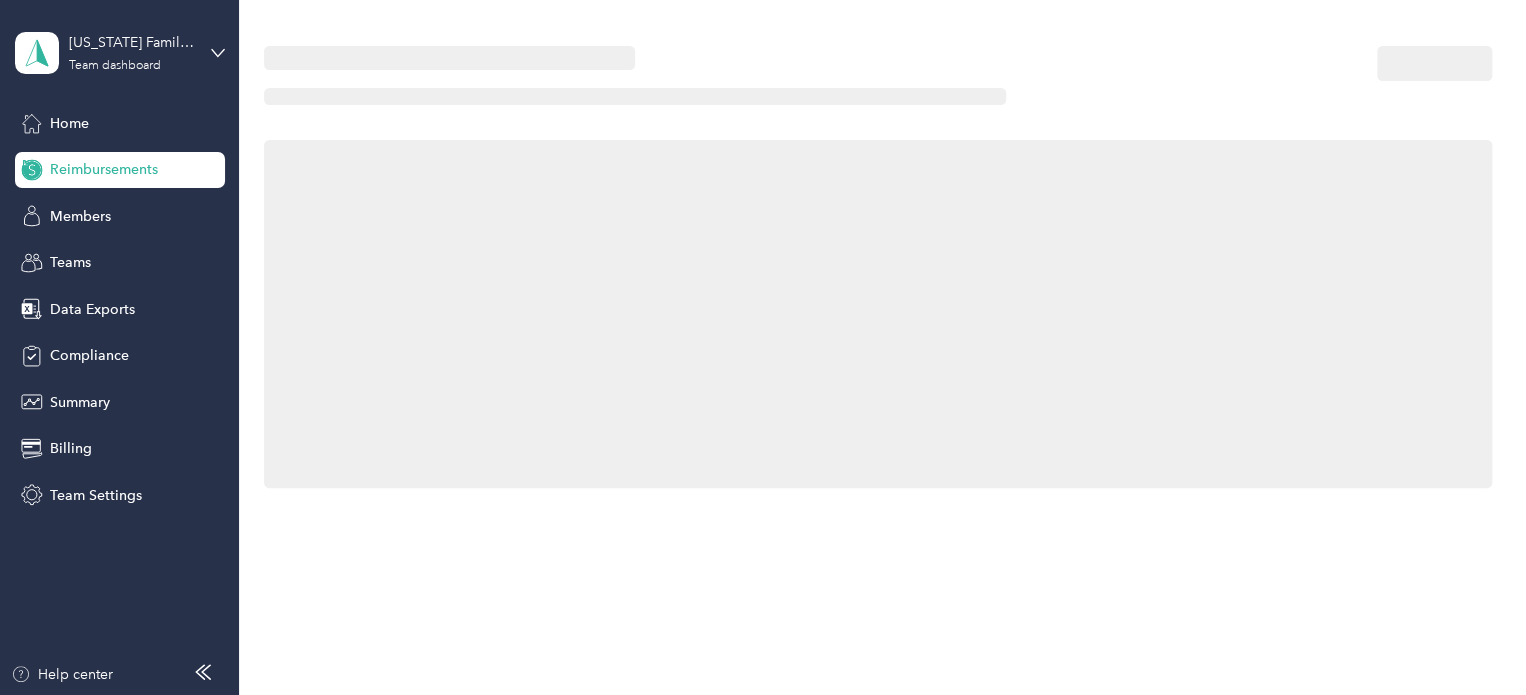 scroll, scrollTop: 0, scrollLeft: 0, axis: both 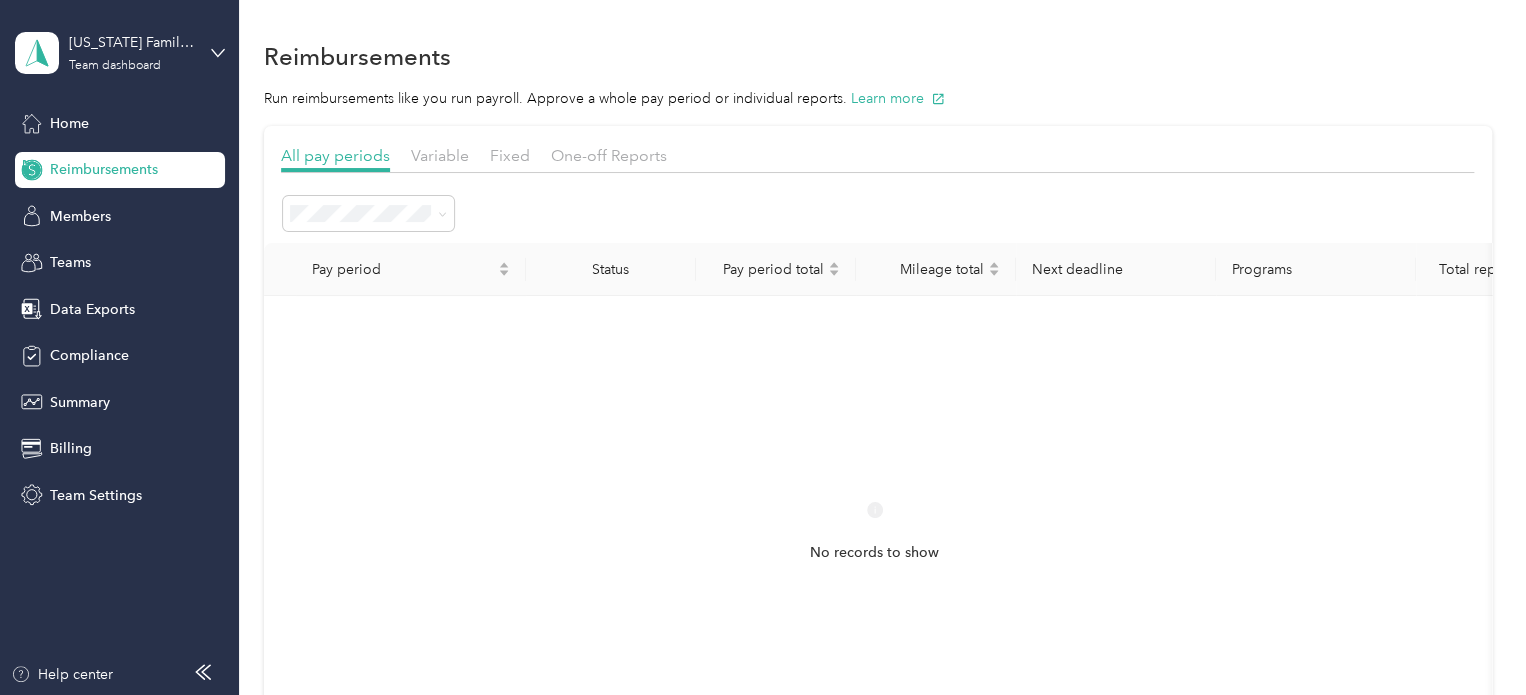 click on "Needs approval" at bounding box center [348, 351] 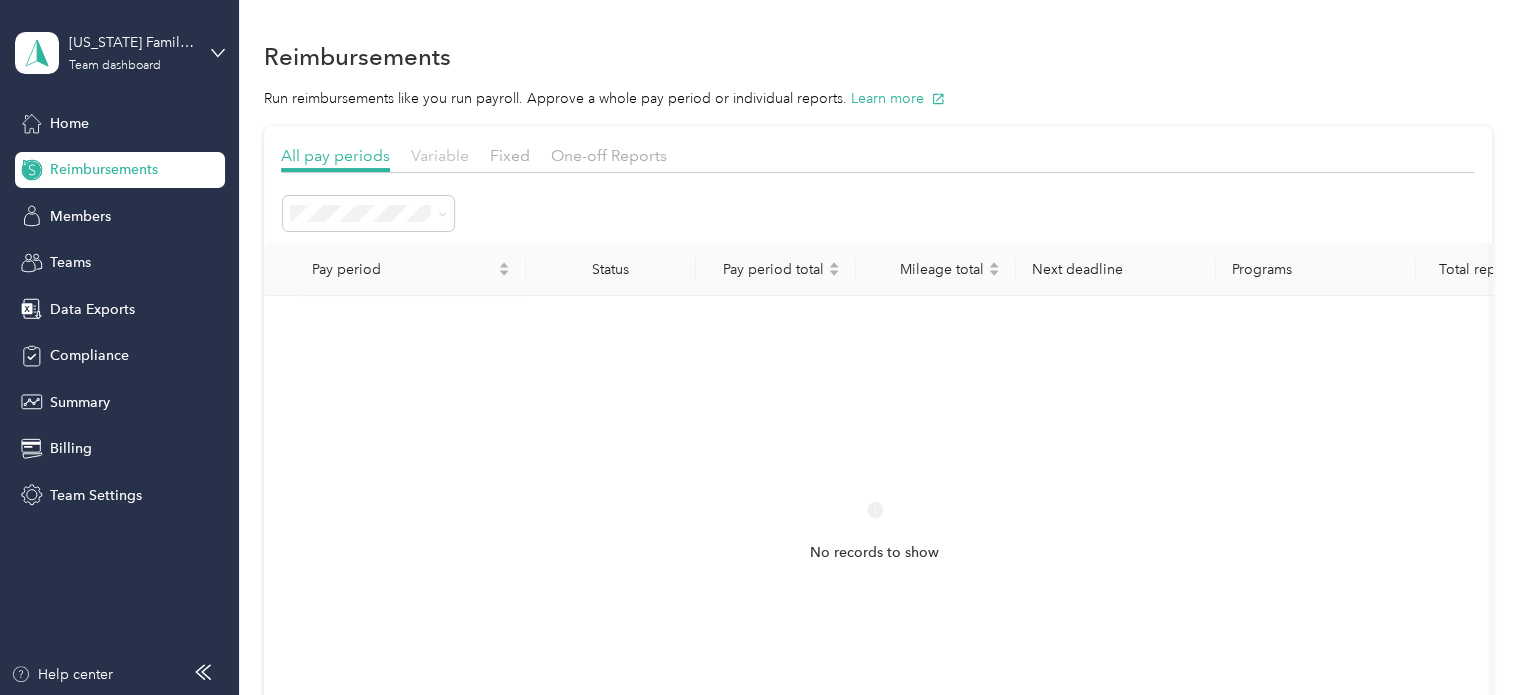 click on "Variable" at bounding box center [440, 155] 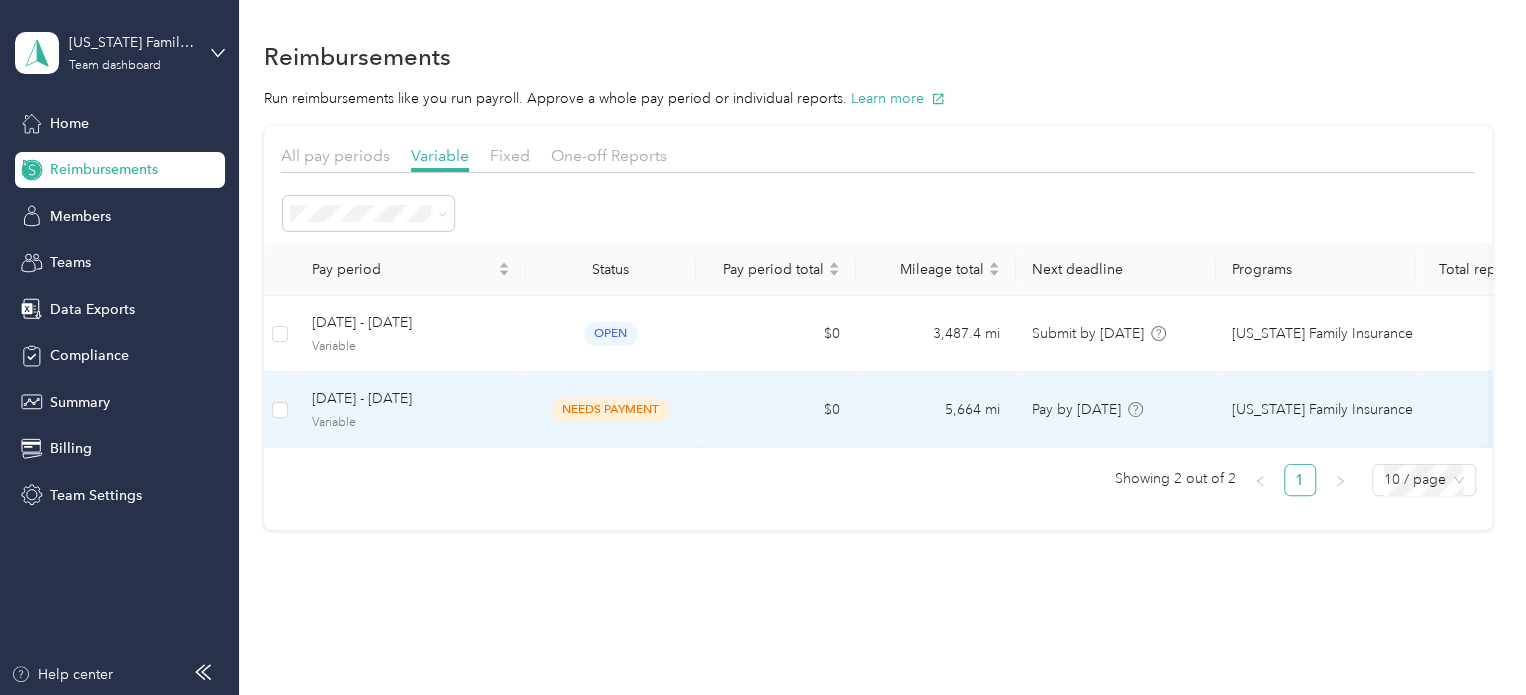 click on "needs payment" at bounding box center (611, 410) 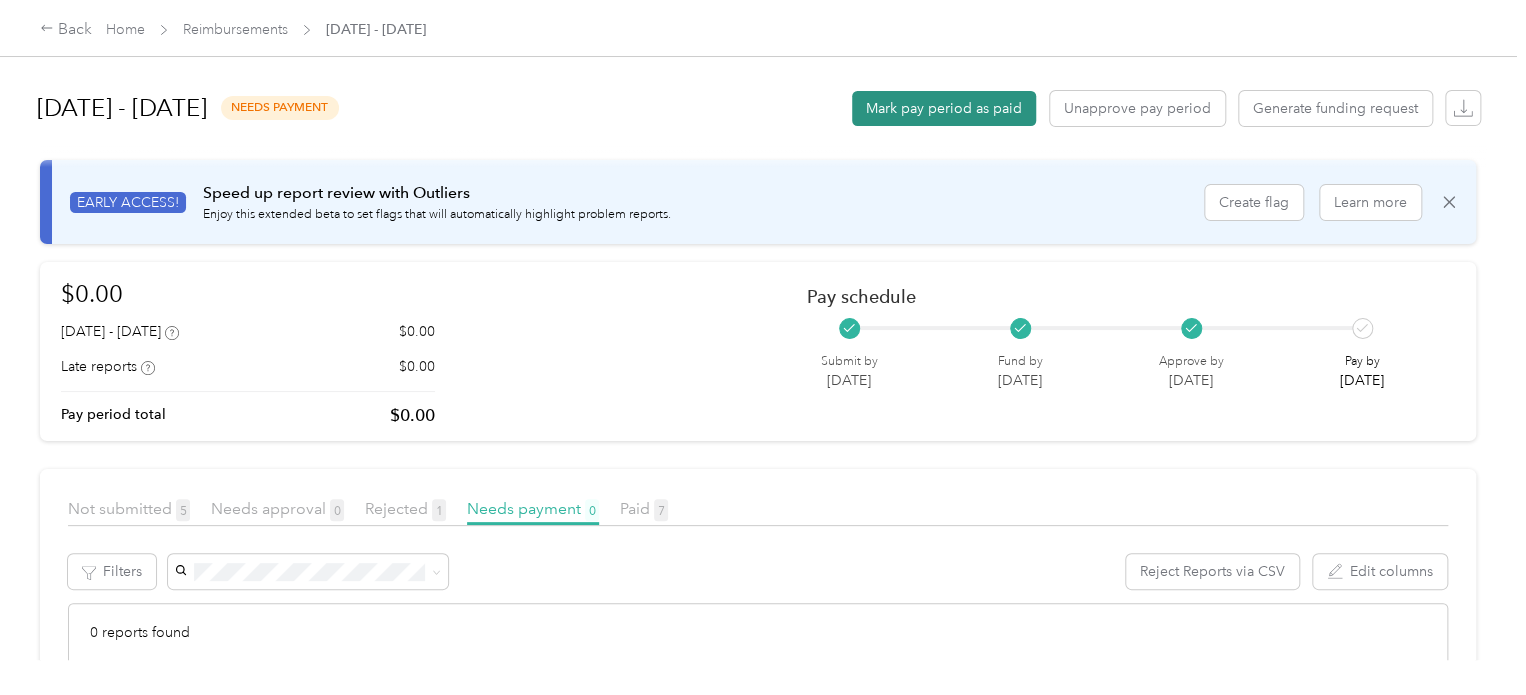 click on "Mark pay period as paid" at bounding box center (944, 108) 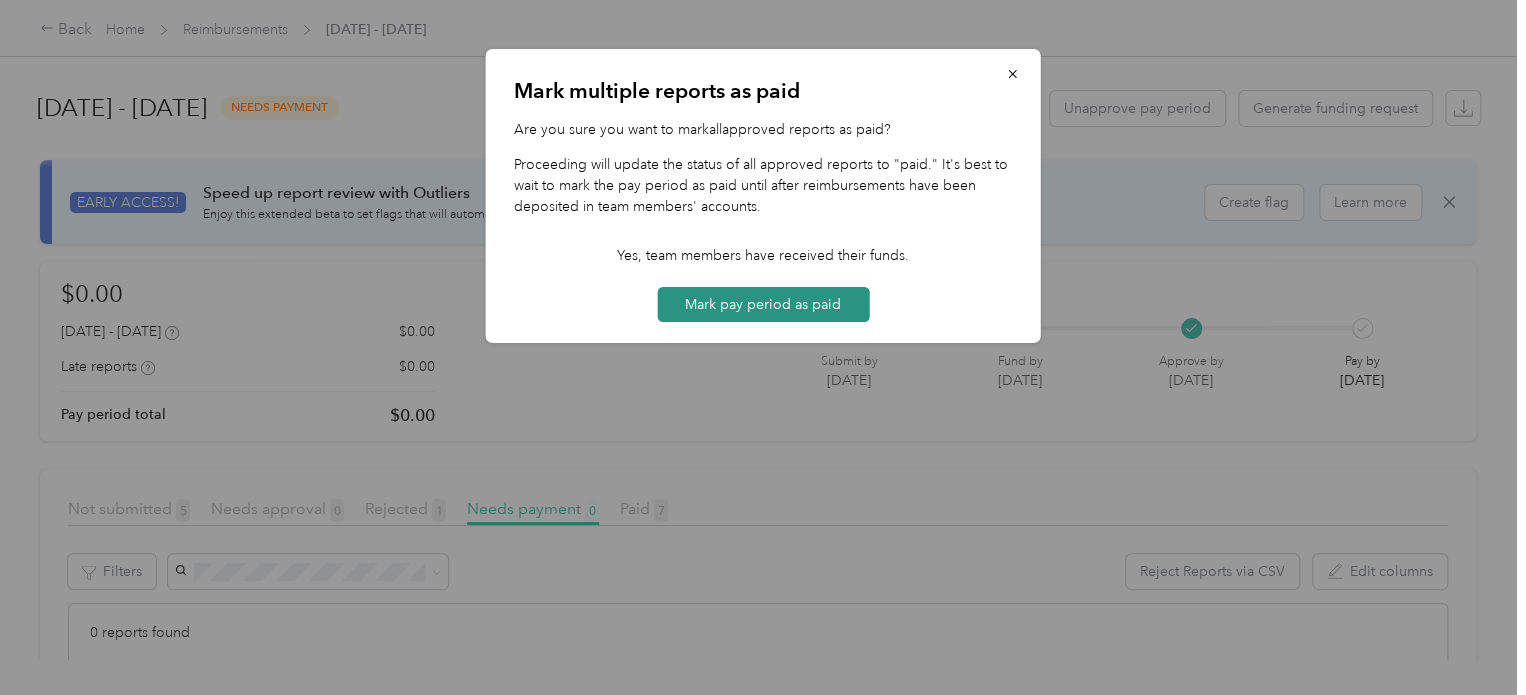 click on "Mark pay period as paid" at bounding box center (763, 304) 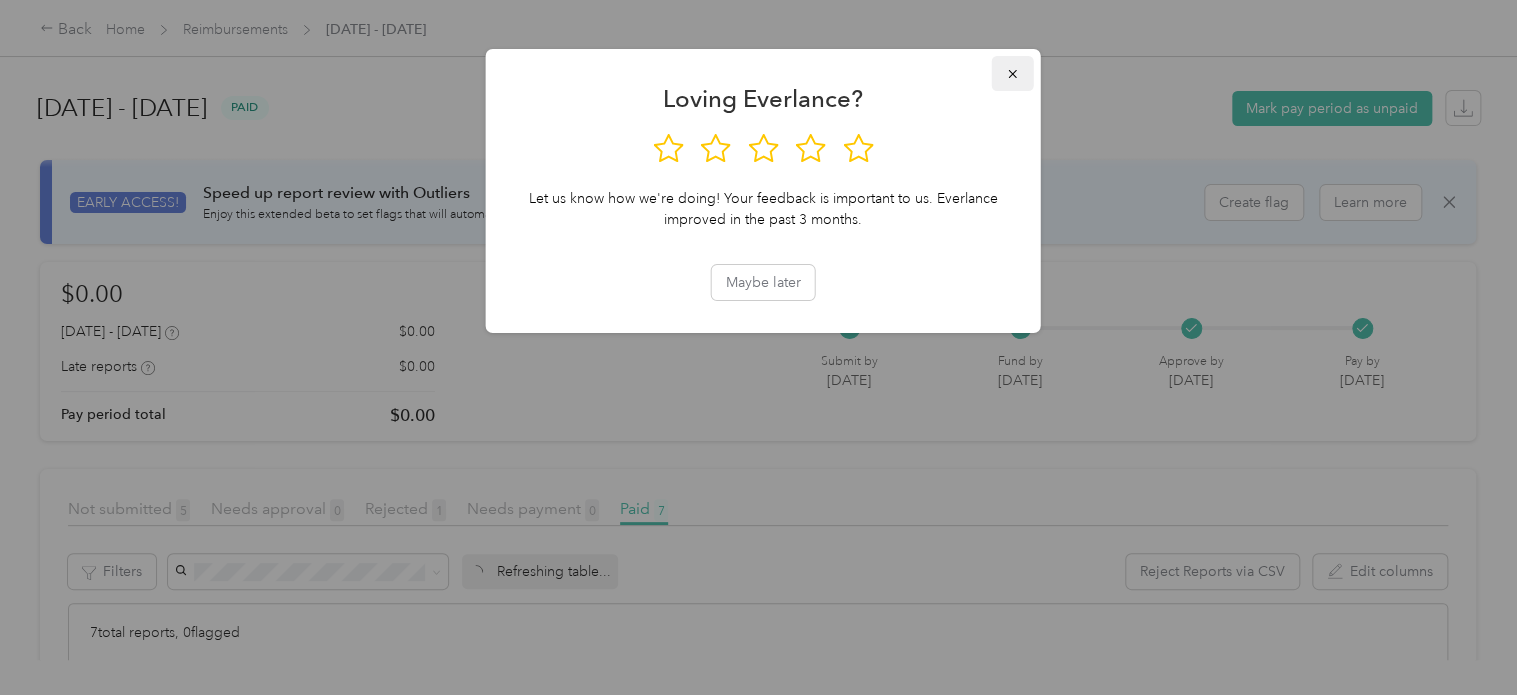 click 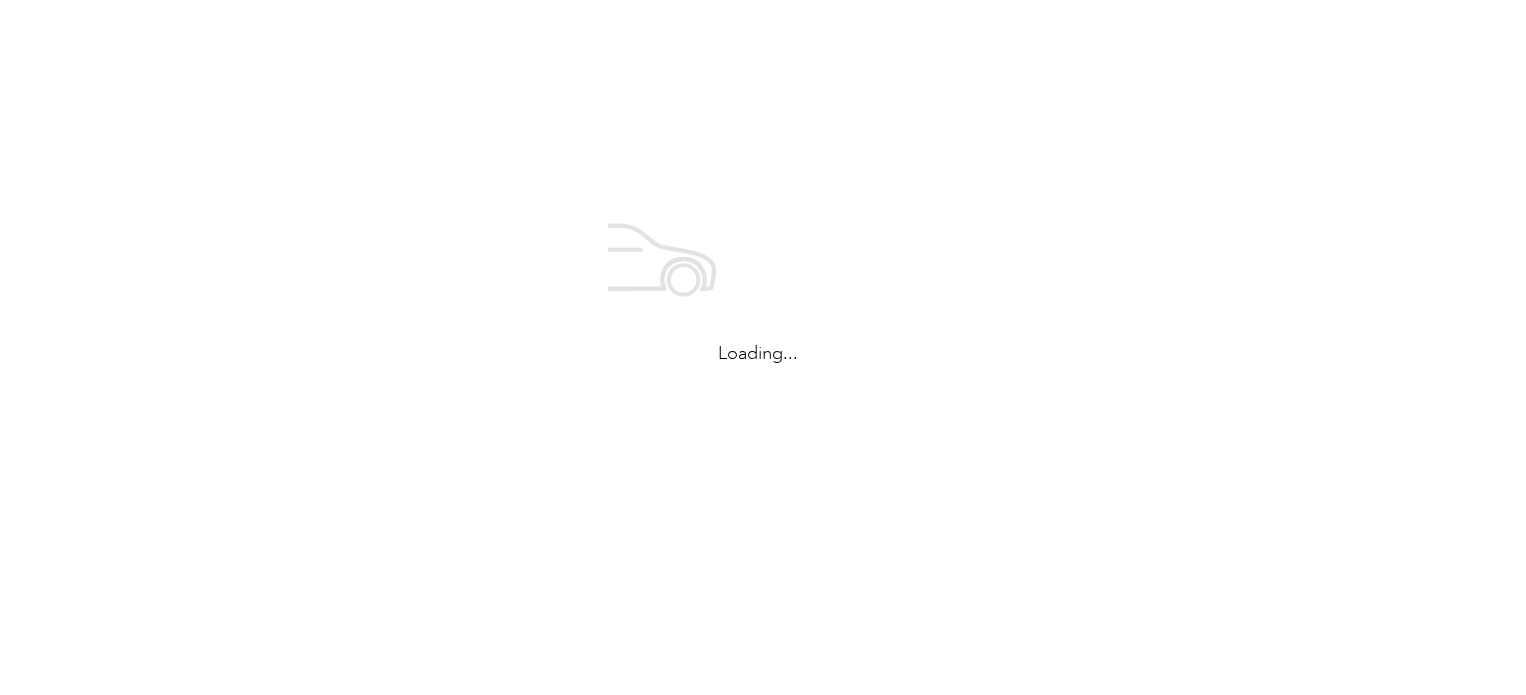scroll, scrollTop: 0, scrollLeft: 0, axis: both 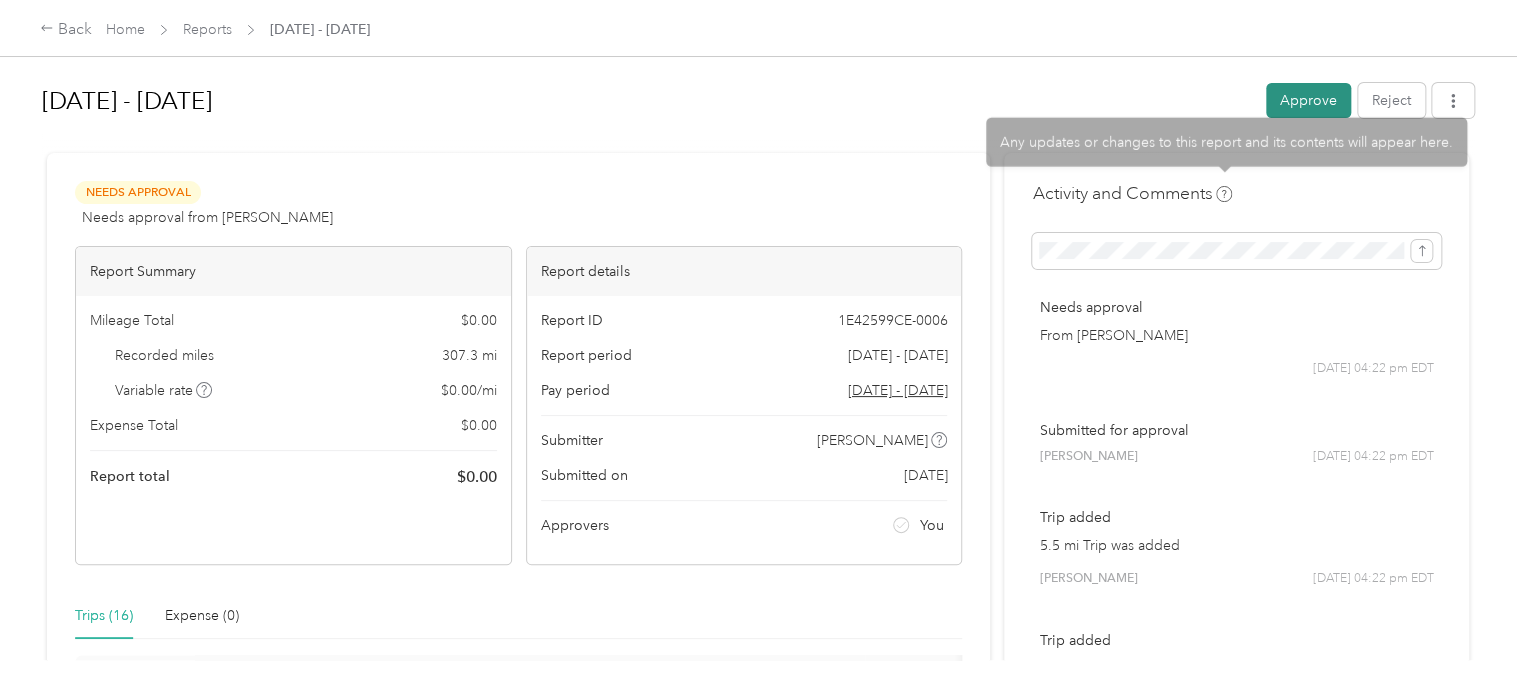 click on "Approve" at bounding box center [1308, 100] 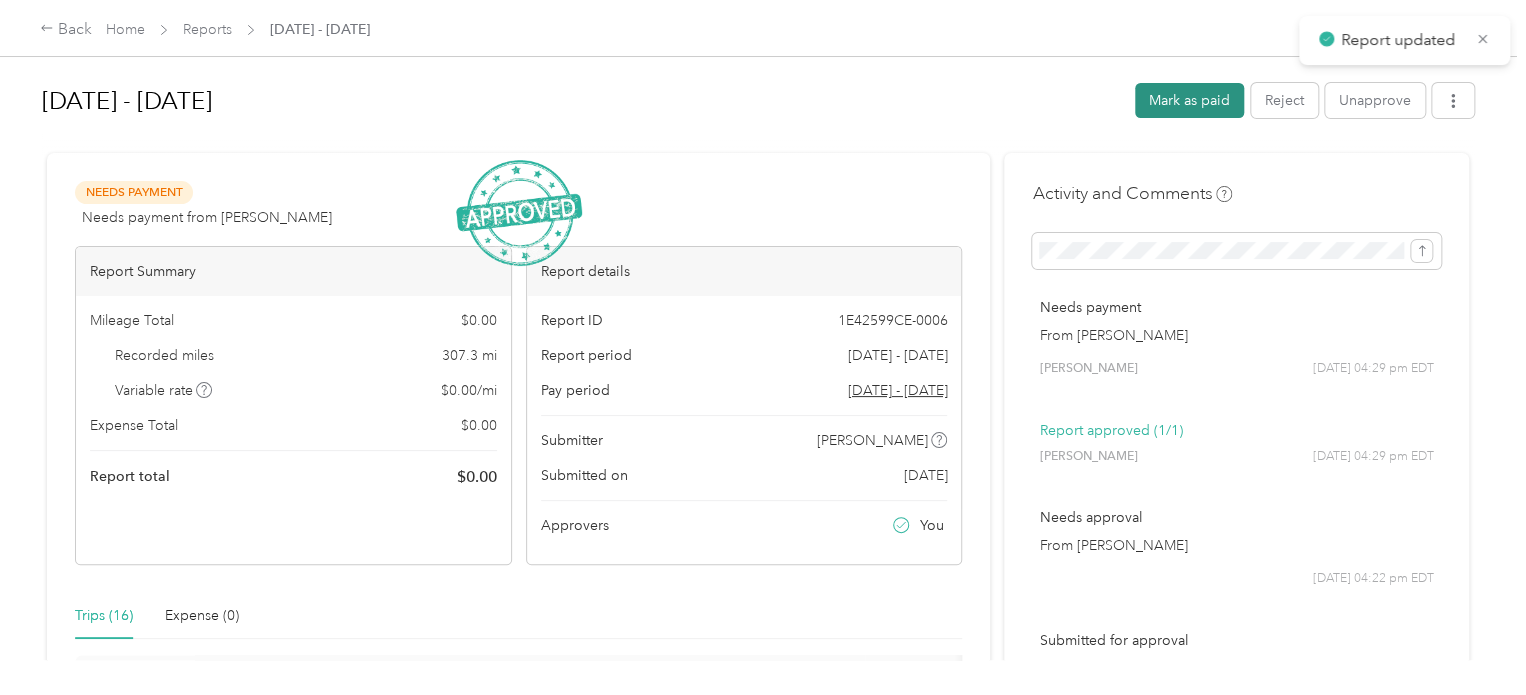 click on "Mark as paid" at bounding box center [1189, 100] 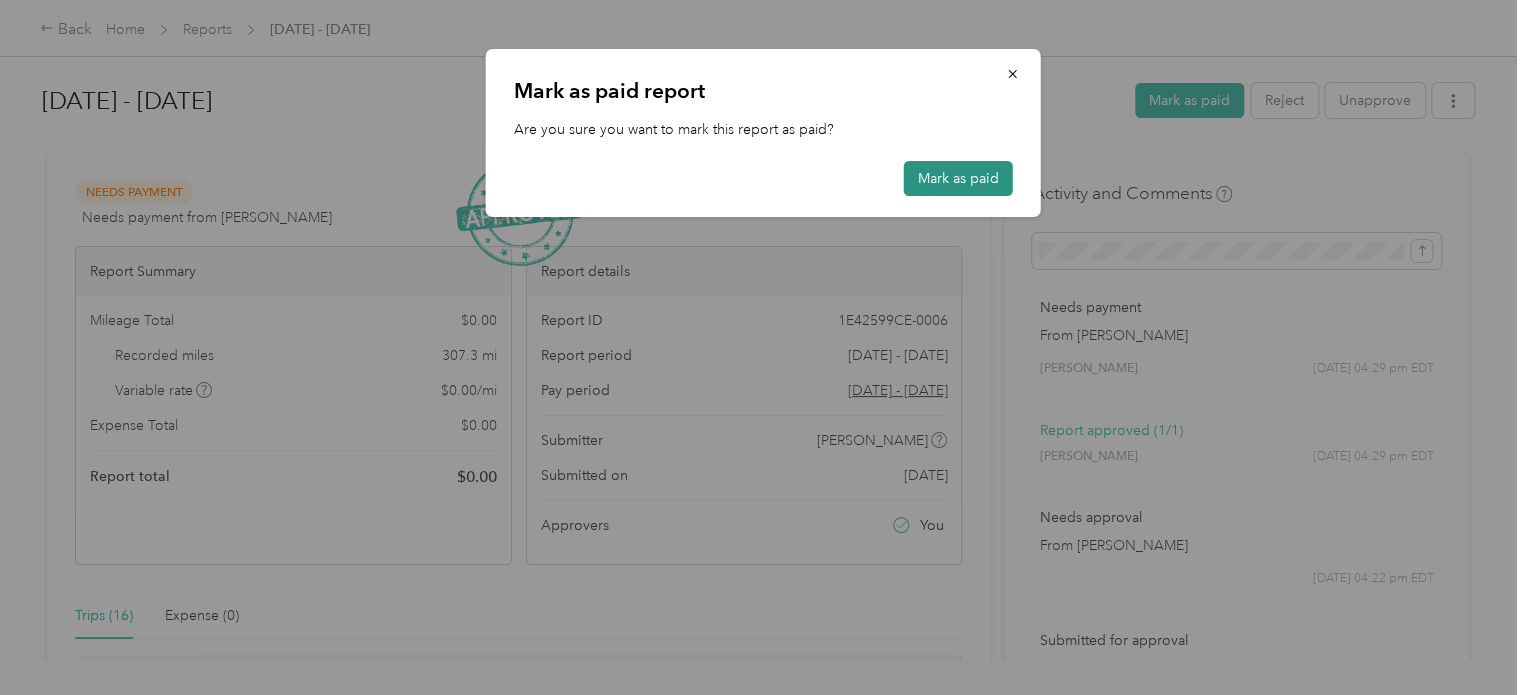 click on "Mark as paid" at bounding box center [958, 178] 